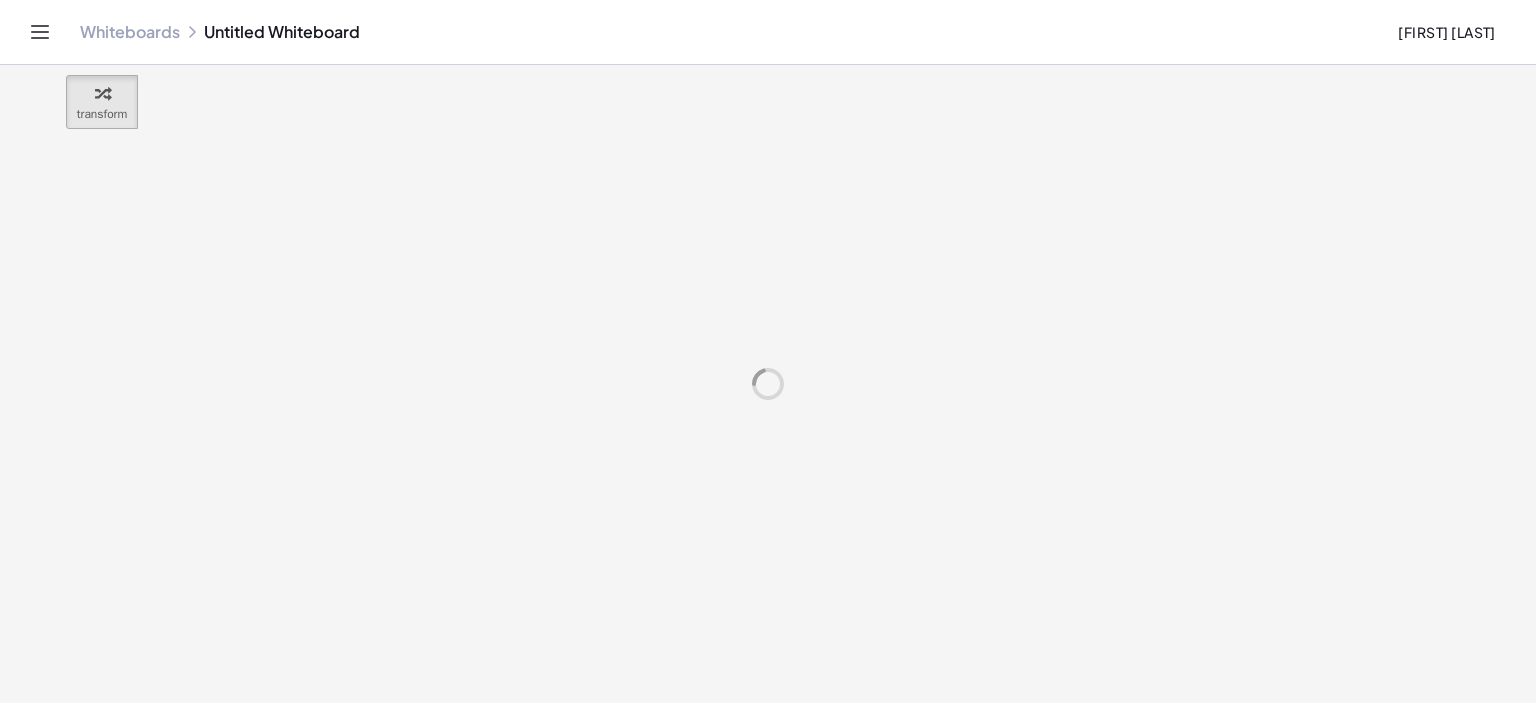 scroll, scrollTop: 0, scrollLeft: 0, axis: both 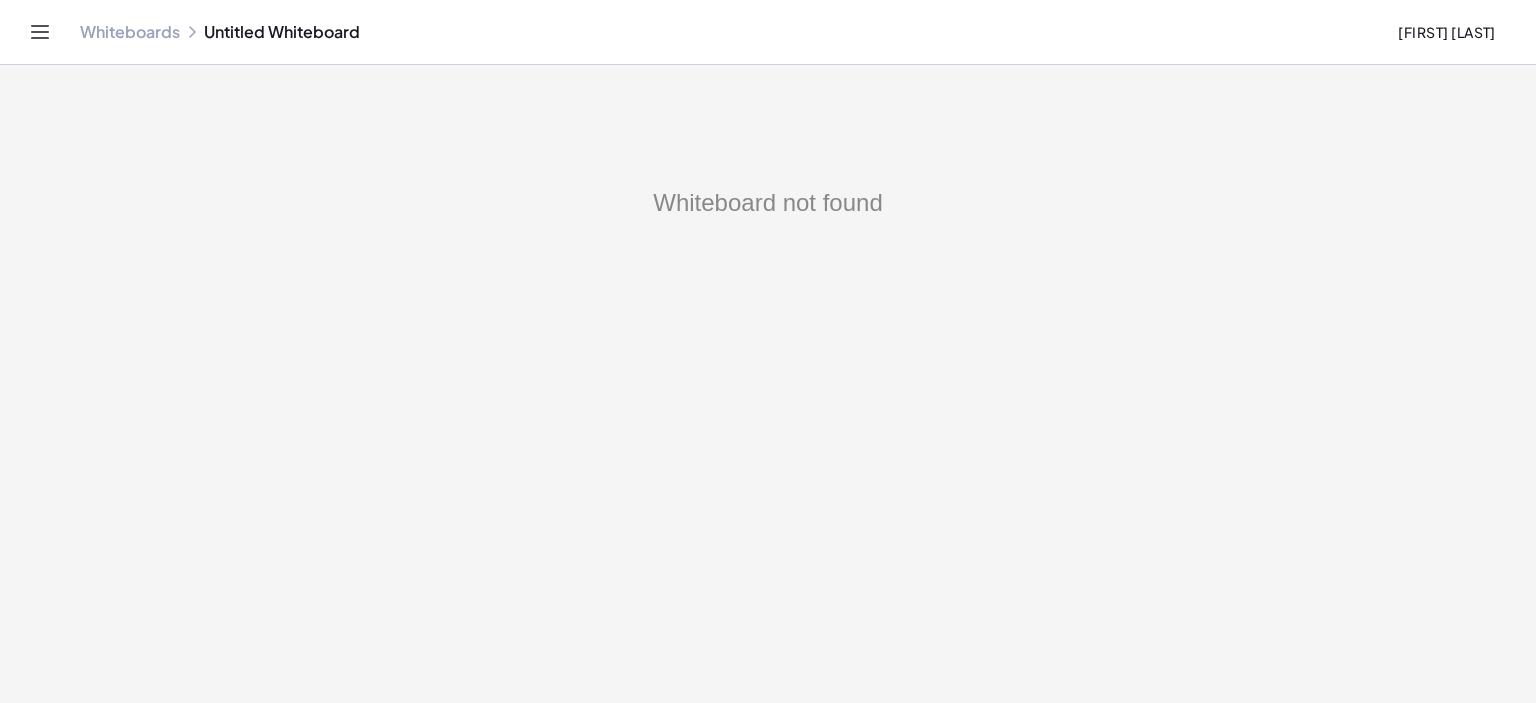 click on "Whiteboards" 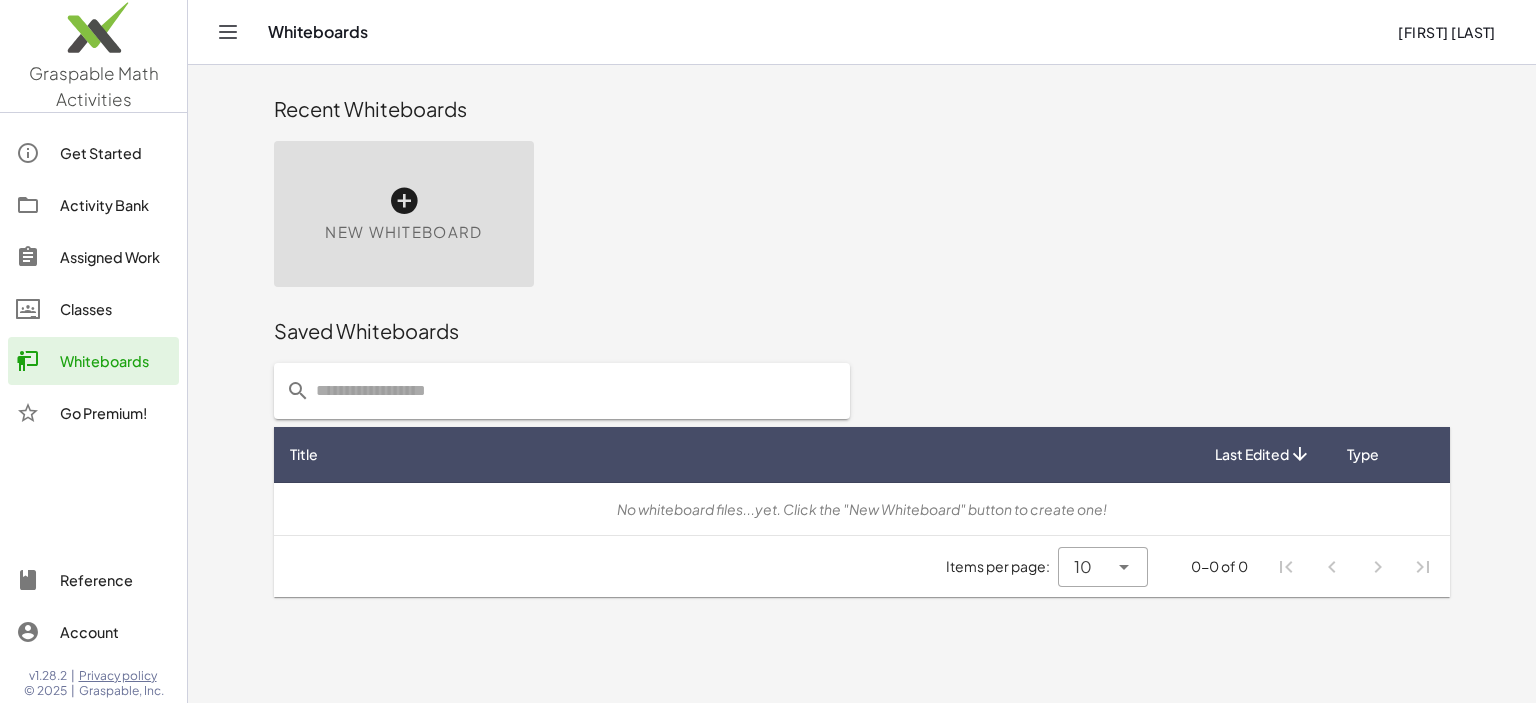 click at bounding box center (404, 201) 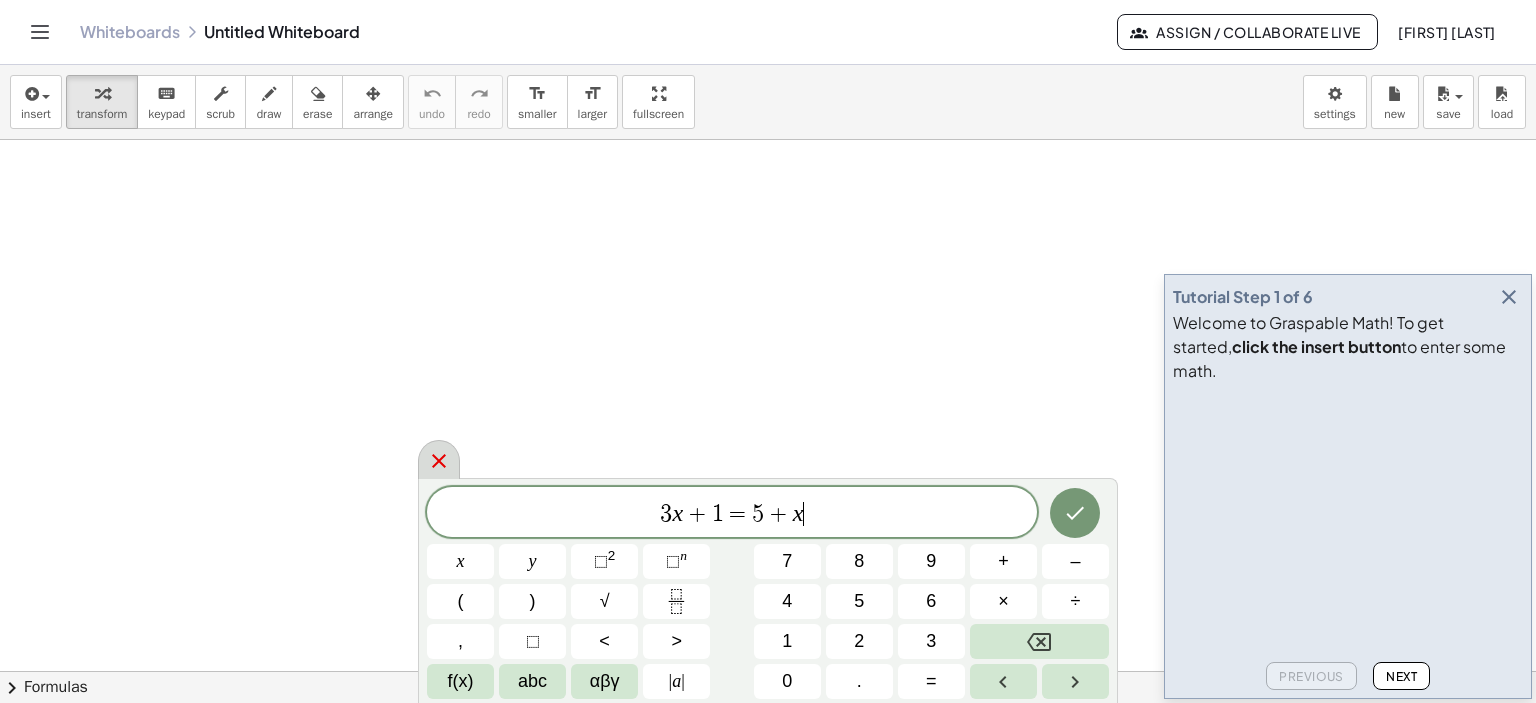 click 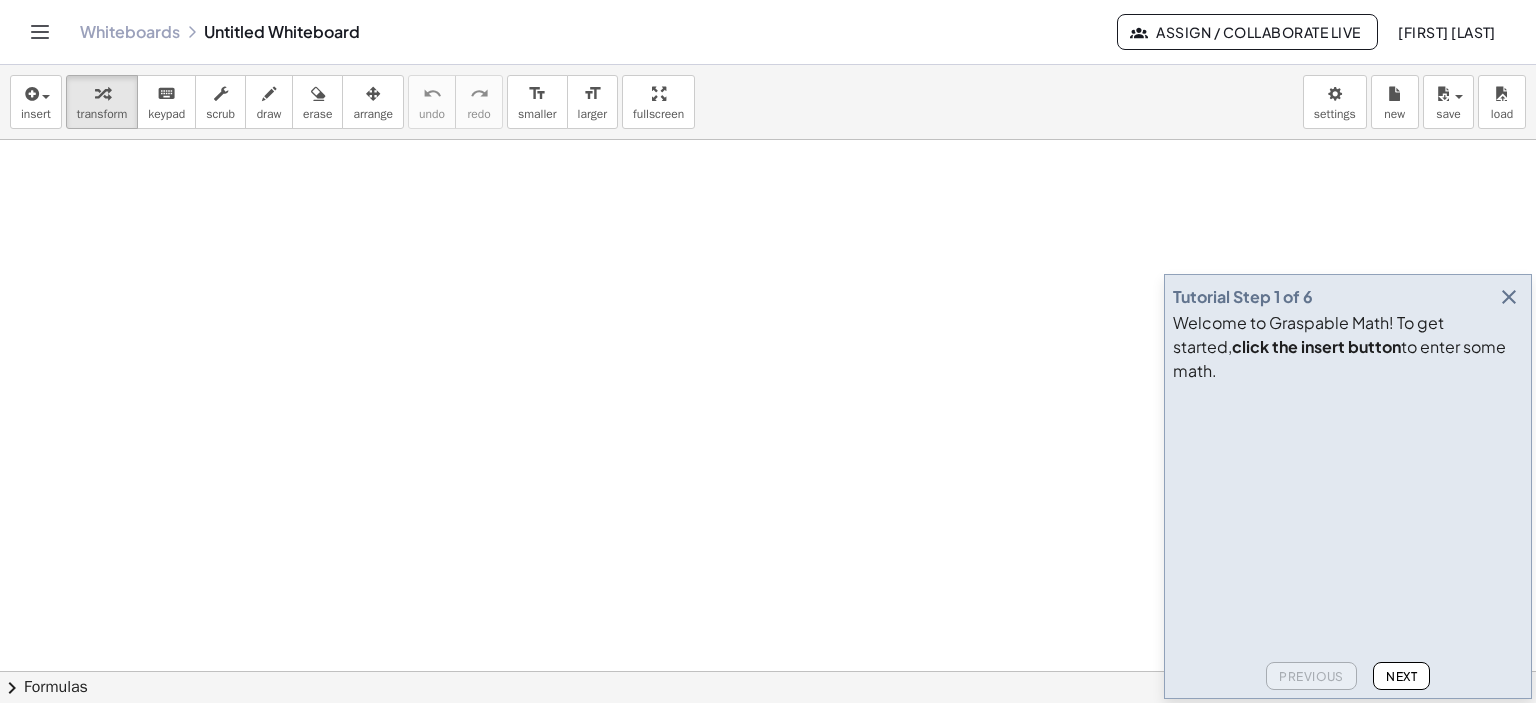 click at bounding box center [1509, 297] 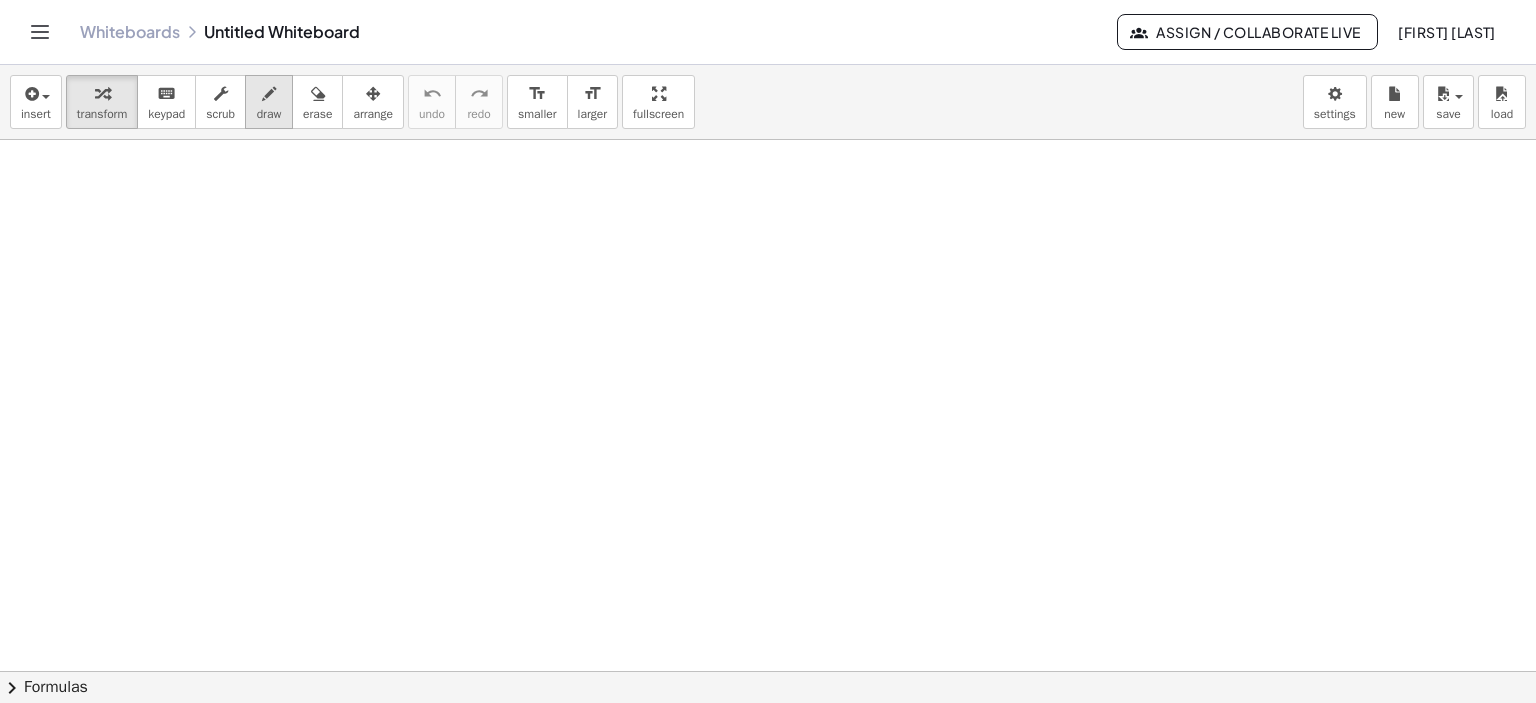 click at bounding box center [269, 94] 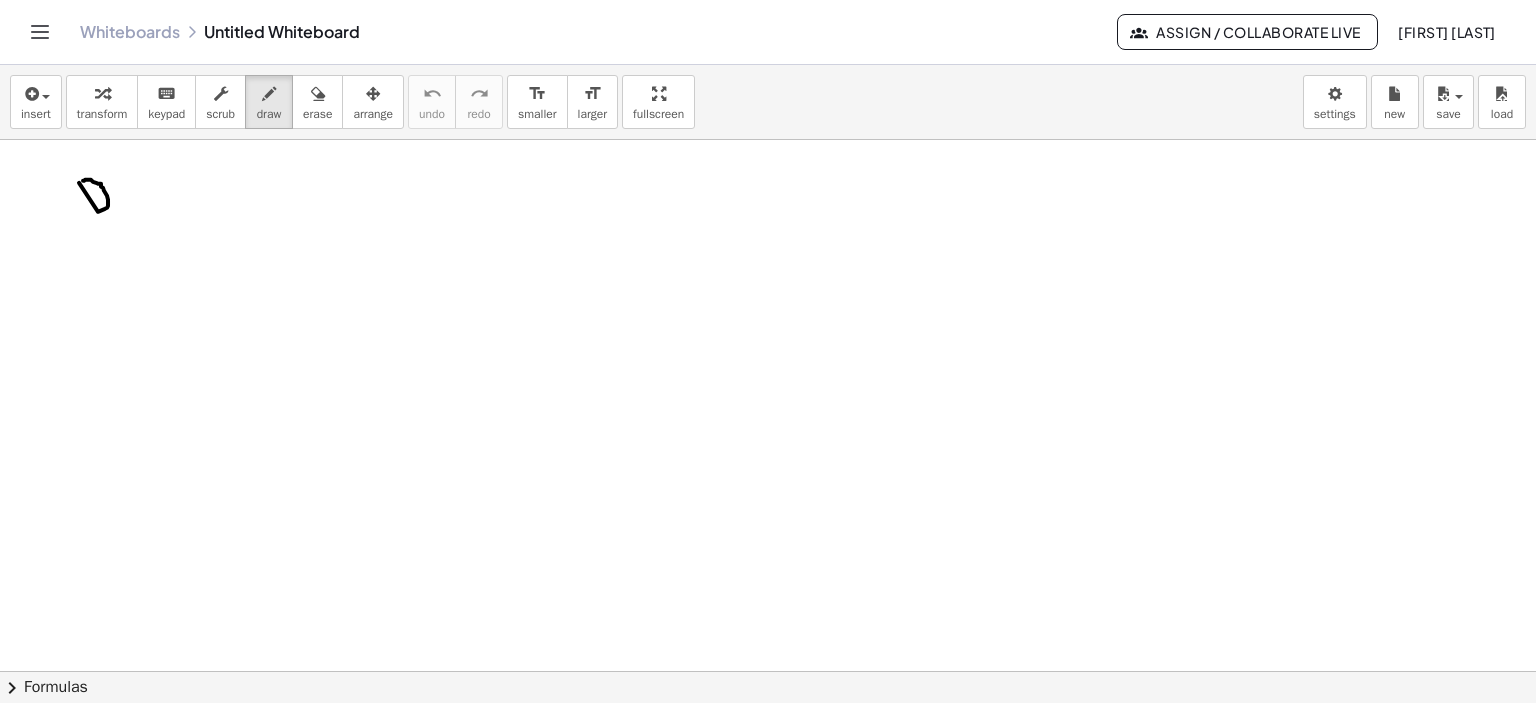 drag, startPoint x: 98, startPoint y: 211, endPoint x: 120, endPoint y: 181, distance: 37.202152 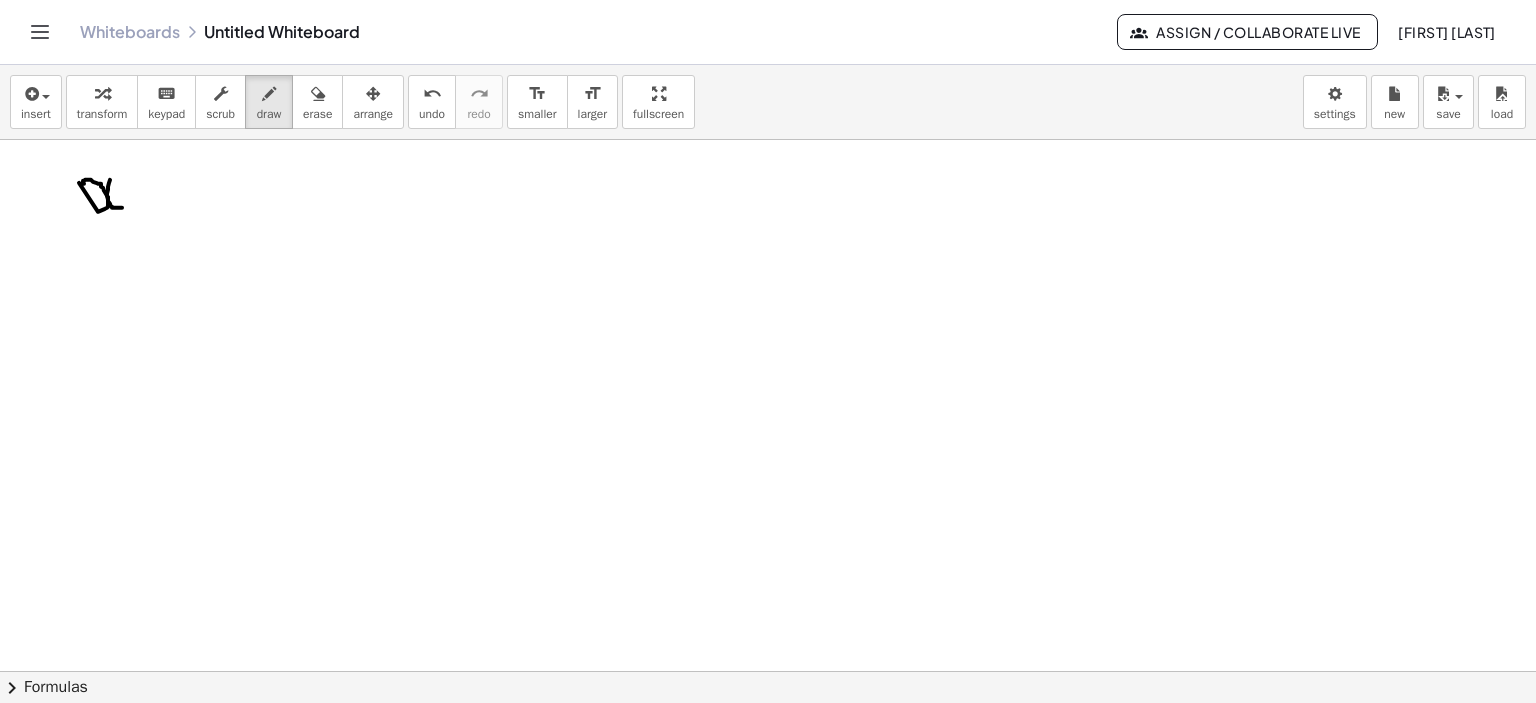 drag, startPoint x: 110, startPoint y: 179, endPoint x: 122, endPoint y: 170, distance: 15 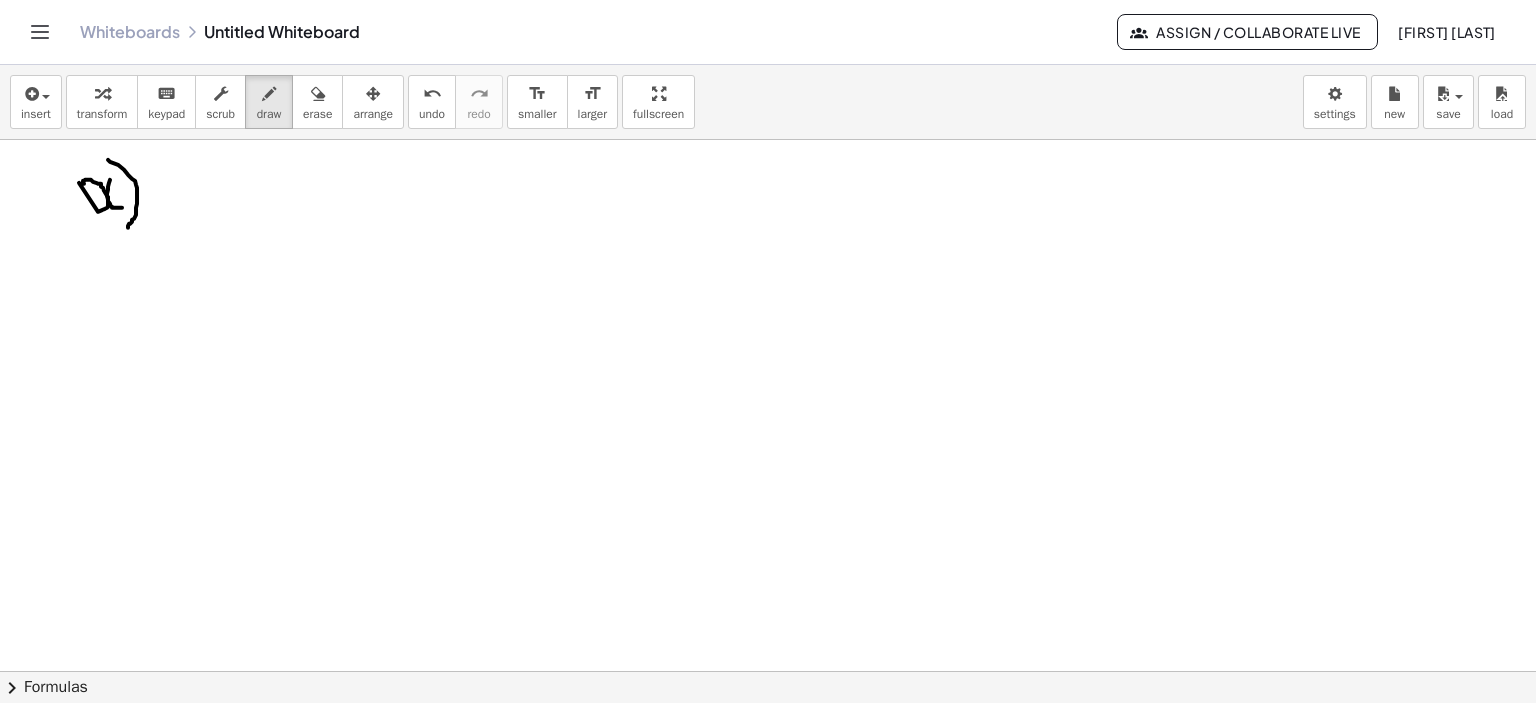 drag, startPoint x: 128, startPoint y: 174, endPoint x: 127, endPoint y: 224, distance: 50.01 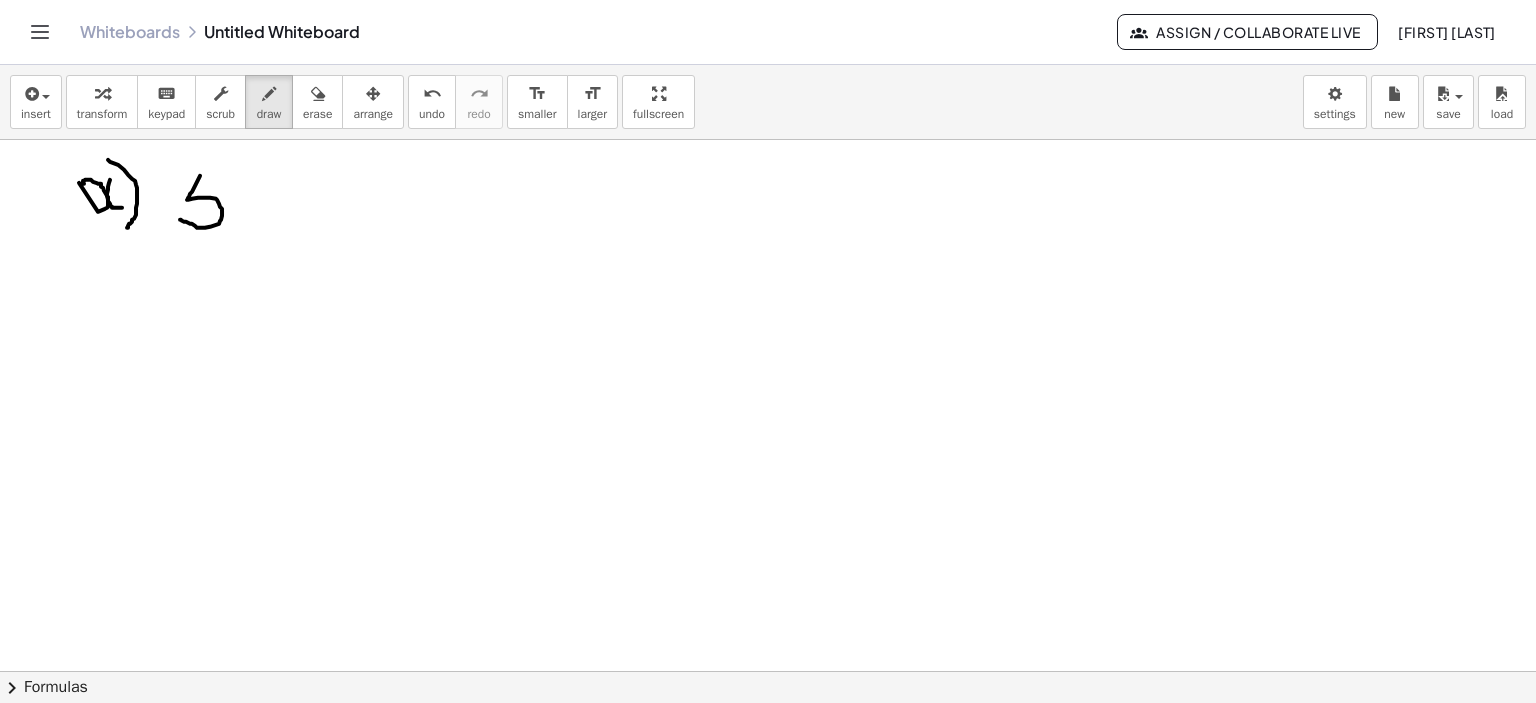 drag, startPoint x: 200, startPoint y: 175, endPoint x: 180, endPoint y: 219, distance: 48.332184 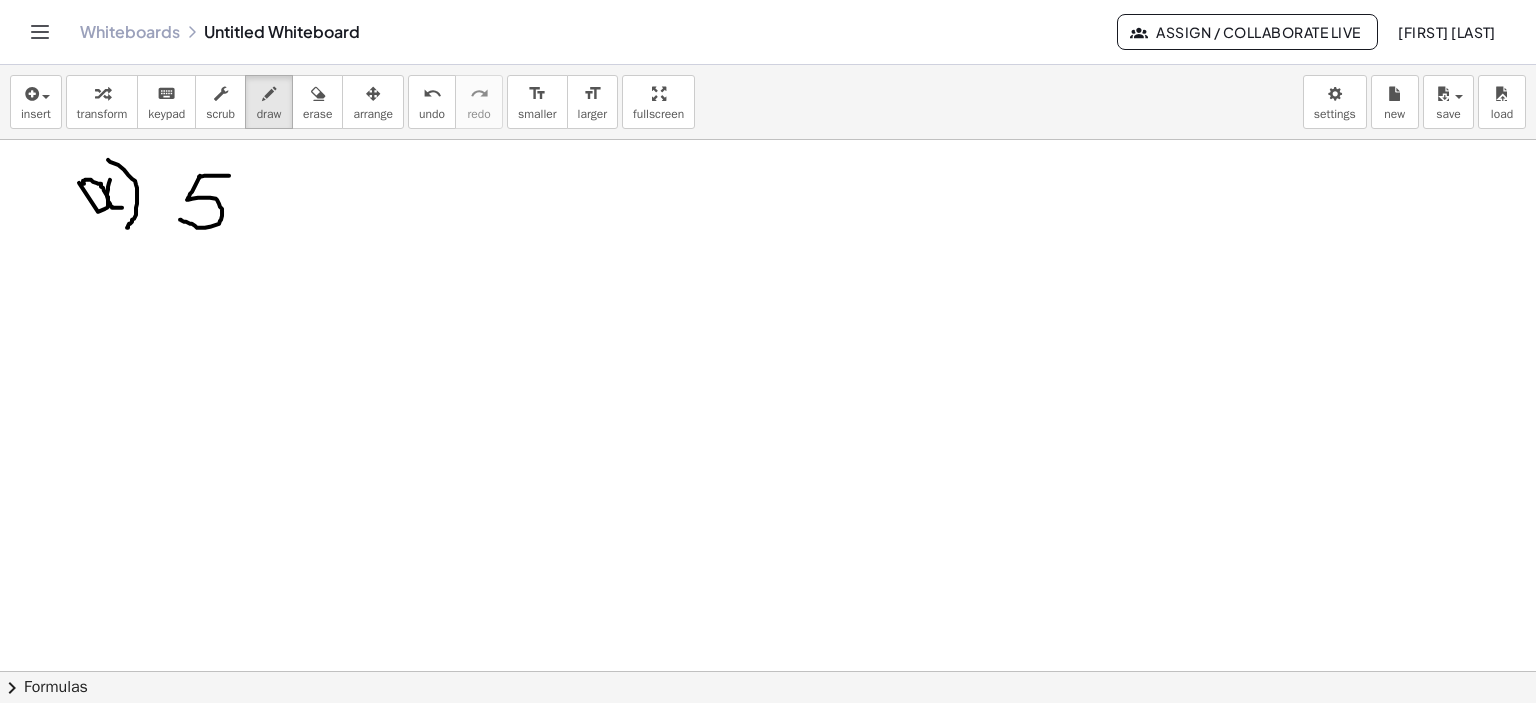 drag, startPoint x: 199, startPoint y: 177, endPoint x: 280, endPoint y: 175, distance: 81.02469 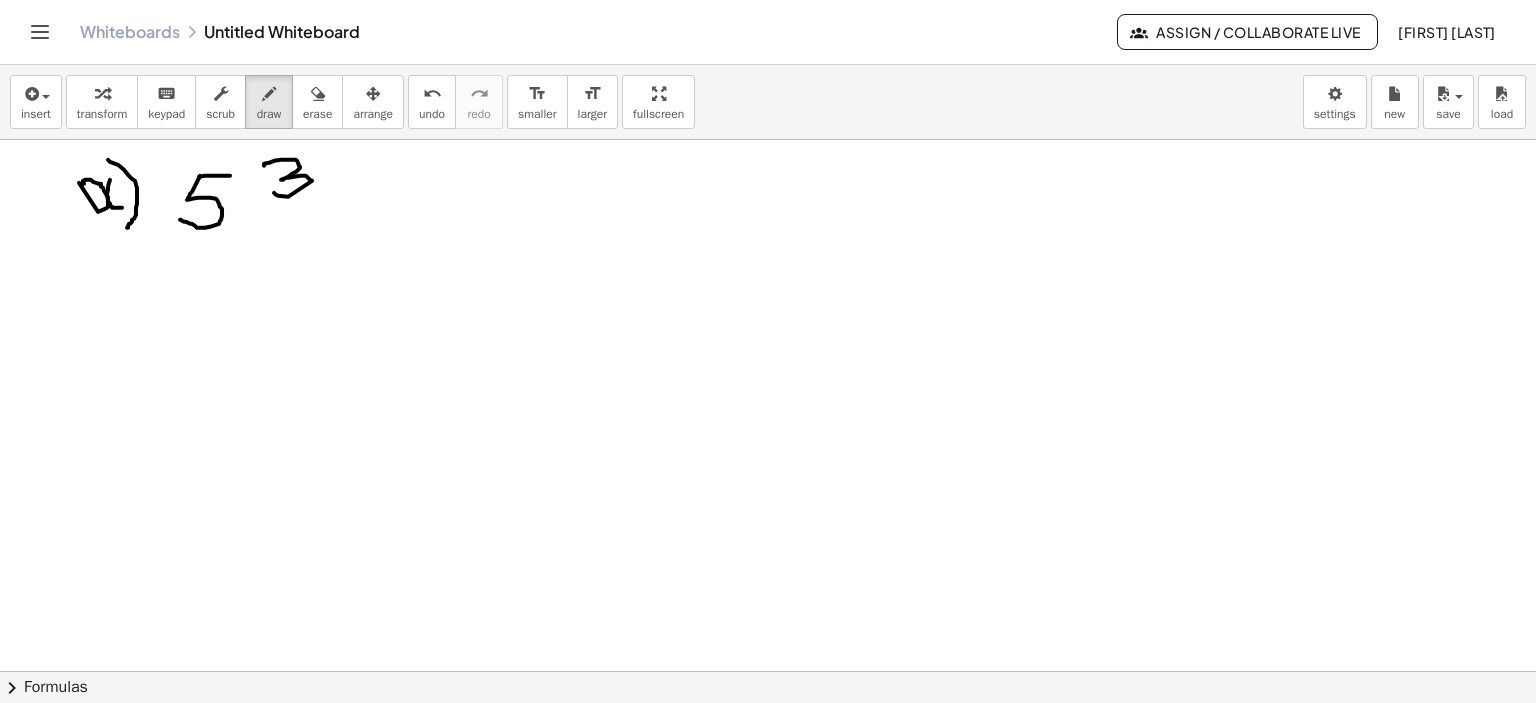 drag, startPoint x: 264, startPoint y: 165, endPoint x: 274, endPoint y: 192, distance: 28.79236 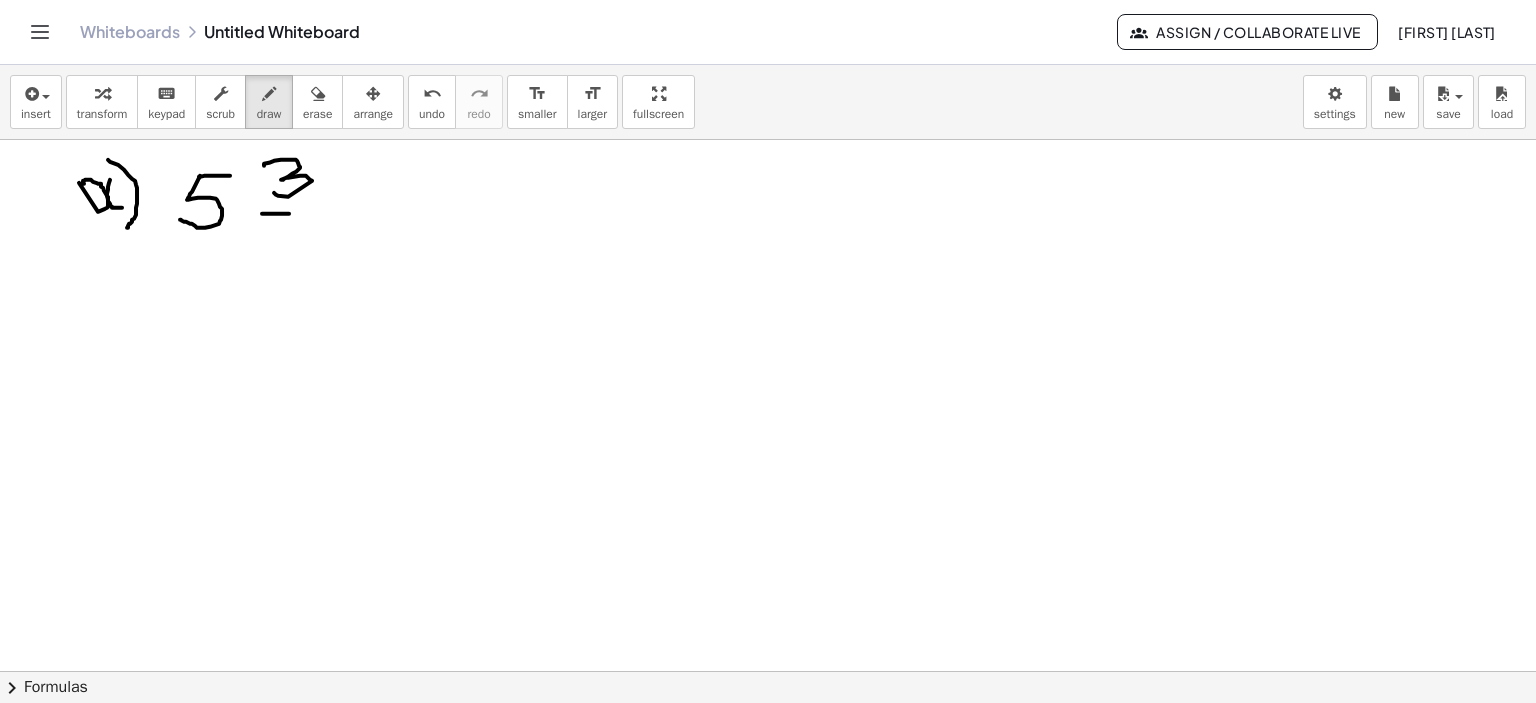 drag, startPoint x: 262, startPoint y: 213, endPoint x: 340, endPoint y: 214, distance: 78.00641 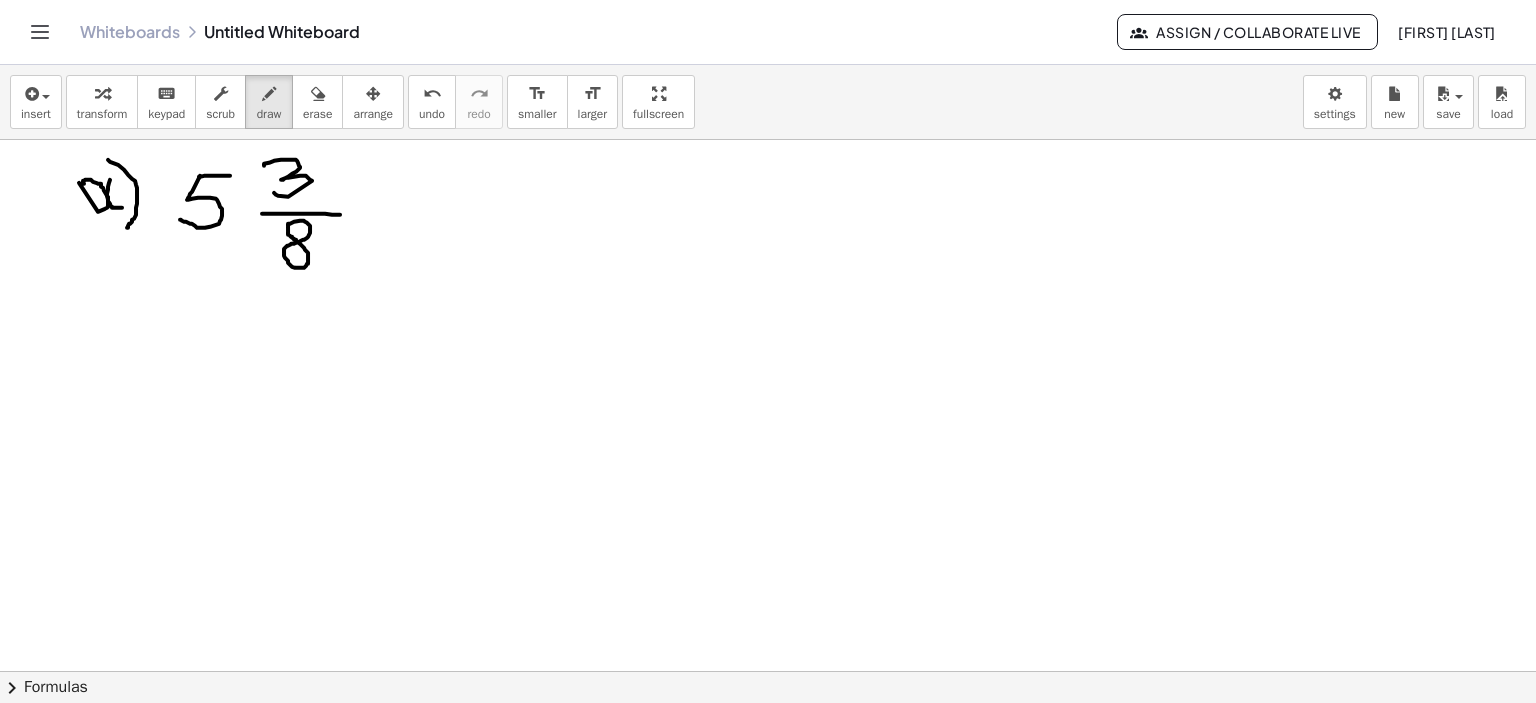 click at bounding box center [768, 672] 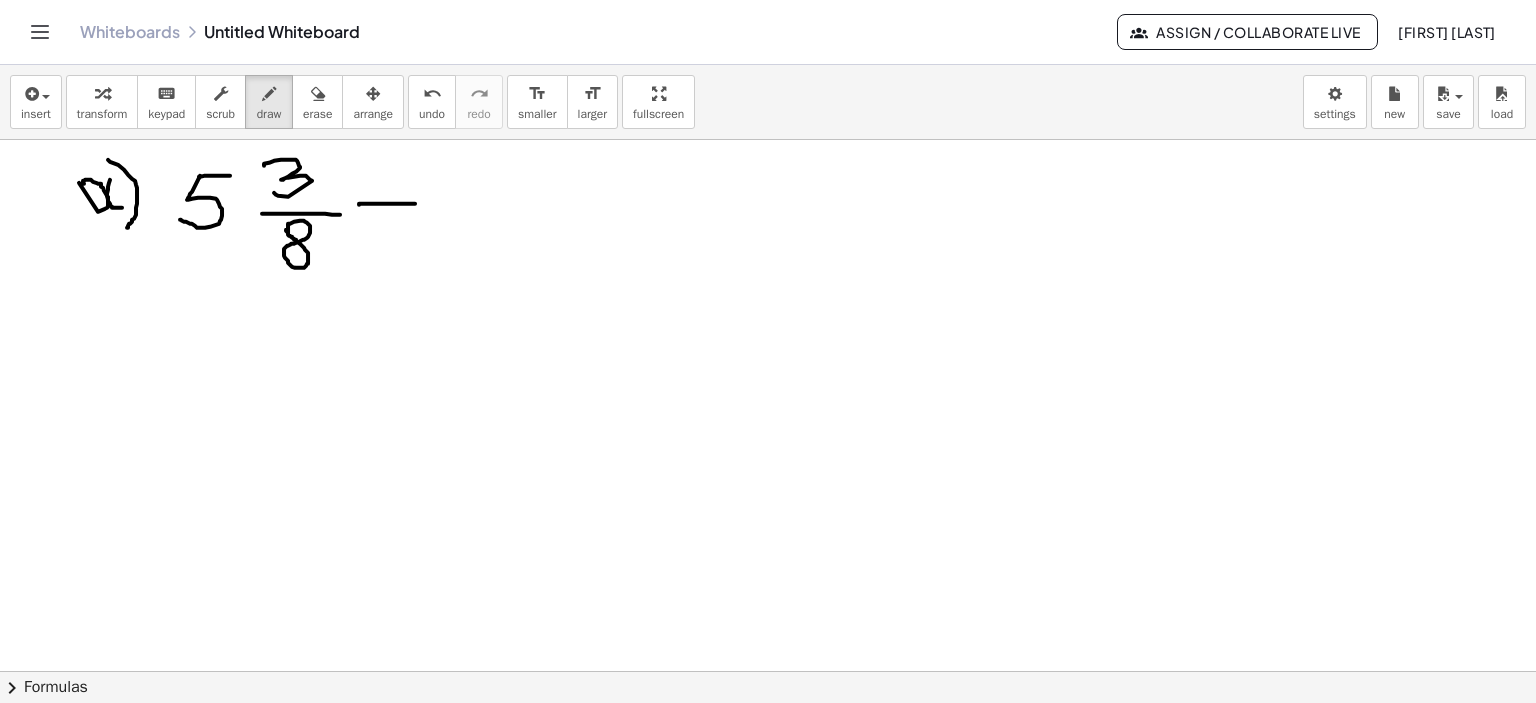 drag, startPoint x: 359, startPoint y: 204, endPoint x: 415, endPoint y: 203, distance: 56.008926 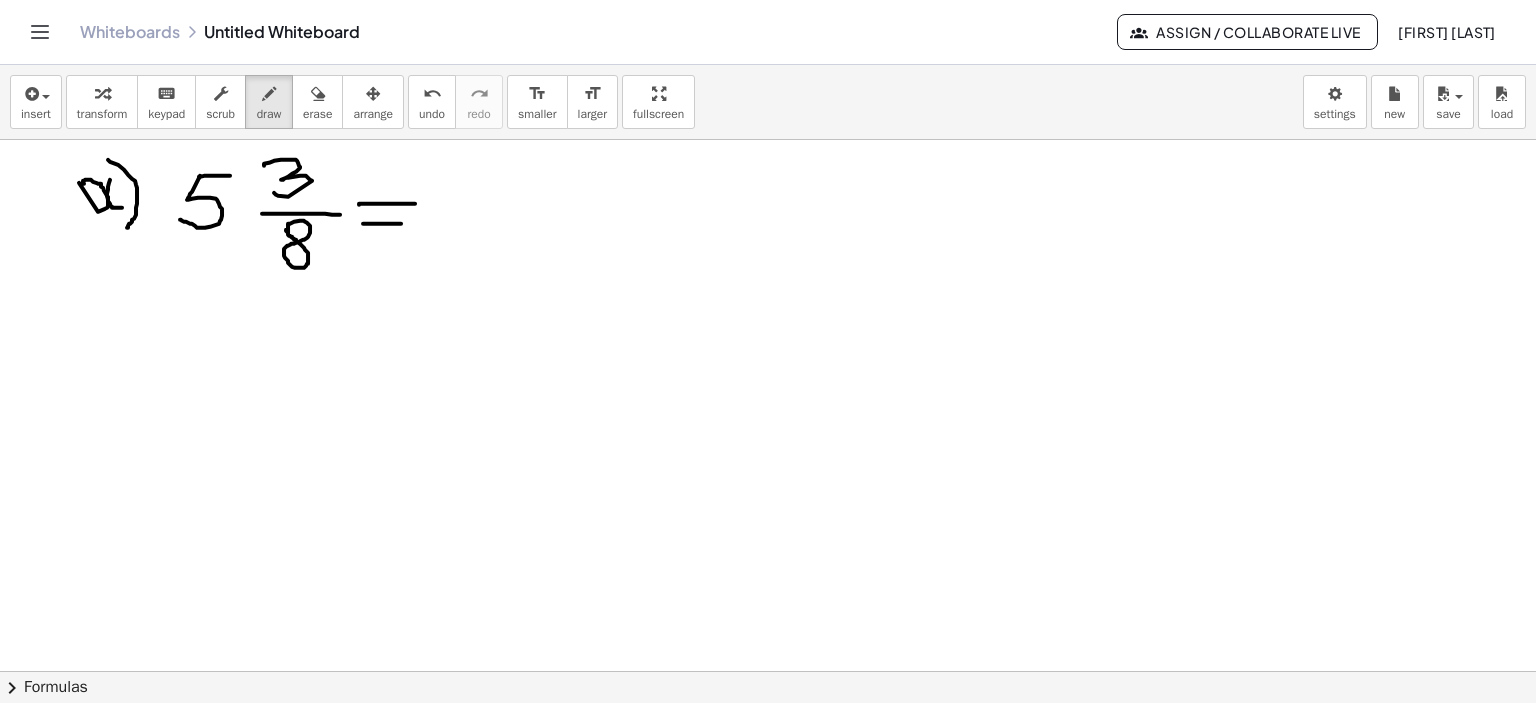 drag, startPoint x: 369, startPoint y: 223, endPoint x: 427, endPoint y: 226, distance: 58.077534 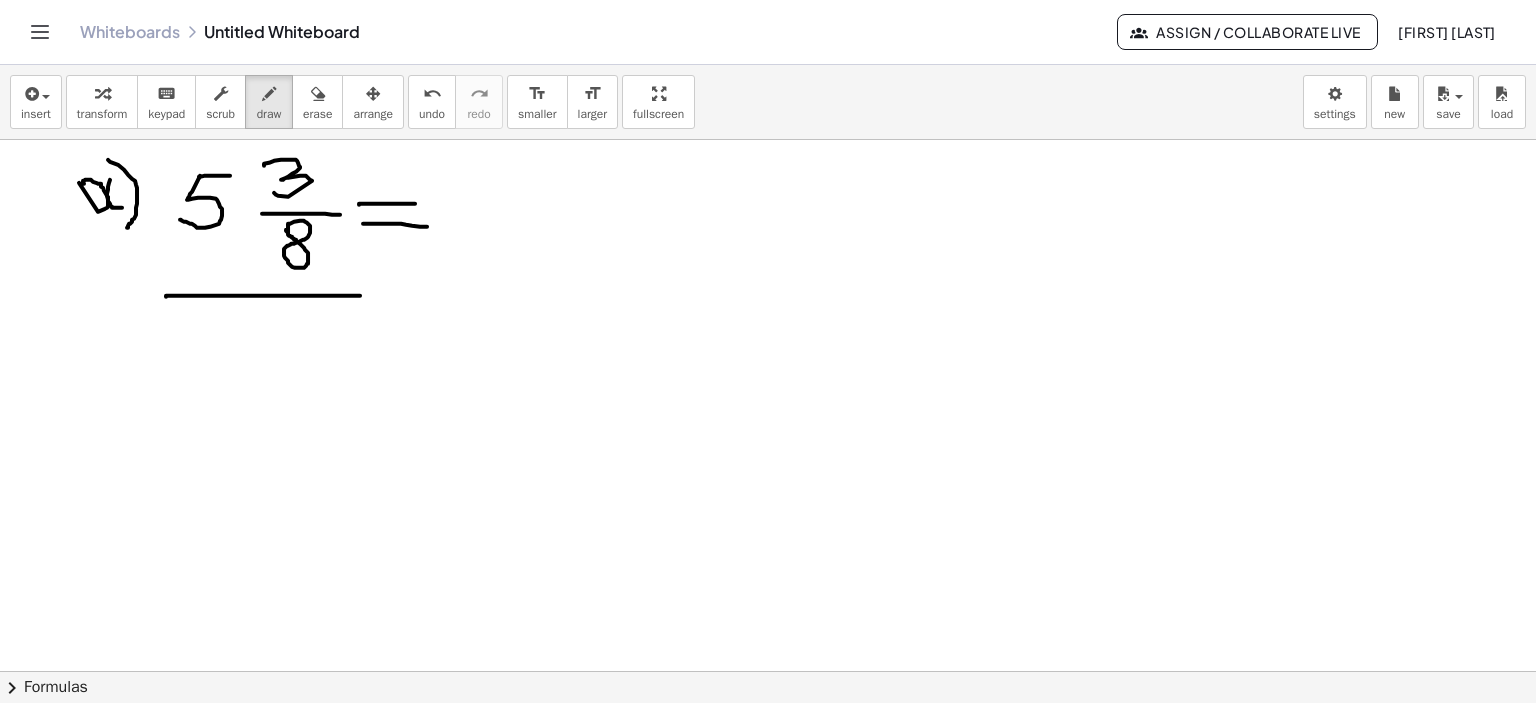 drag, startPoint x: 166, startPoint y: 296, endPoint x: 360, endPoint y: 295, distance: 194.00258 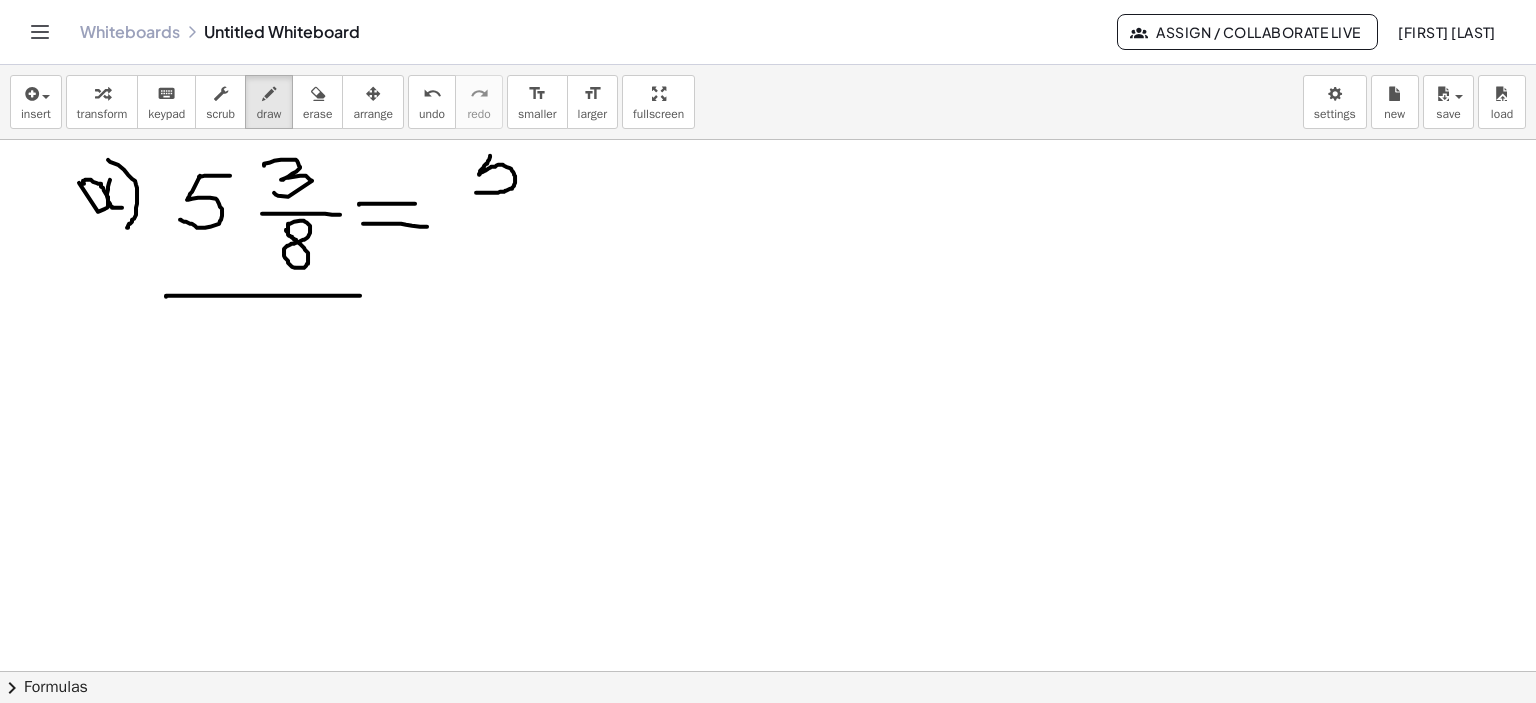 drag, startPoint x: 490, startPoint y: 155, endPoint x: 472, endPoint y: 191, distance: 40.24922 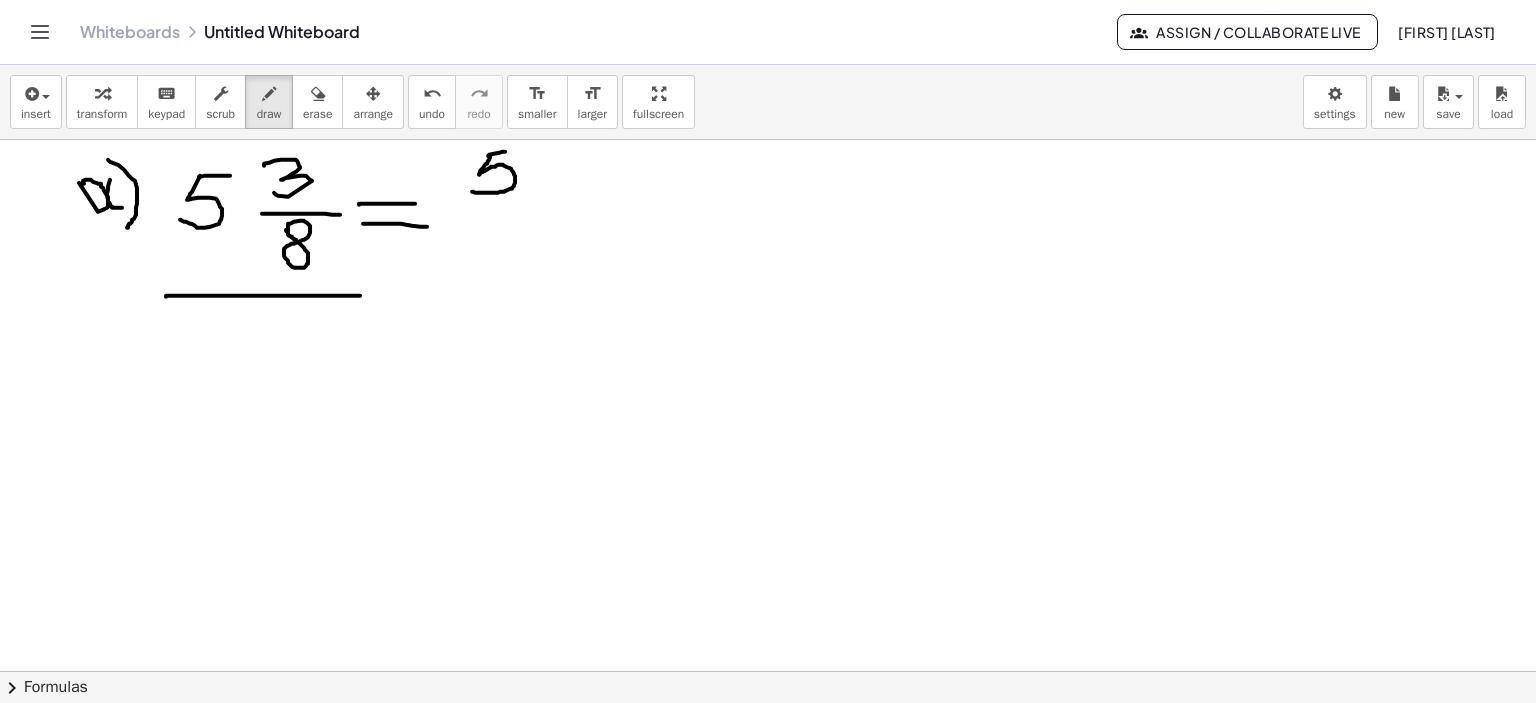 drag, startPoint x: 488, startPoint y: 155, endPoint x: 515, endPoint y: 151, distance: 27.294687 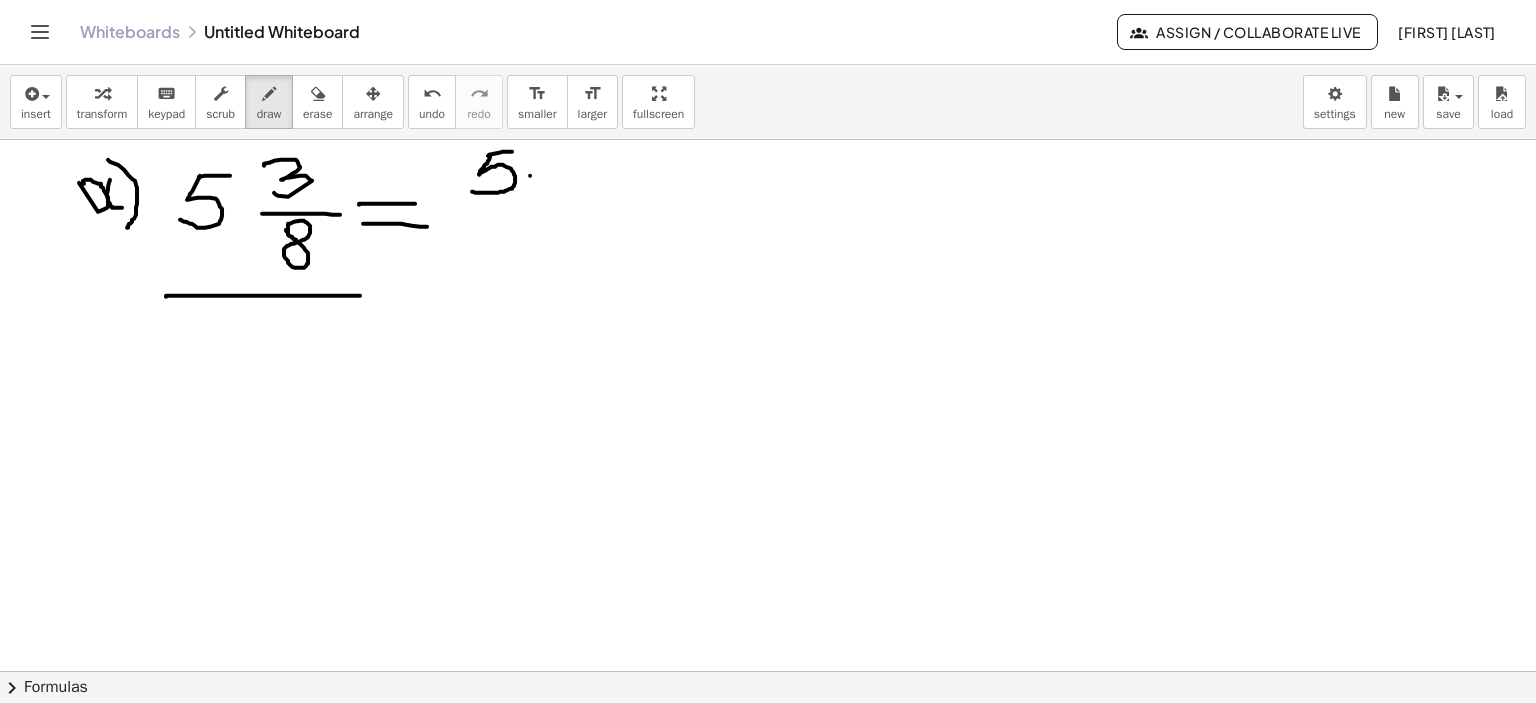 click at bounding box center [768, 672] 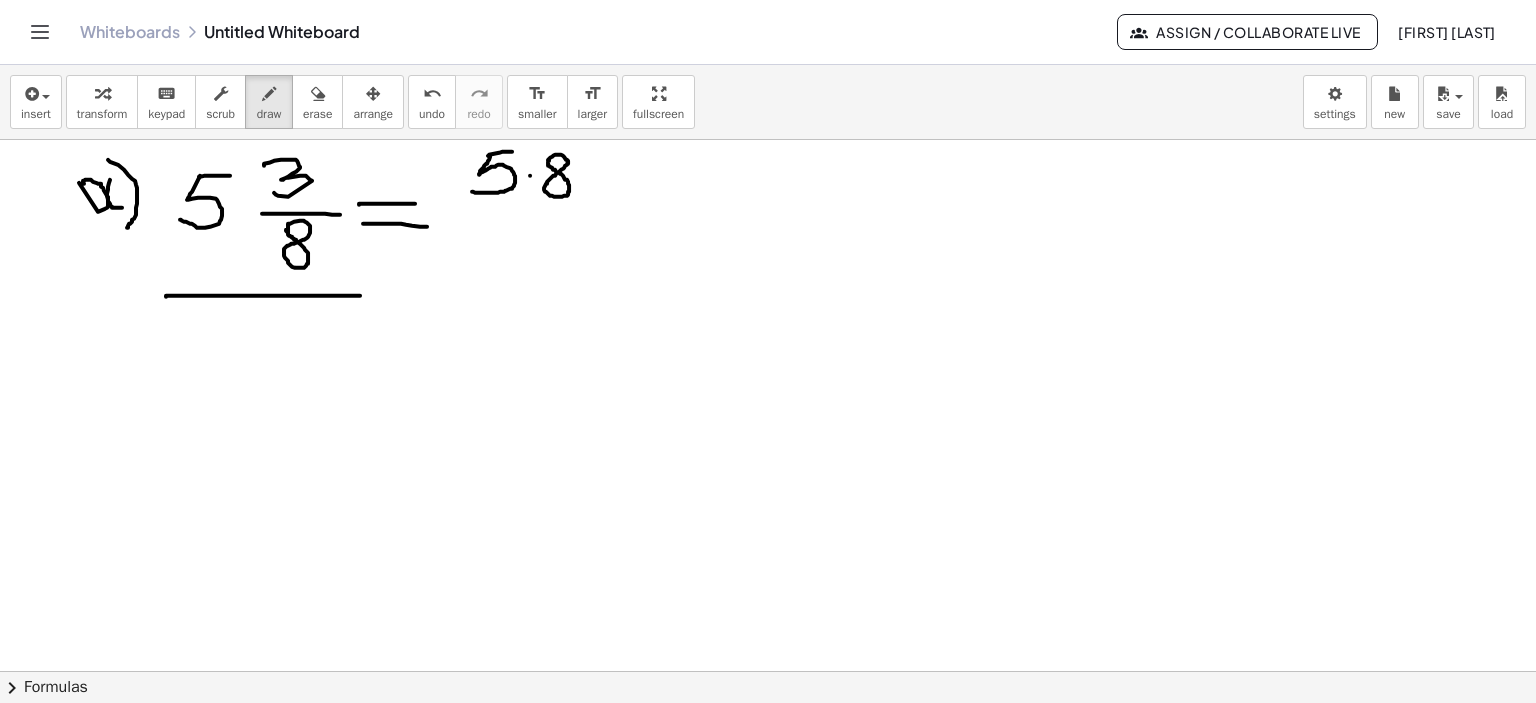 click at bounding box center [768, 672] 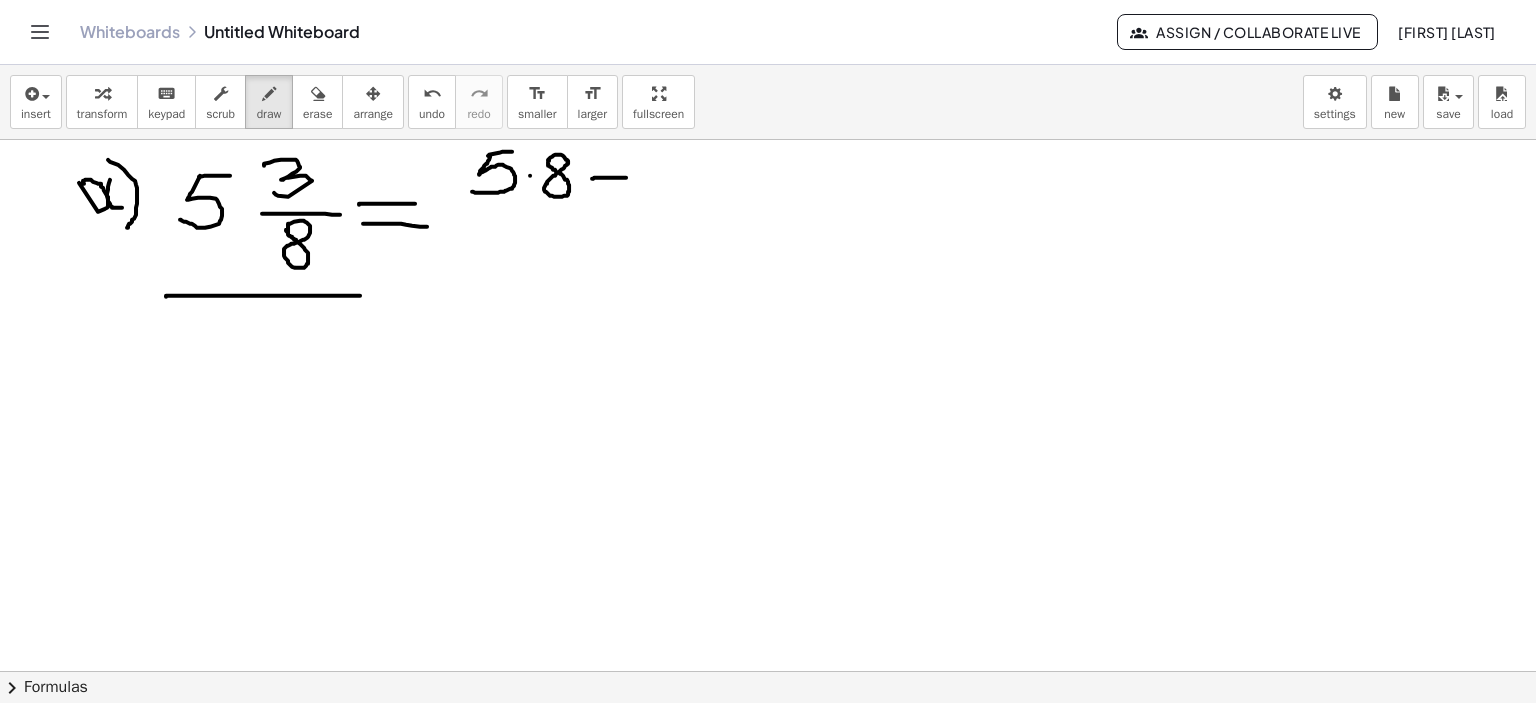 drag, startPoint x: 592, startPoint y: 178, endPoint x: 628, endPoint y: 177, distance: 36.013885 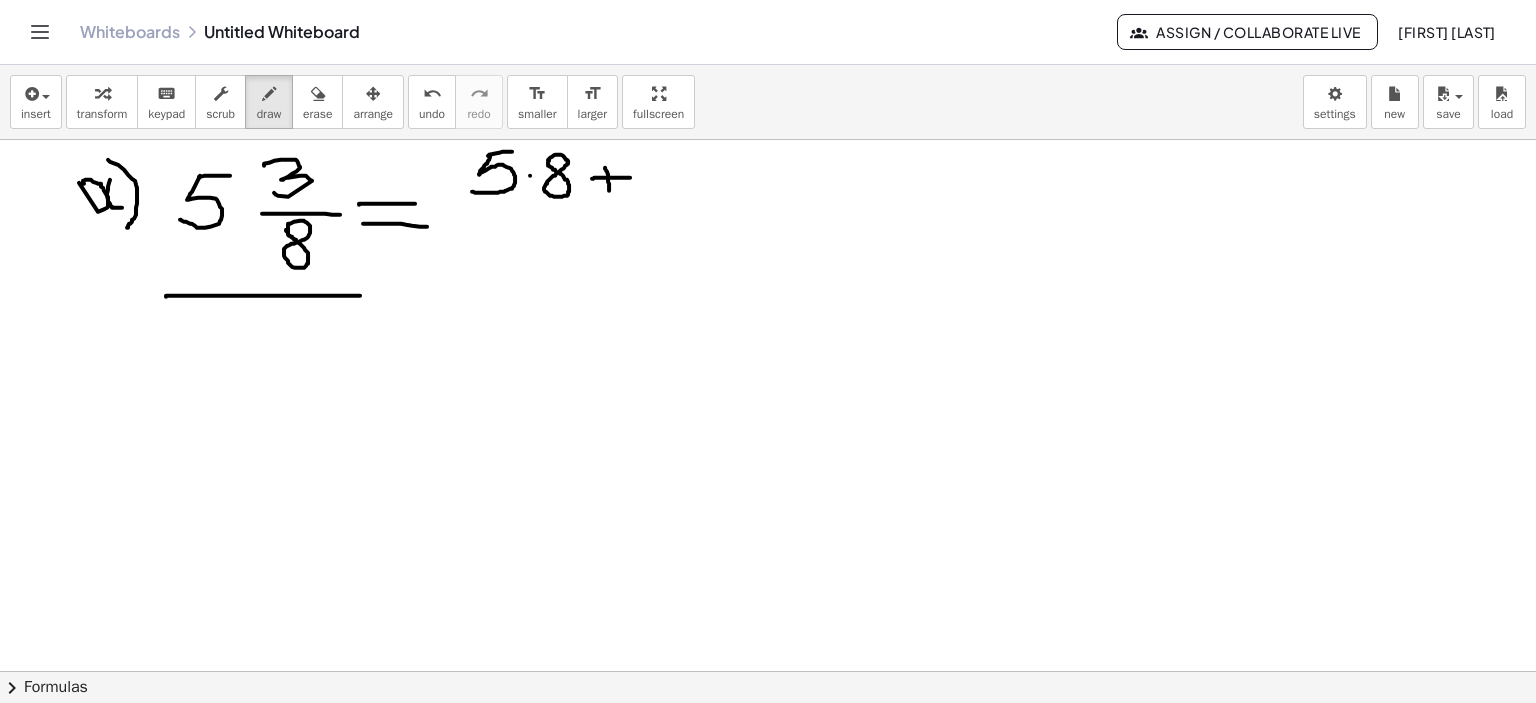 drag, startPoint x: 605, startPoint y: 168, endPoint x: 609, endPoint y: 190, distance: 22.36068 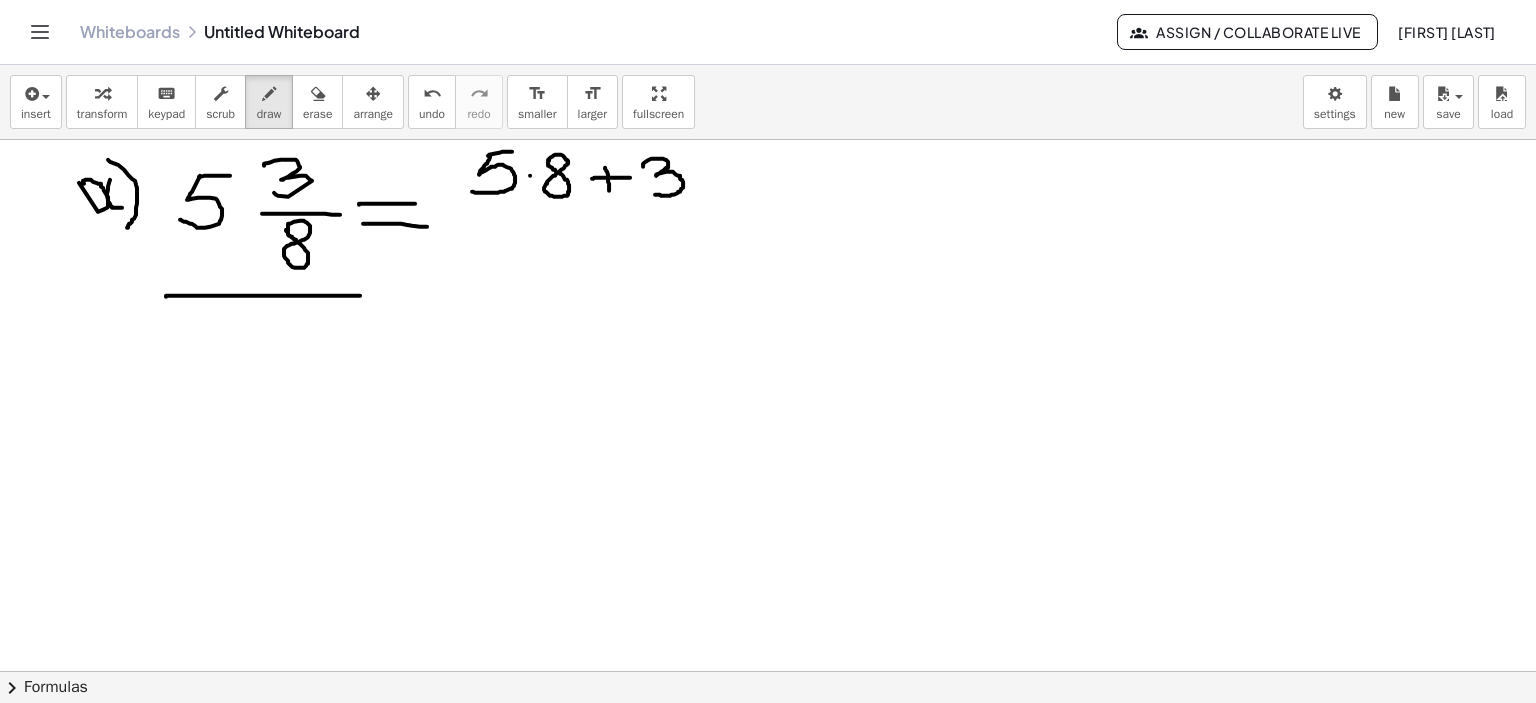 drag, startPoint x: 647, startPoint y: 160, endPoint x: 655, endPoint y: 194, distance: 34.928497 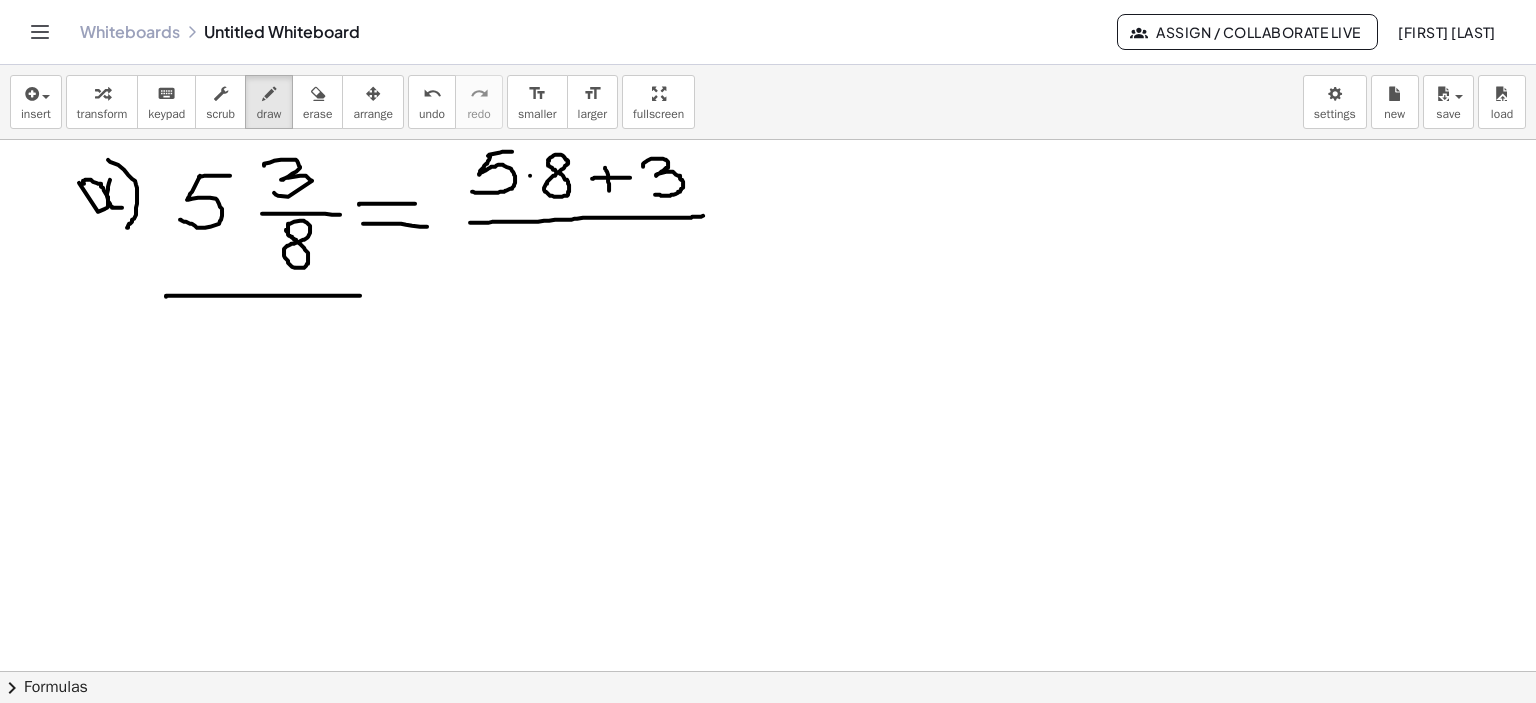 drag, startPoint x: 470, startPoint y: 222, endPoint x: 703, endPoint y: 215, distance: 233.10513 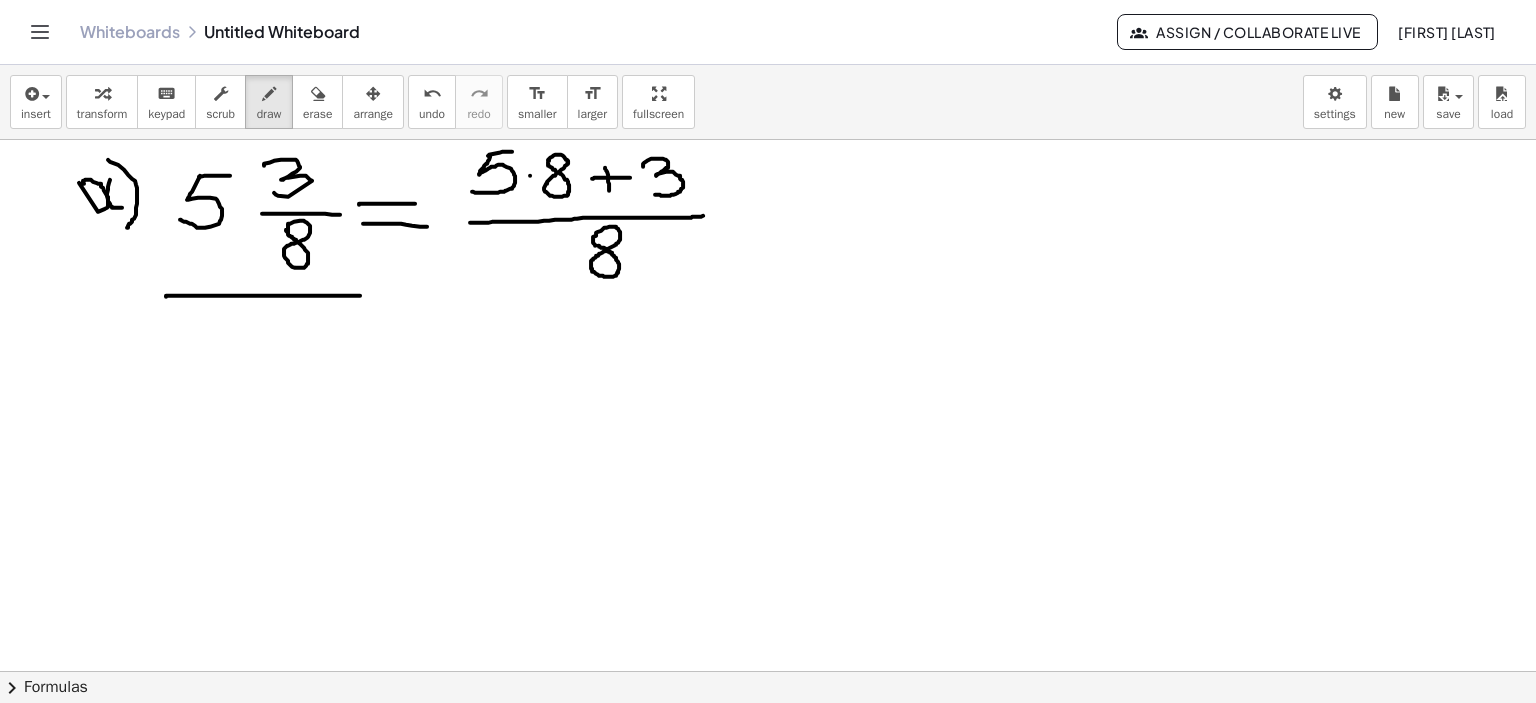 drag, startPoint x: 596, startPoint y: 235, endPoint x: 598, endPoint y: 245, distance: 10.198039 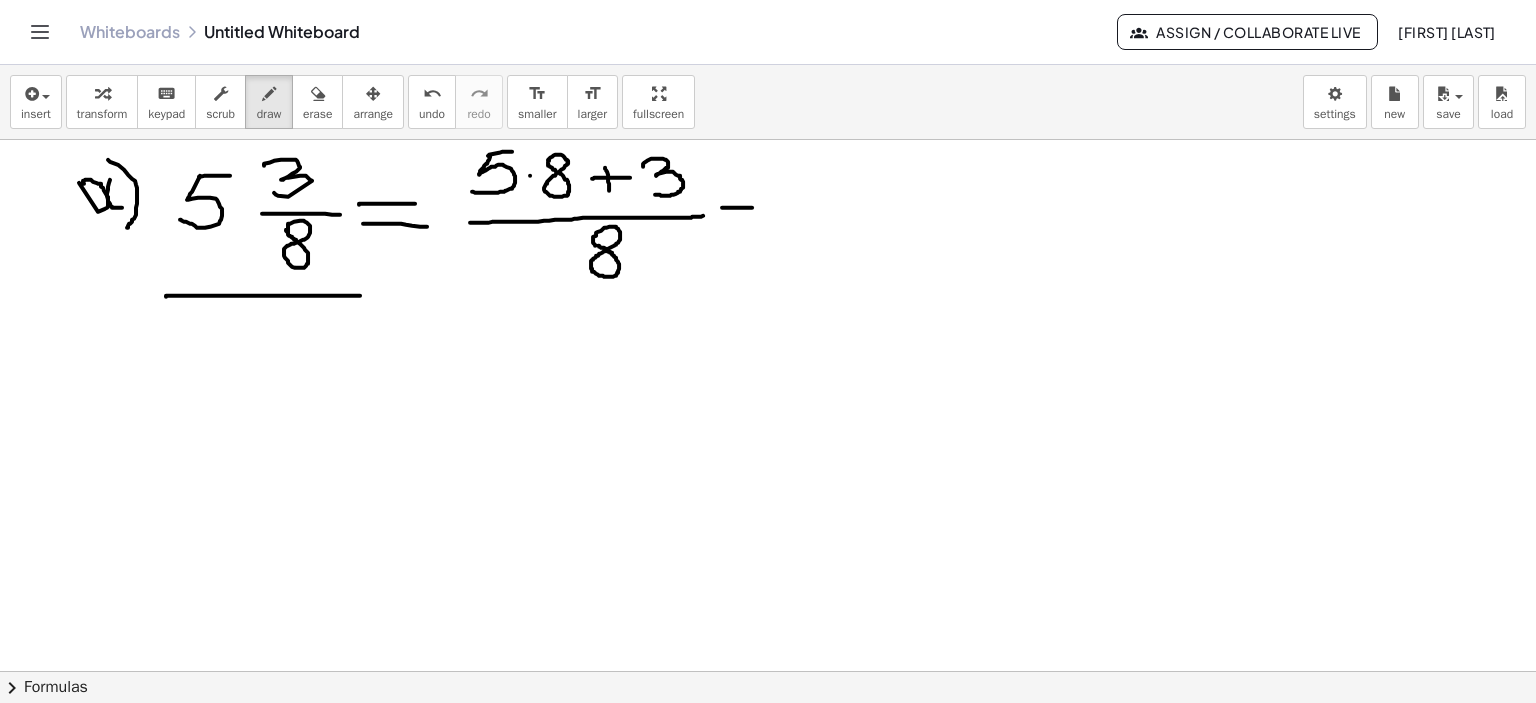 drag, startPoint x: 722, startPoint y: 207, endPoint x: 761, endPoint y: 209, distance: 39.051247 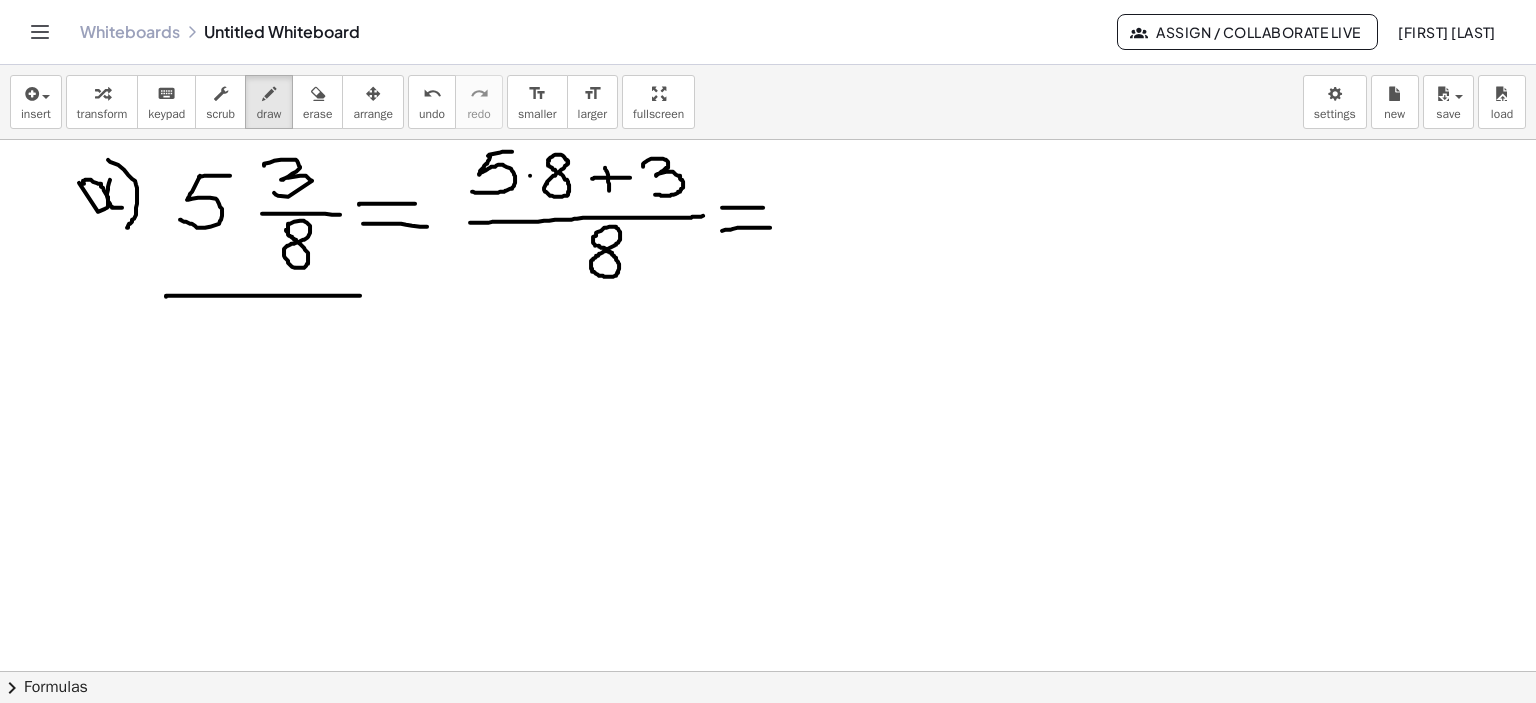 drag, startPoint x: 725, startPoint y: 229, endPoint x: 770, endPoint y: 227, distance: 45.044422 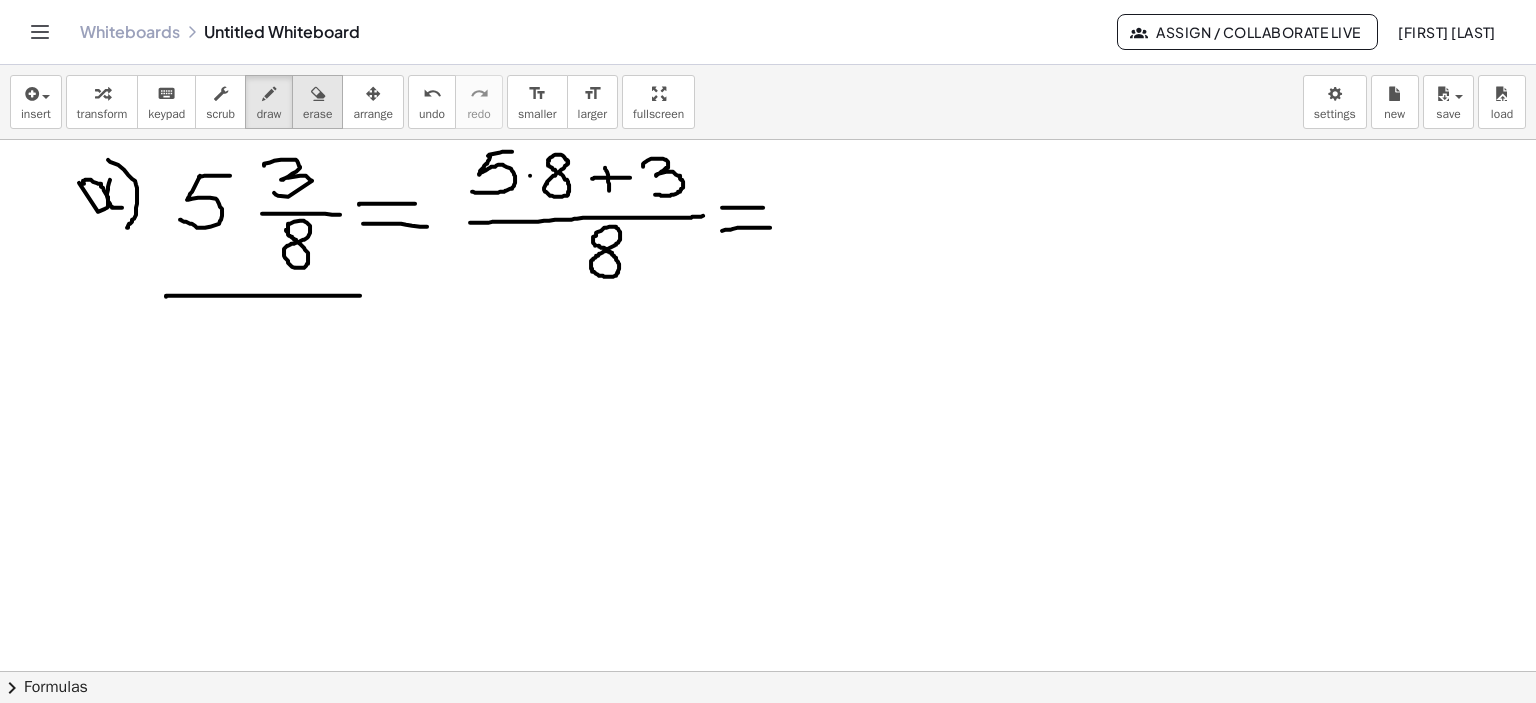 click at bounding box center [317, 93] 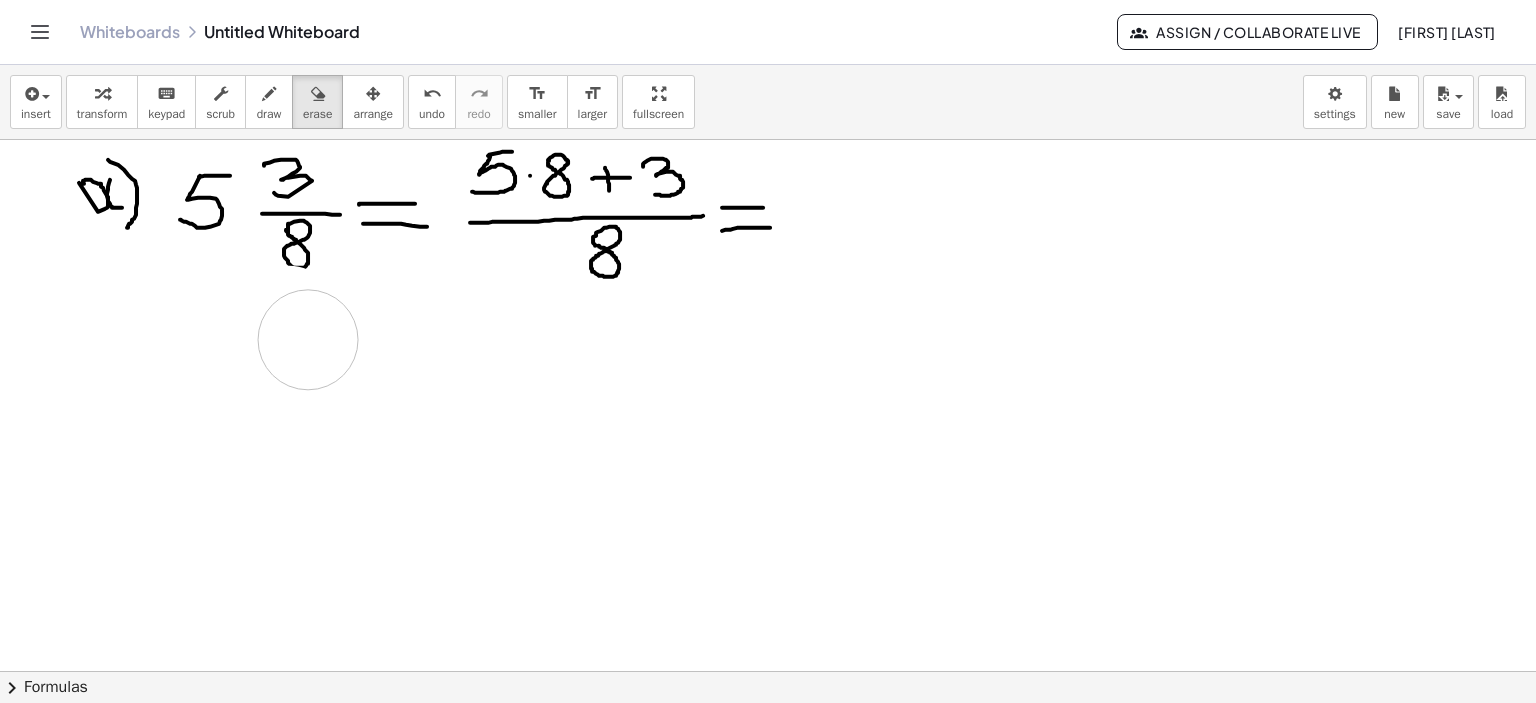 drag, startPoint x: 412, startPoint y: 430, endPoint x: 440, endPoint y: 298, distance: 134.93703 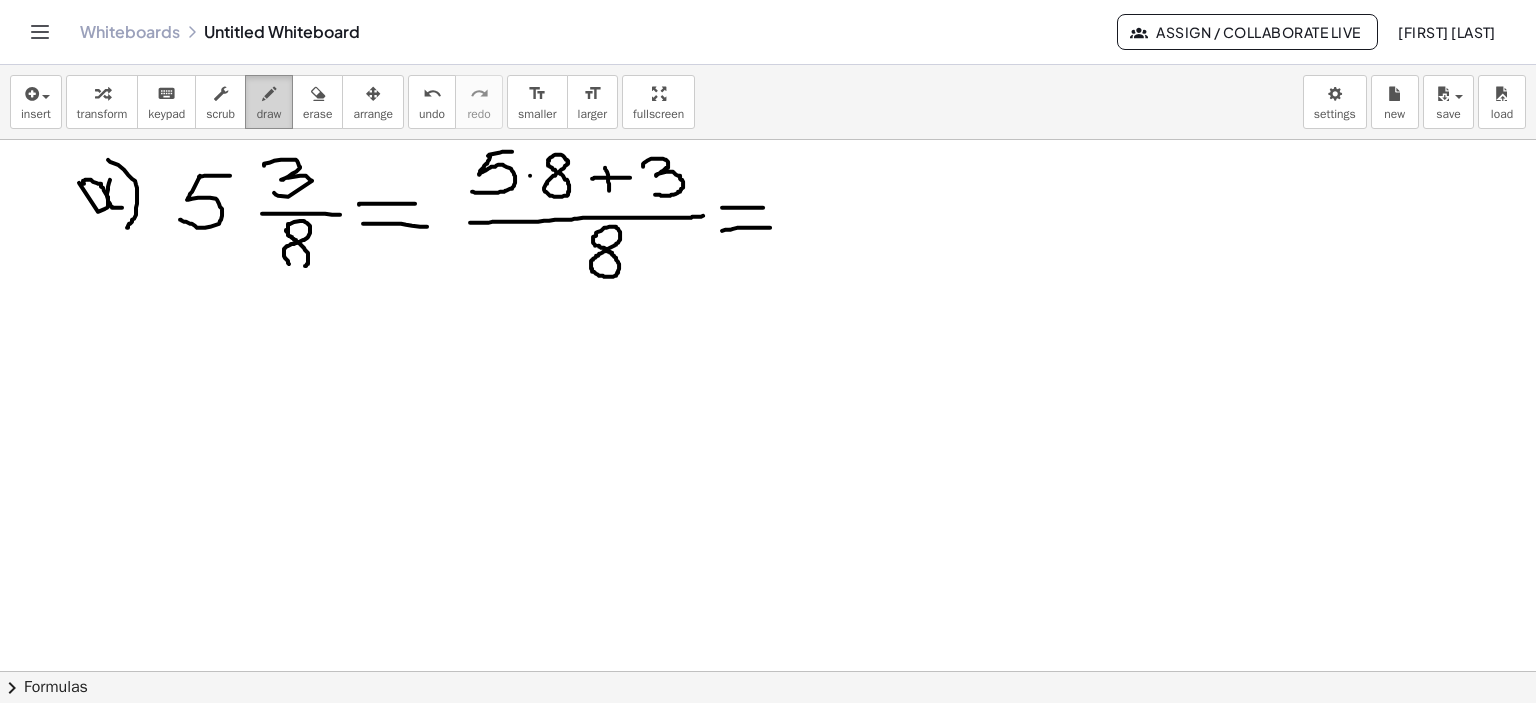 click at bounding box center [269, 94] 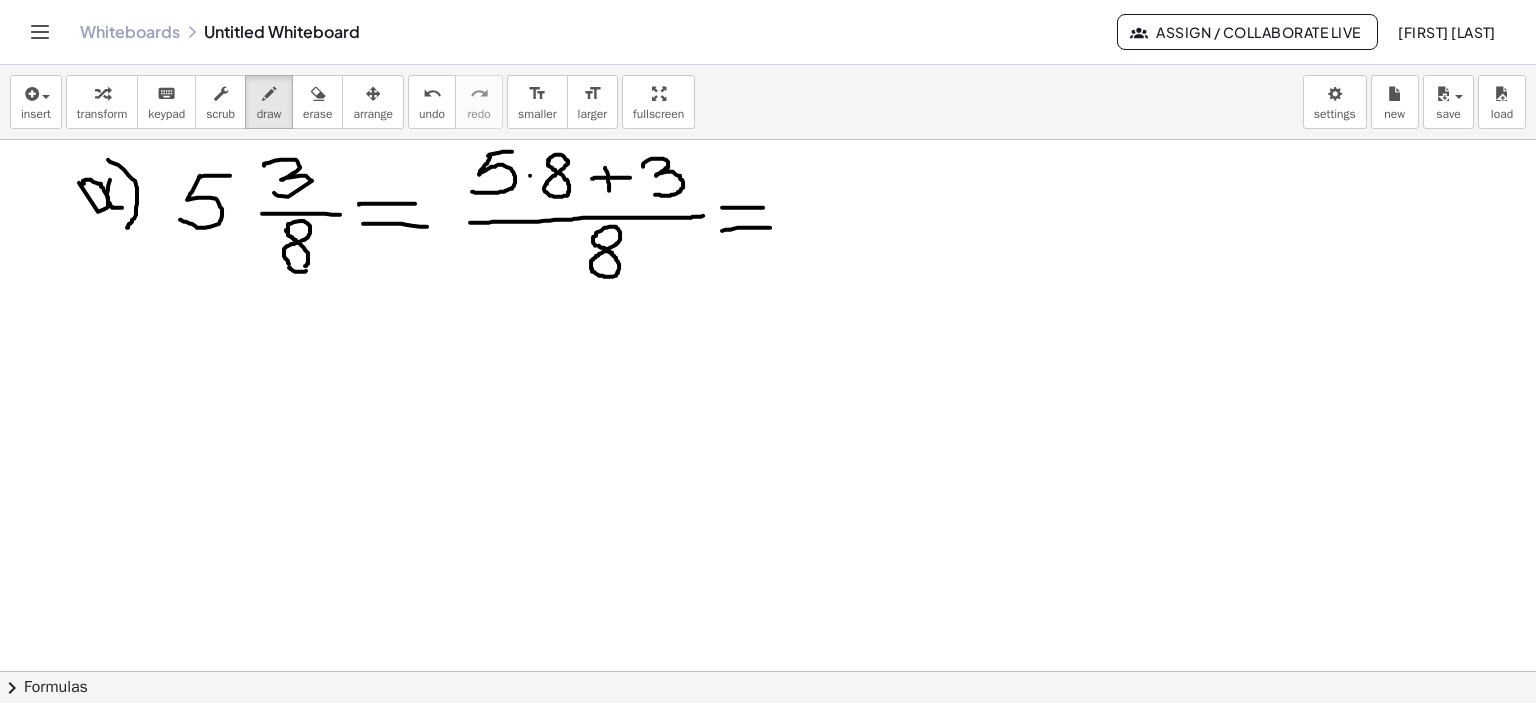 drag, startPoint x: 289, startPoint y: 267, endPoint x: 306, endPoint y: 269, distance: 17.117243 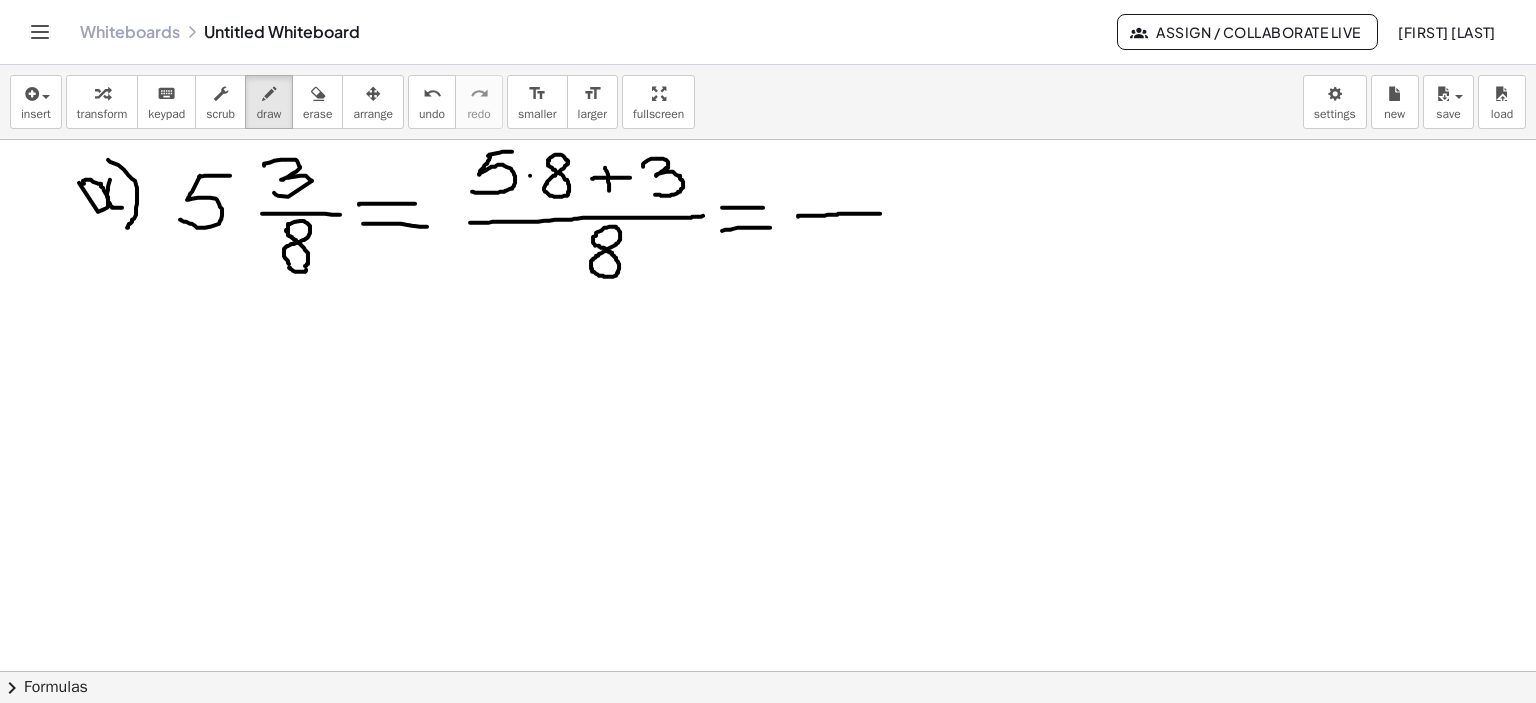 drag, startPoint x: 798, startPoint y: 216, endPoint x: 880, endPoint y: 213, distance: 82.05486 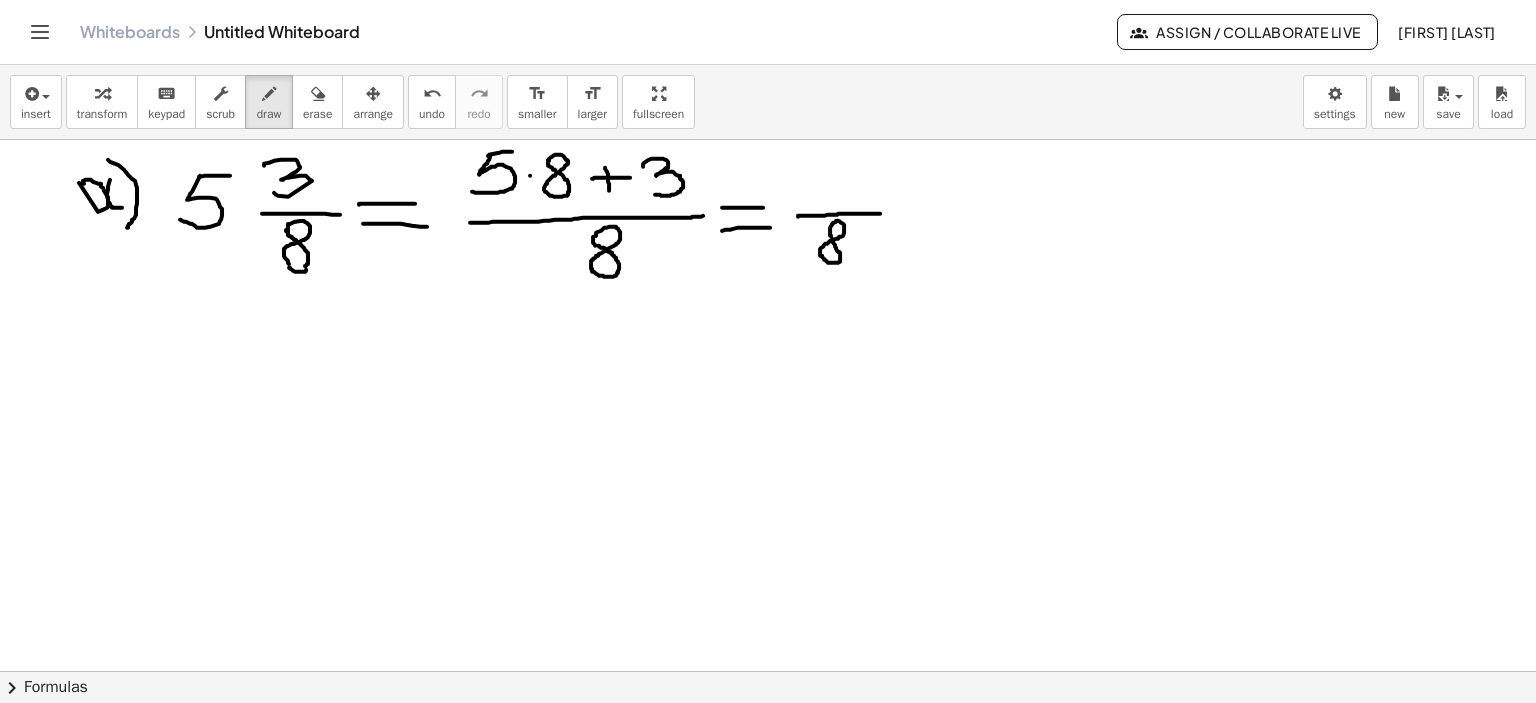 click at bounding box center (768, 672) 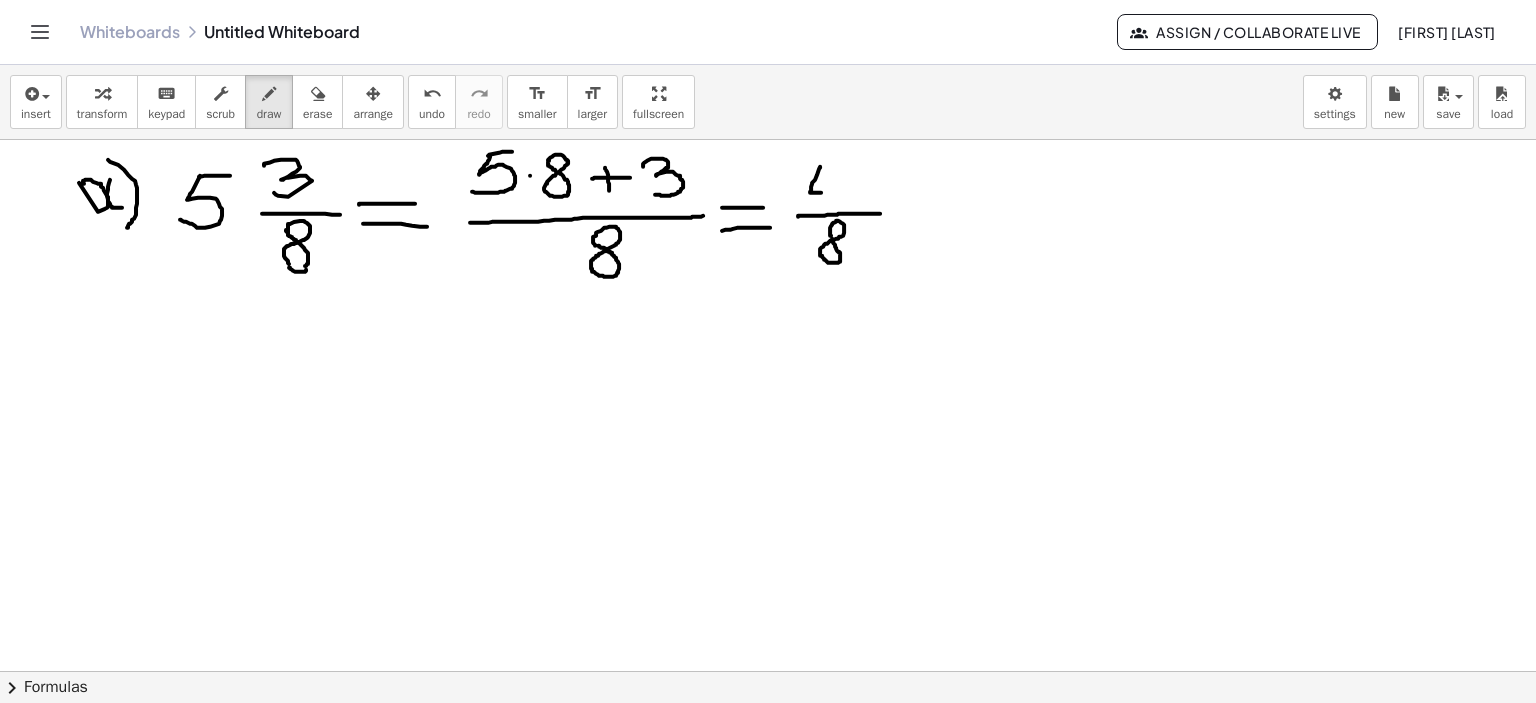drag, startPoint x: 820, startPoint y: 166, endPoint x: 828, endPoint y: 195, distance: 30.083218 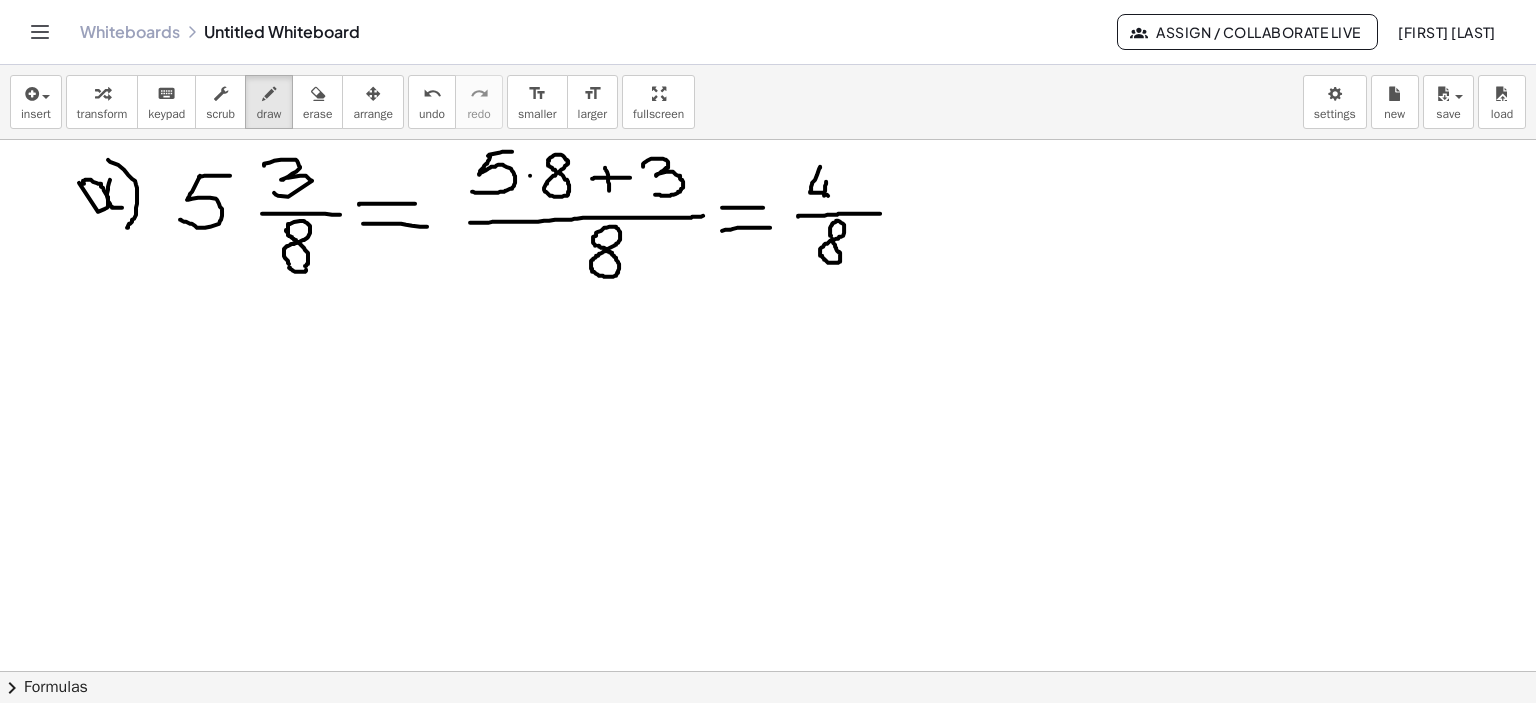 drag, startPoint x: 826, startPoint y: 181, endPoint x: 821, endPoint y: 207, distance: 26.476404 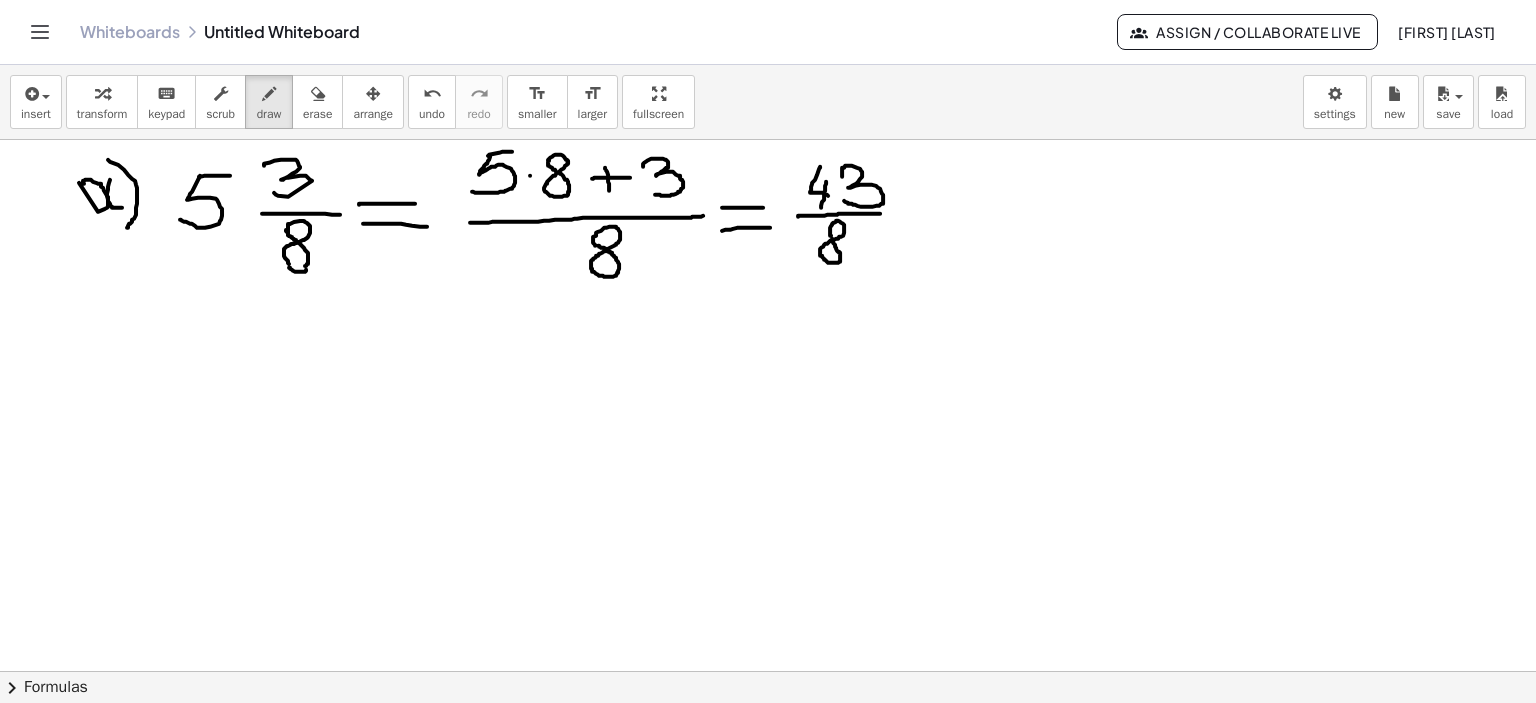 drag, startPoint x: 842, startPoint y: 174, endPoint x: 844, endPoint y: 200, distance: 26.076809 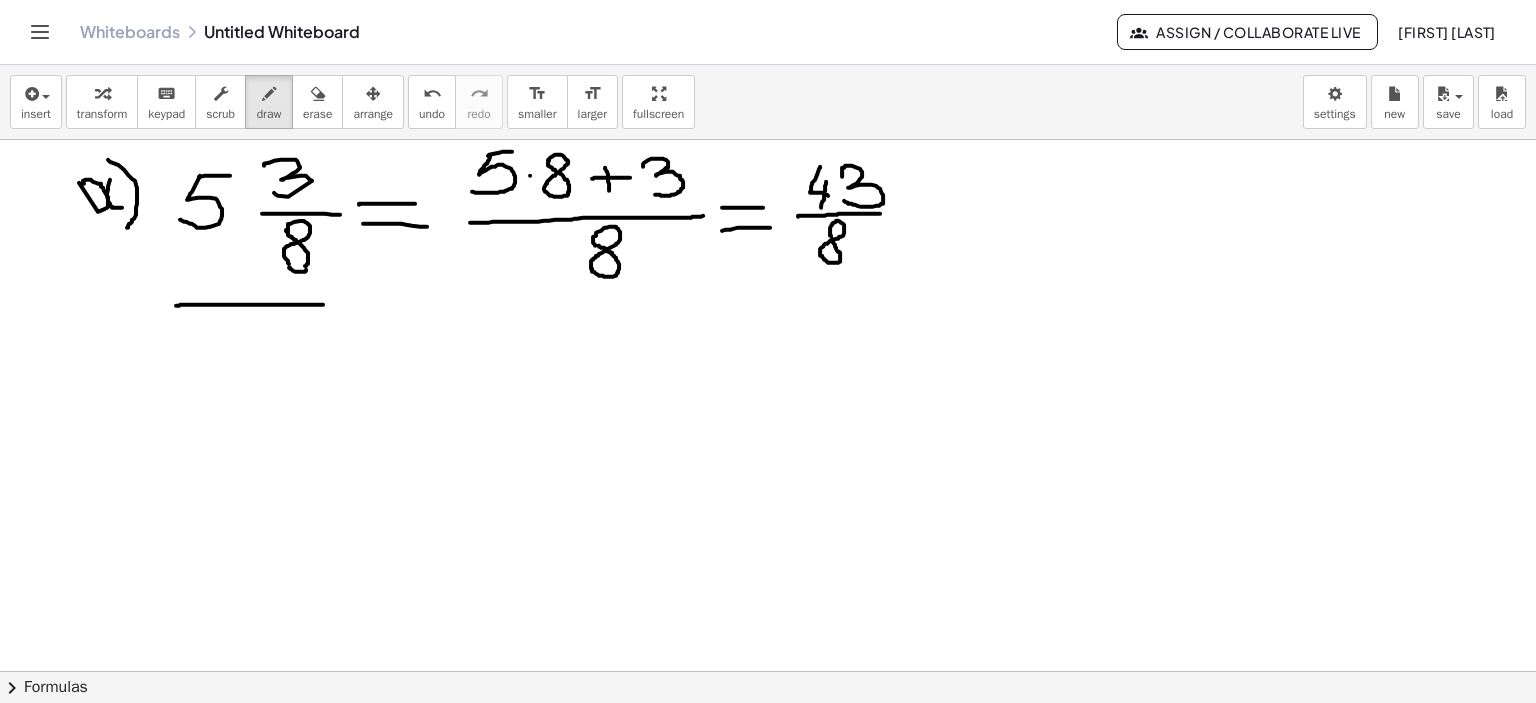 drag, startPoint x: 176, startPoint y: 305, endPoint x: 323, endPoint y: 304, distance: 147.0034 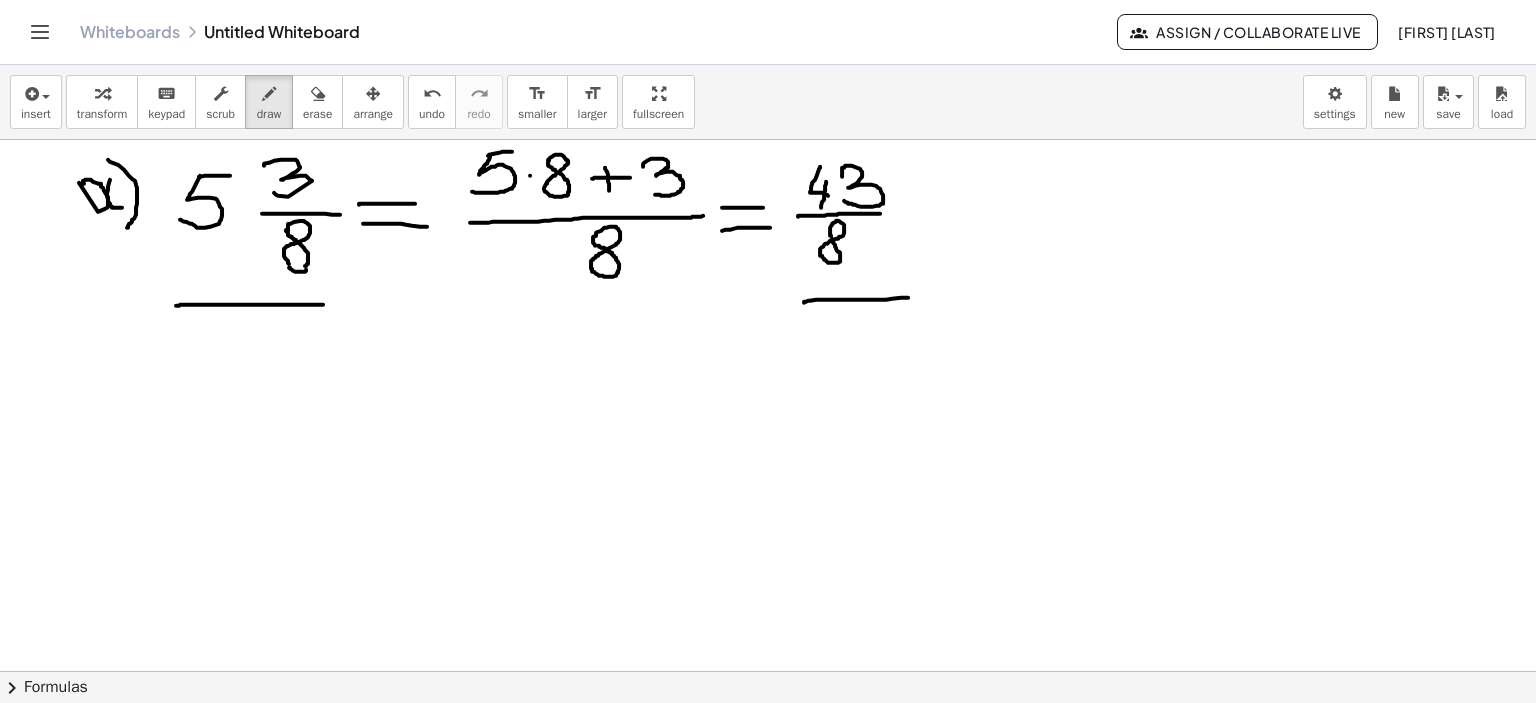 drag, startPoint x: 804, startPoint y: 302, endPoint x: 908, endPoint y: 297, distance: 104.120125 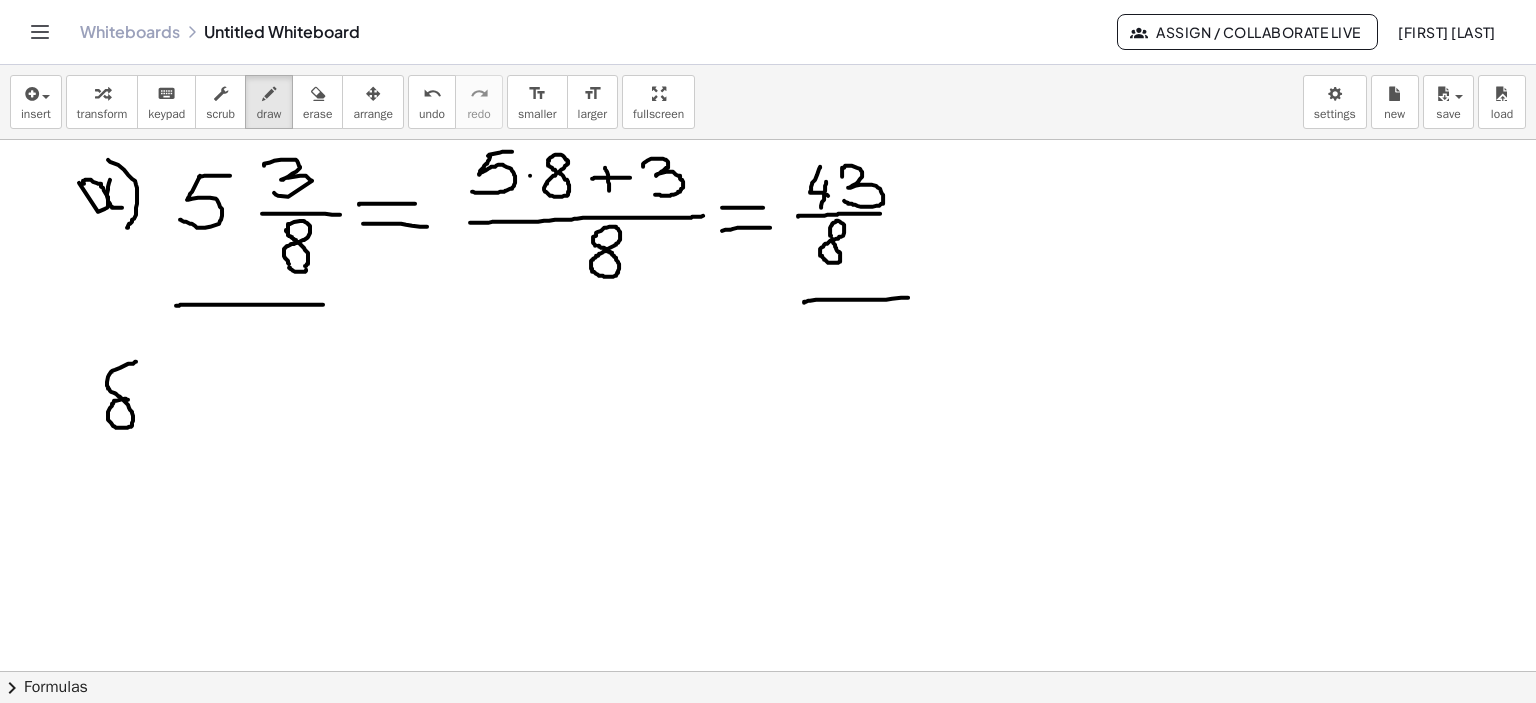 drag, startPoint x: 128, startPoint y: 399, endPoint x: 136, endPoint y: 361, distance: 38.832977 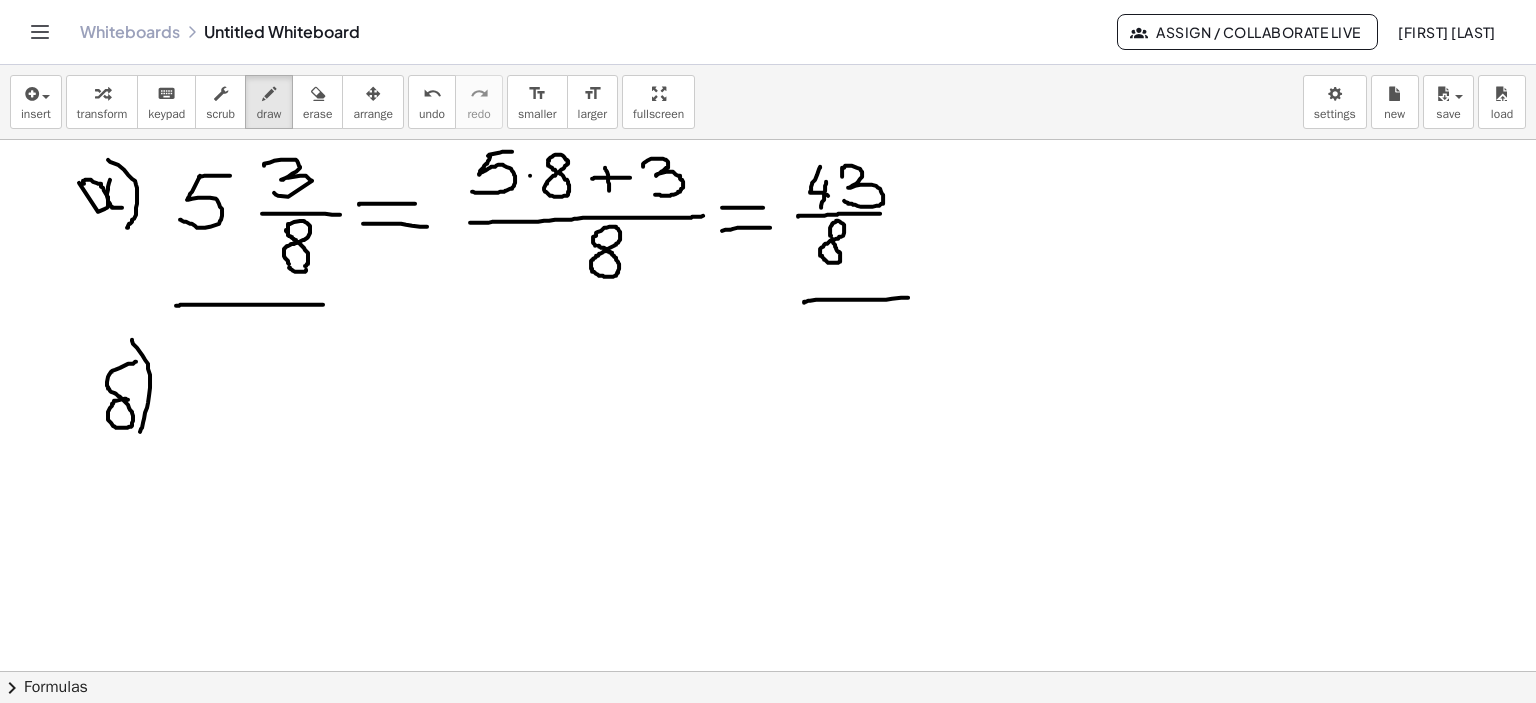 drag, startPoint x: 132, startPoint y: 340, endPoint x: 136, endPoint y: 444, distance: 104.0769 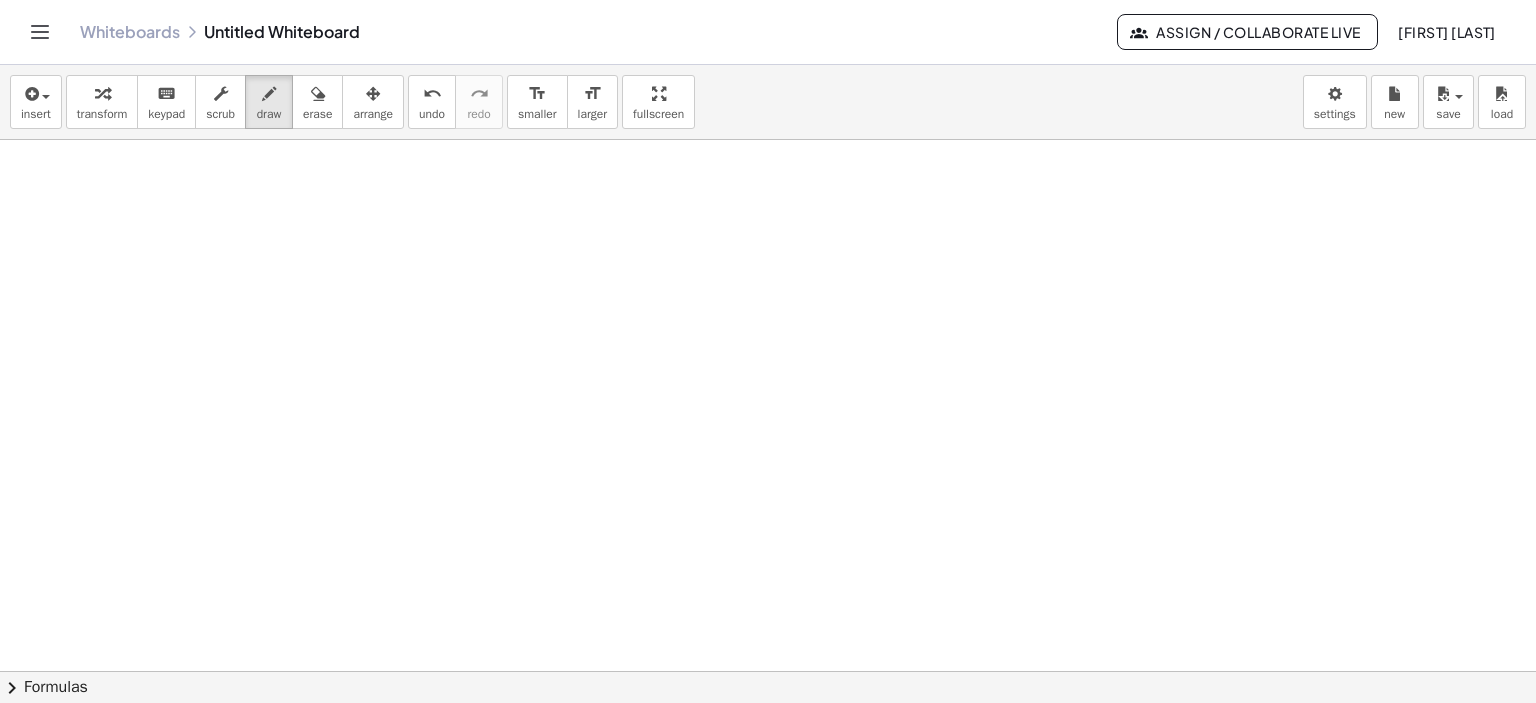 scroll, scrollTop: 500, scrollLeft: 0, axis: vertical 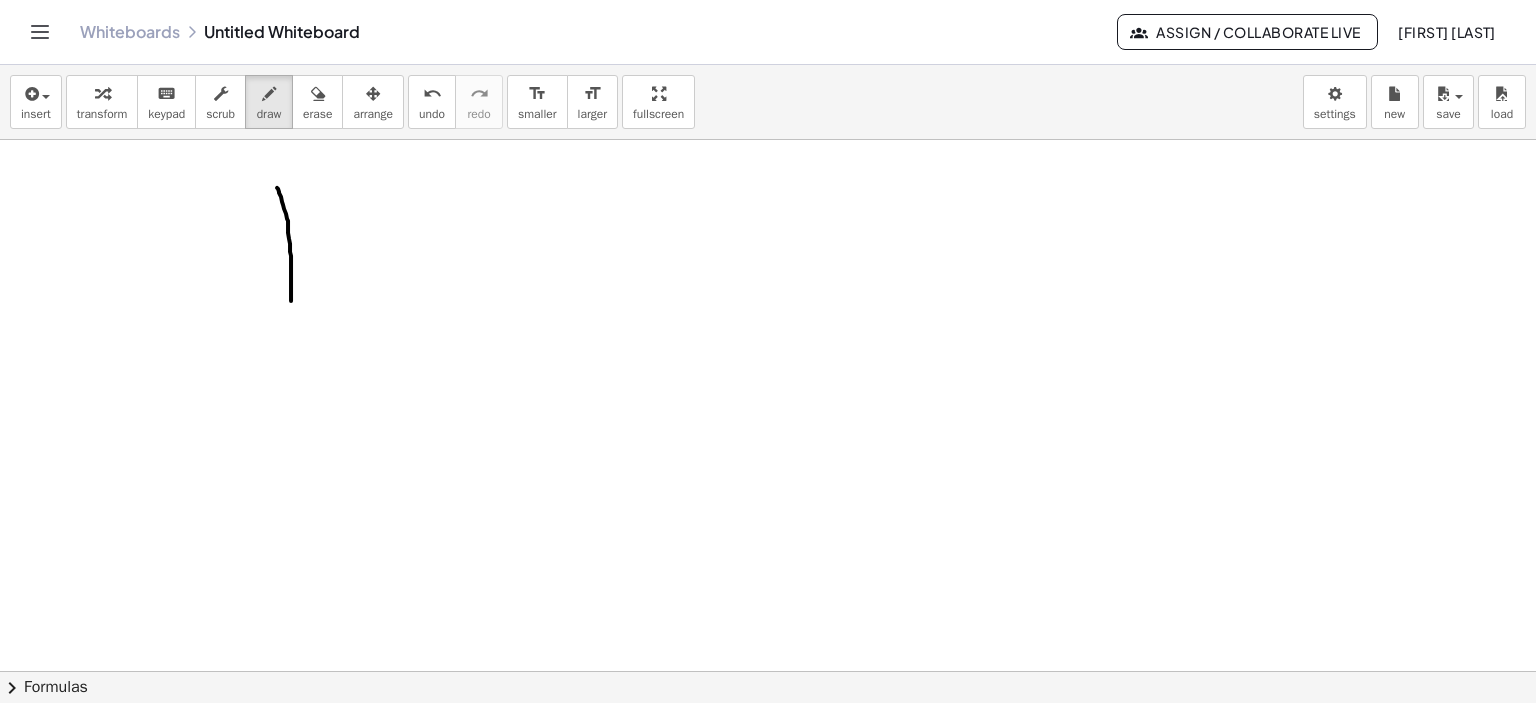 drag, startPoint x: 279, startPoint y: 192, endPoint x: 296, endPoint y: 236, distance: 47.169907 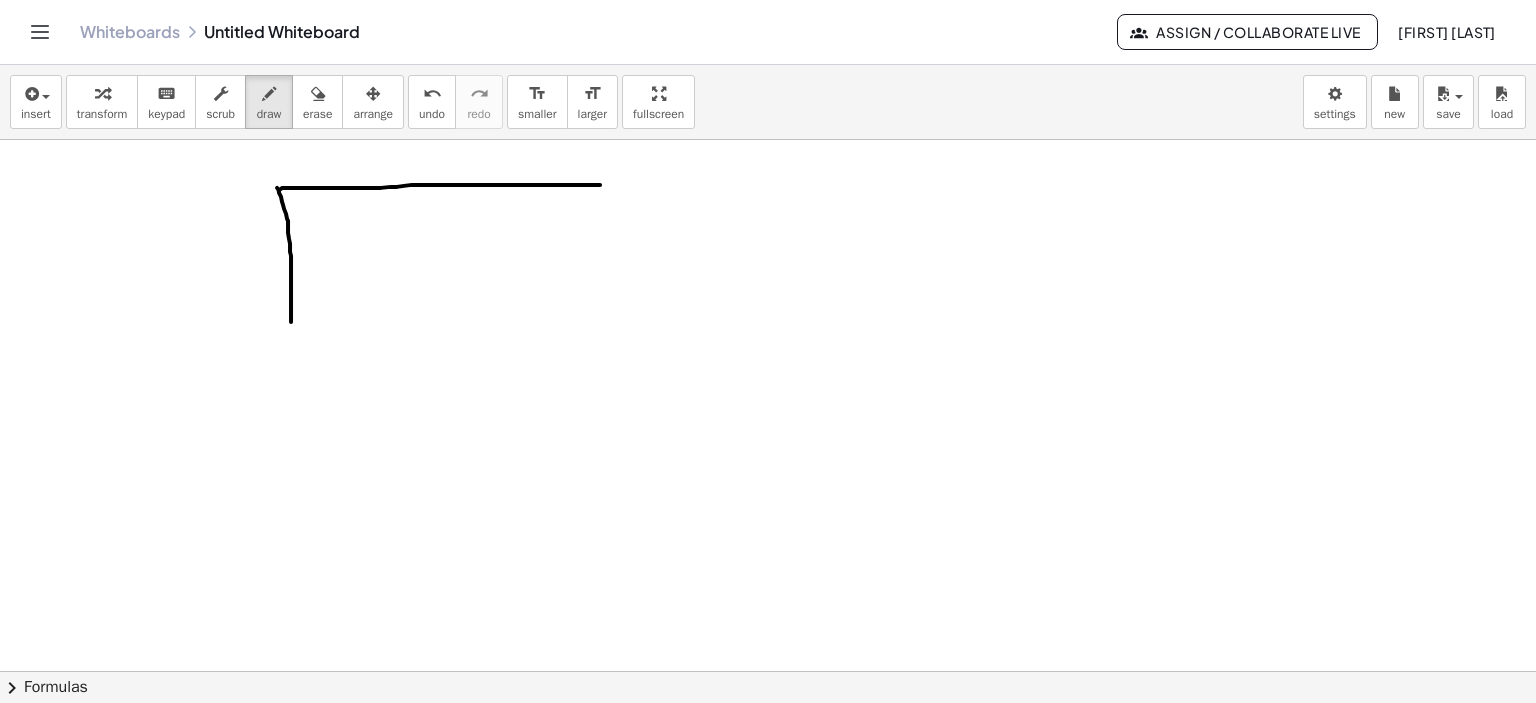 drag, startPoint x: 281, startPoint y: 188, endPoint x: 600, endPoint y: 184, distance: 319.0251 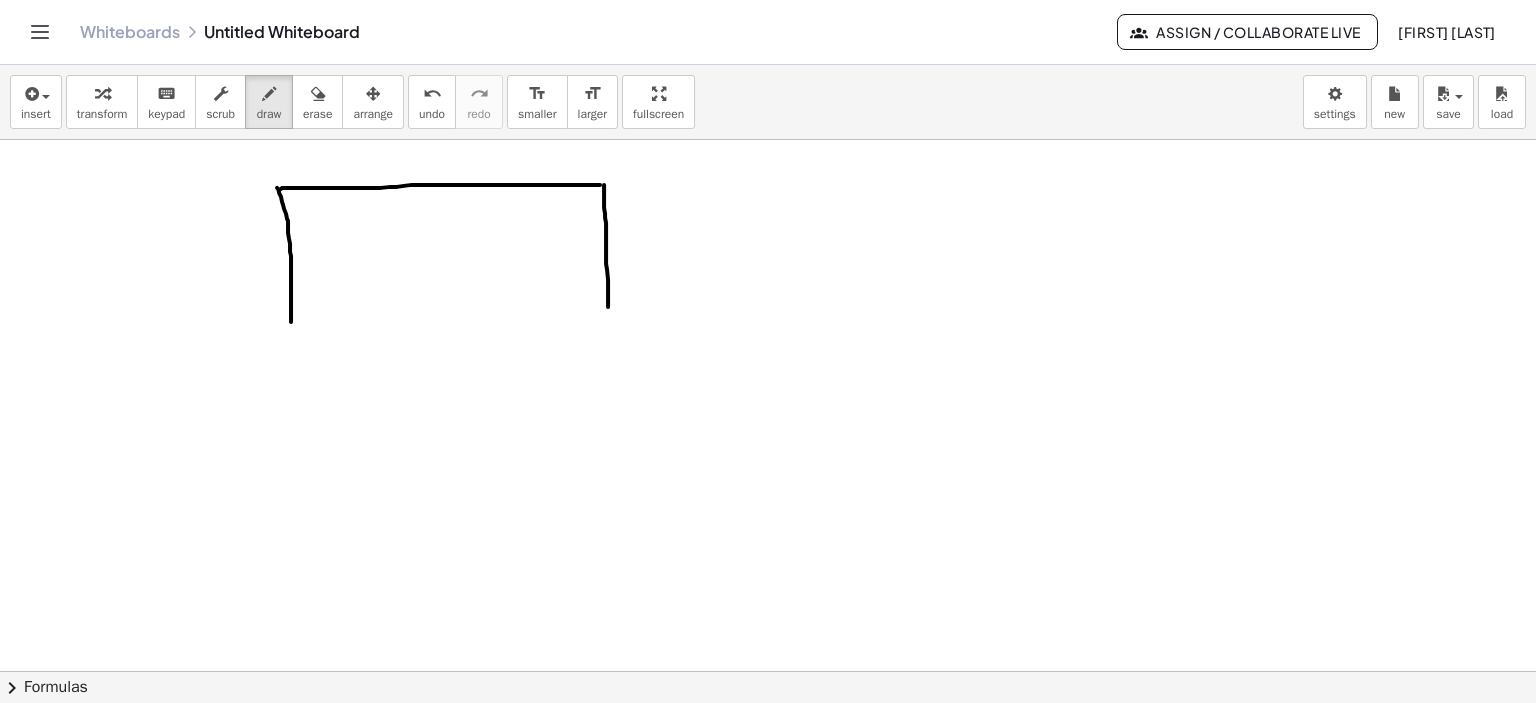 drag, startPoint x: 604, startPoint y: 184, endPoint x: 609, endPoint y: 313, distance: 129.09686 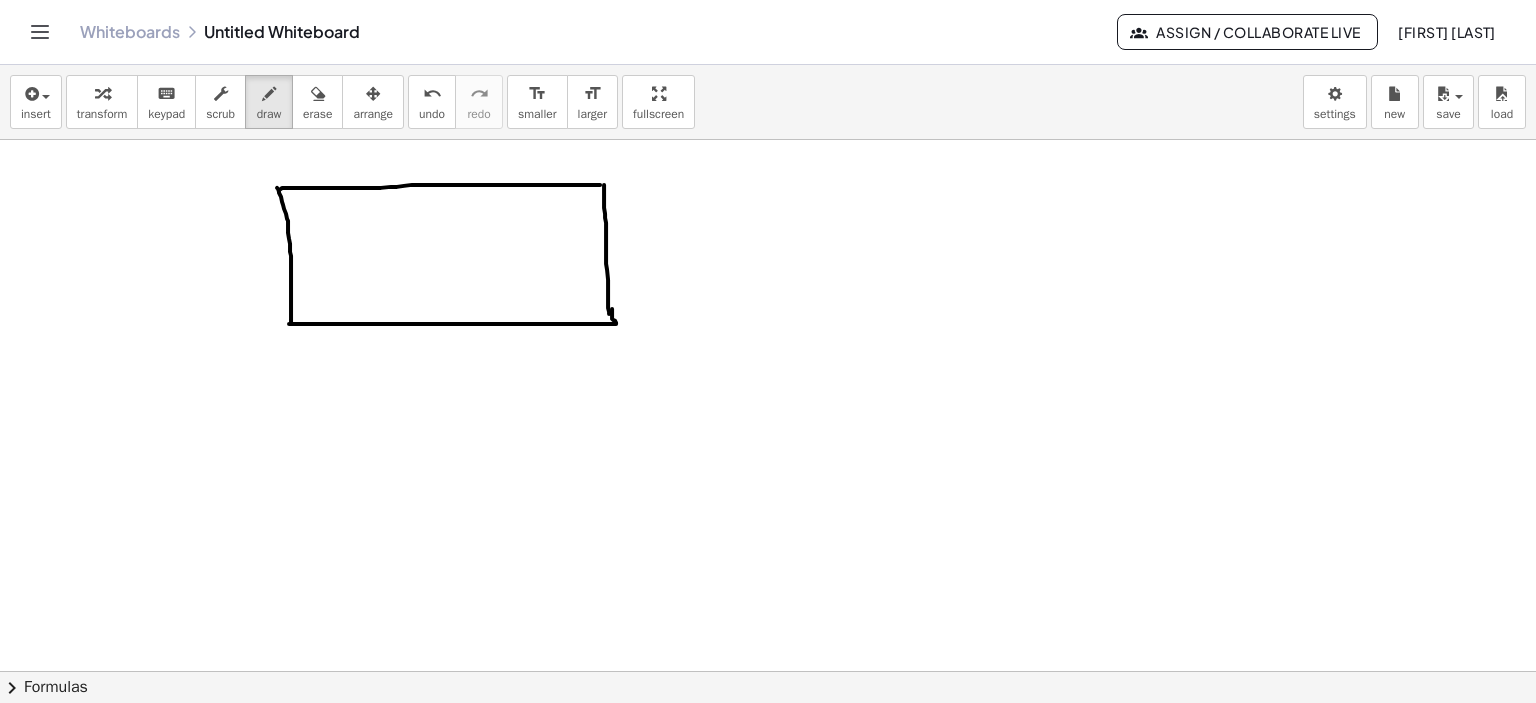 drag, startPoint x: 289, startPoint y: 323, endPoint x: 612, endPoint y: 308, distance: 323.3481 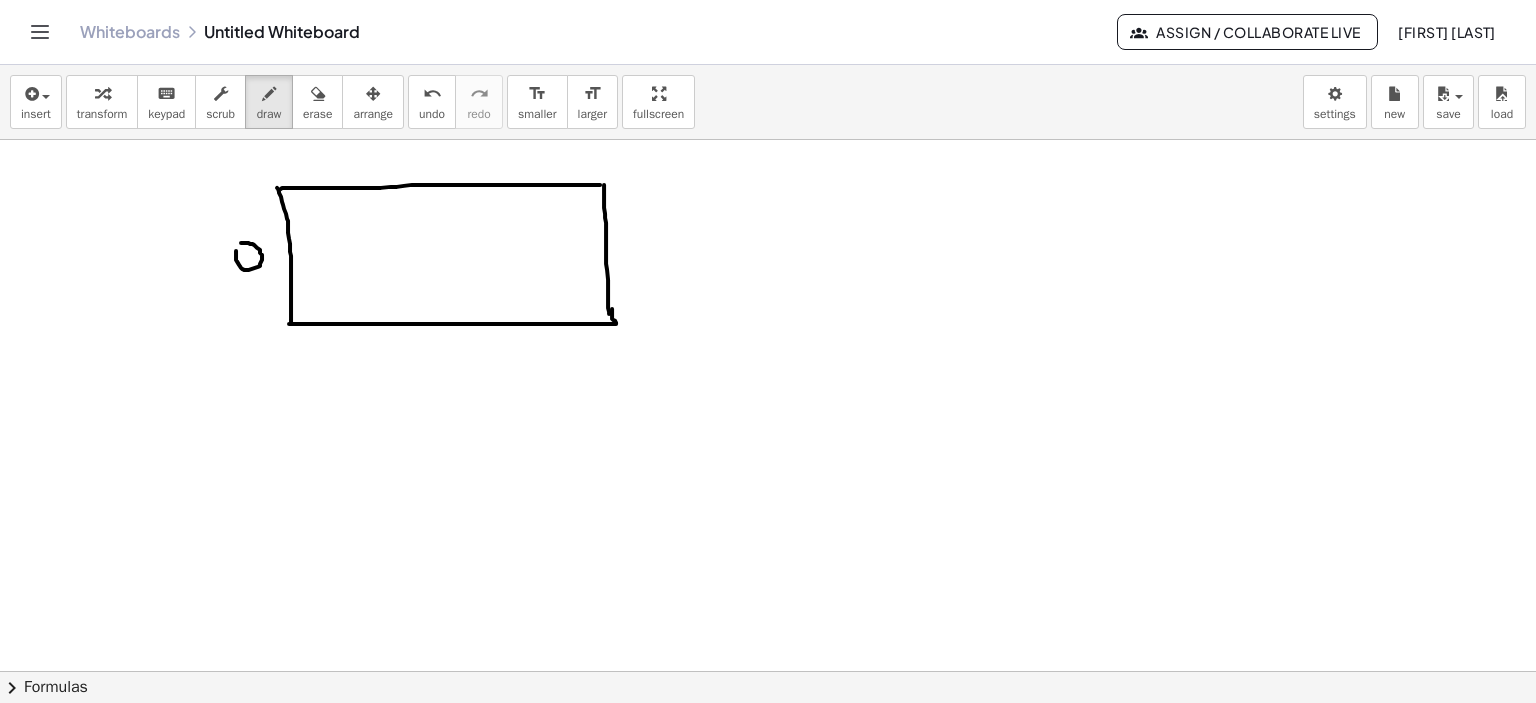drag, startPoint x: 236, startPoint y: 250, endPoint x: 259, endPoint y: 249, distance: 23.021729 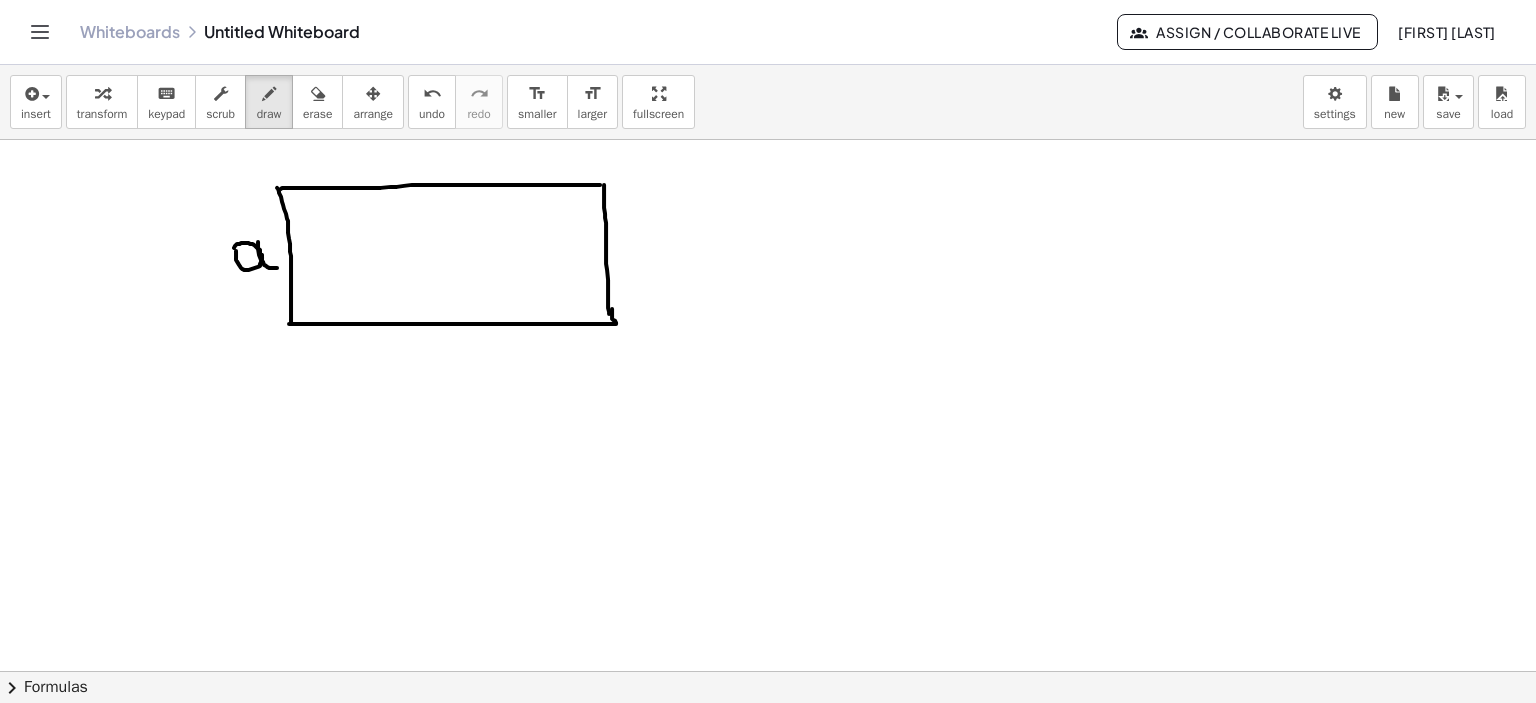 drag, startPoint x: 258, startPoint y: 245, endPoint x: 277, endPoint y: 267, distance: 29.068884 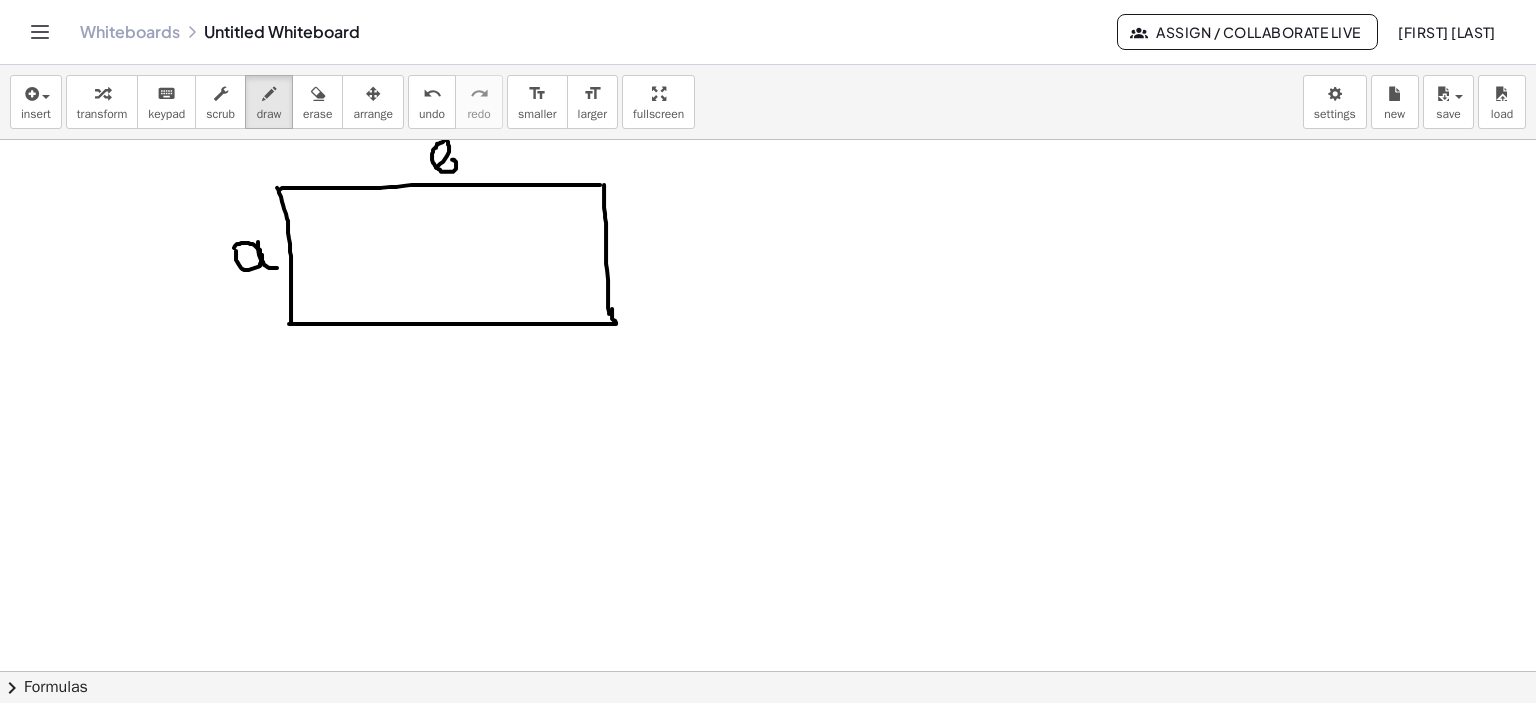drag, startPoint x: 436, startPoint y: 167, endPoint x: 445, endPoint y: 161, distance: 10.816654 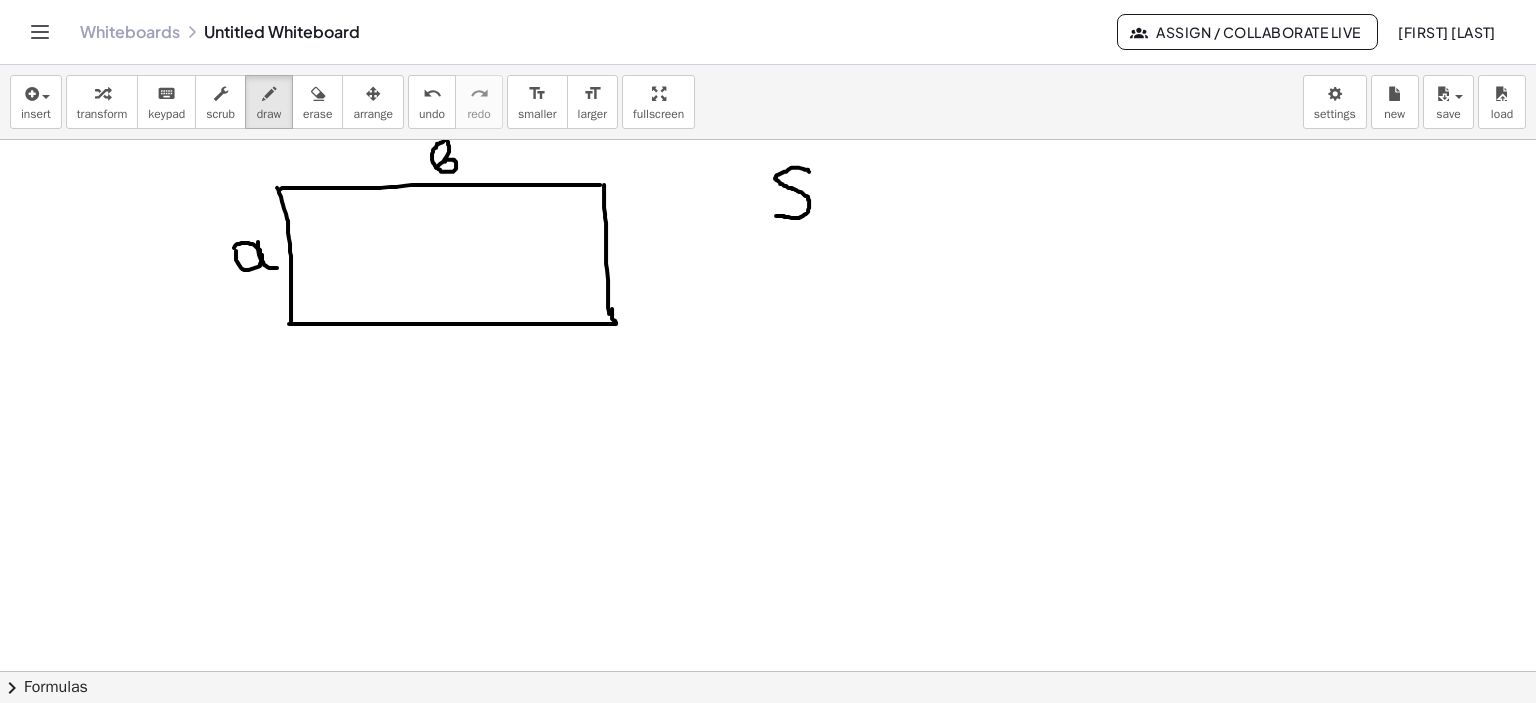 drag, startPoint x: 809, startPoint y: 171, endPoint x: 776, endPoint y: 215, distance: 55 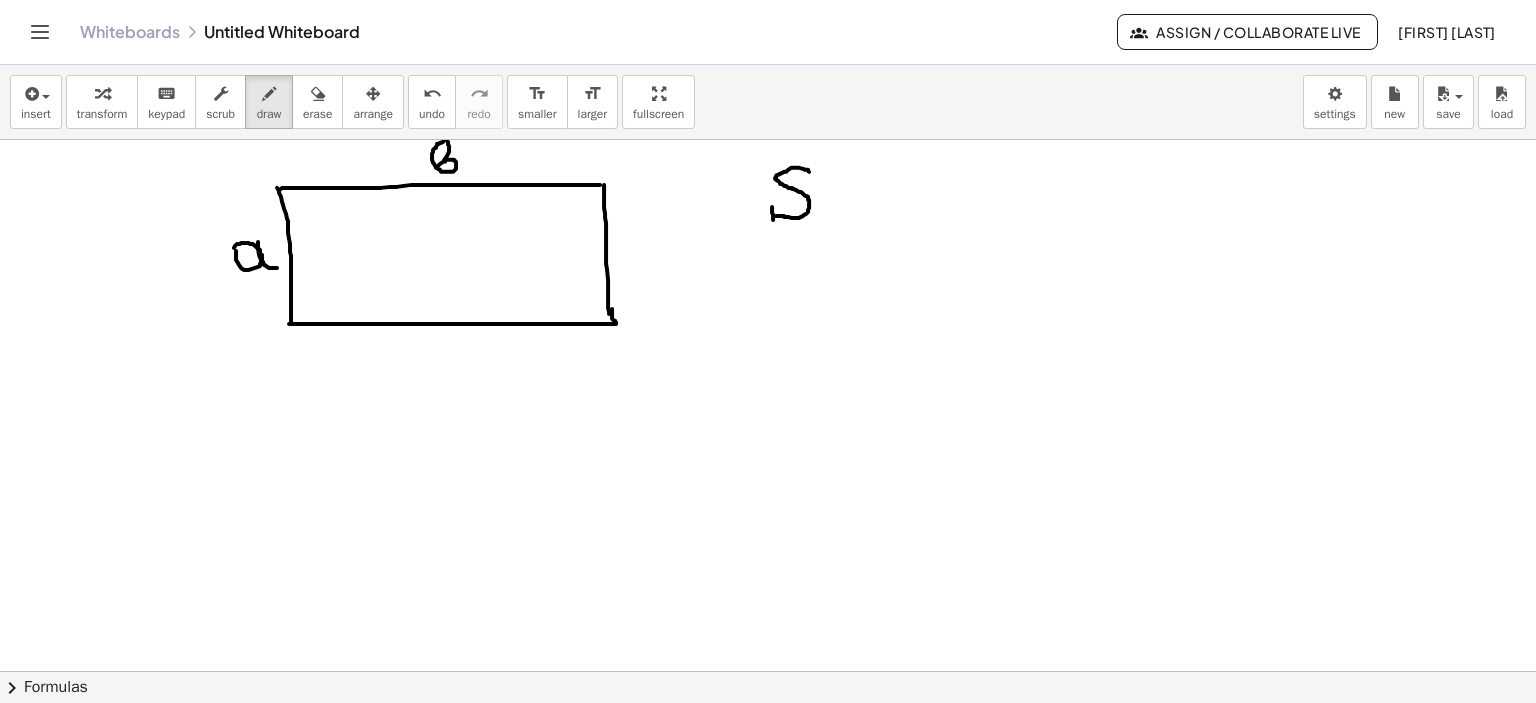drag, startPoint x: 772, startPoint y: 206, endPoint x: 812, endPoint y: 174, distance: 51.224995 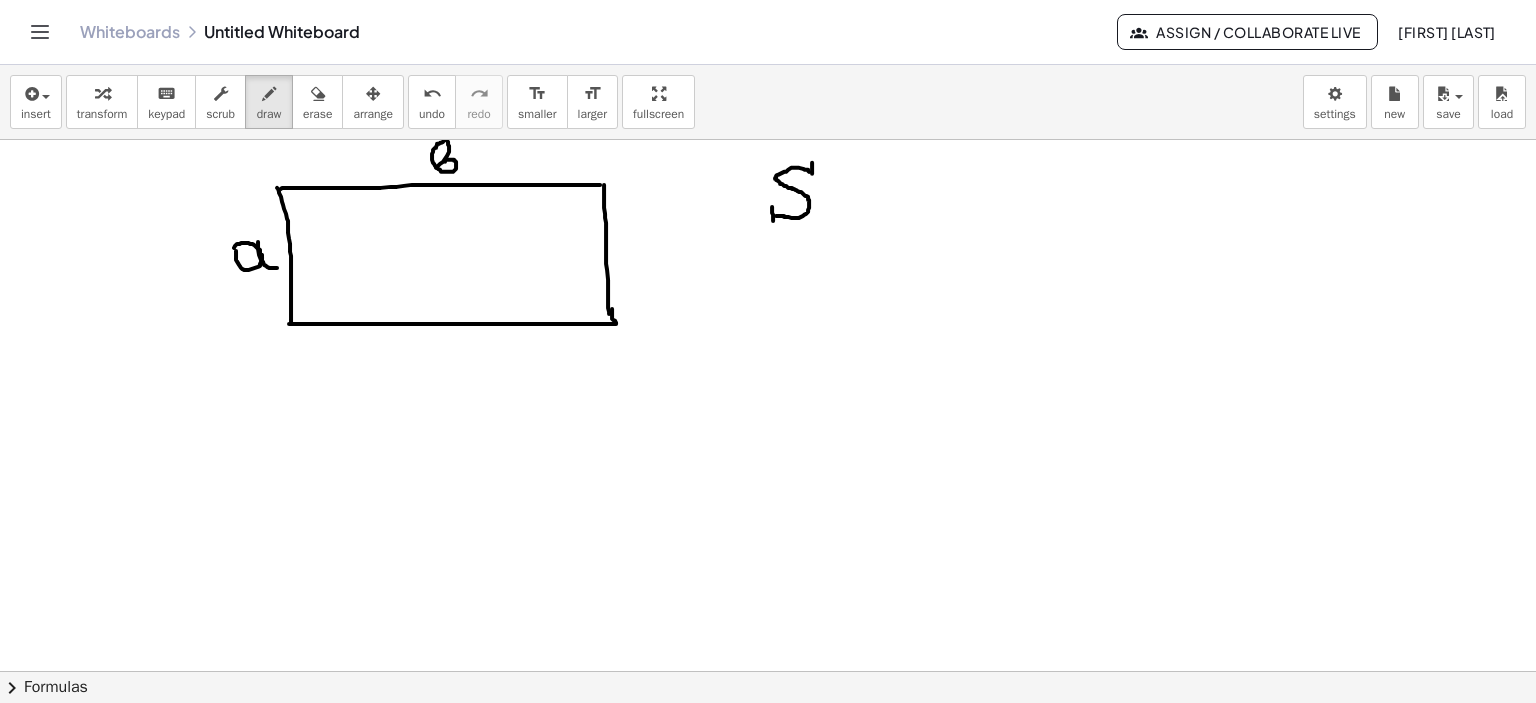 drag, startPoint x: 812, startPoint y: 162, endPoint x: 885, endPoint y: 207, distance: 85.75546 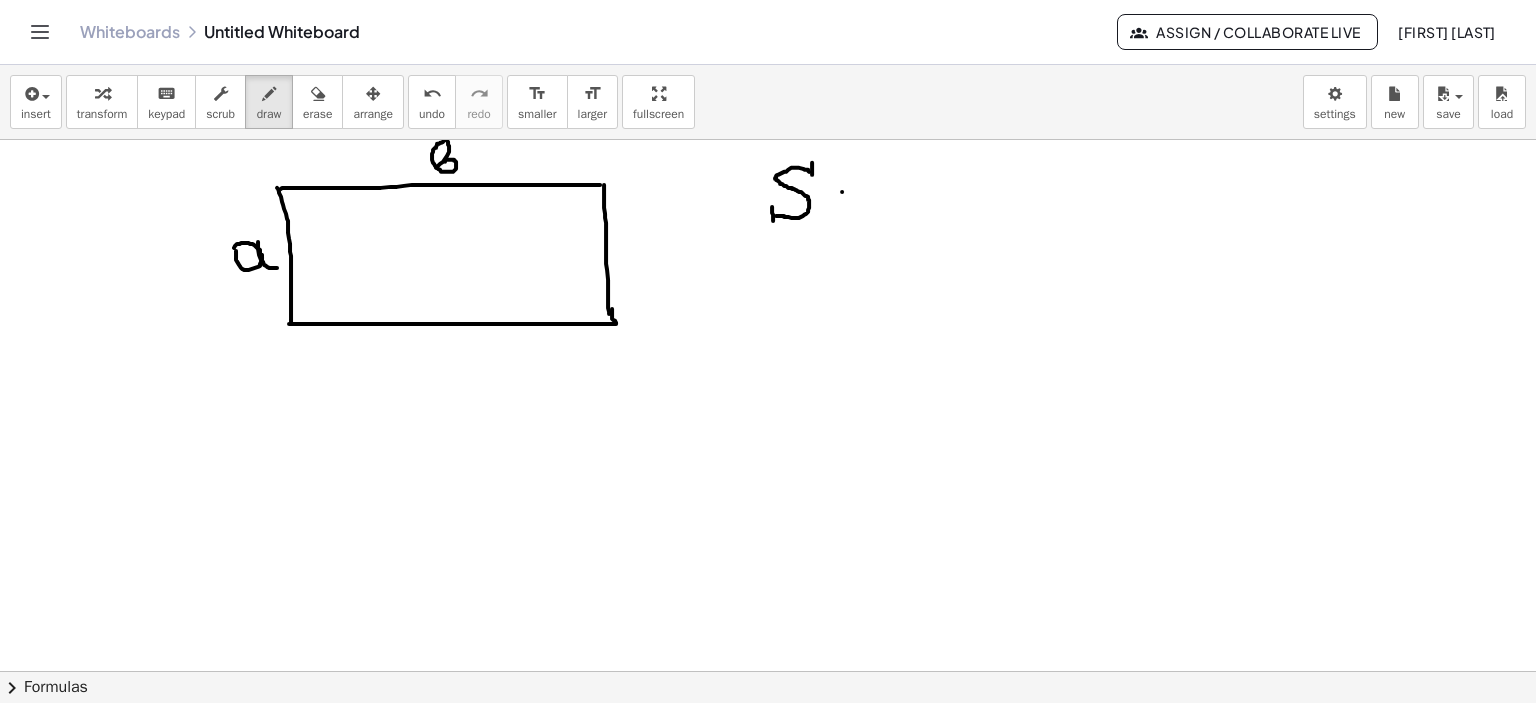 drag, startPoint x: 842, startPoint y: 191, endPoint x: 884, endPoint y: 191, distance: 42 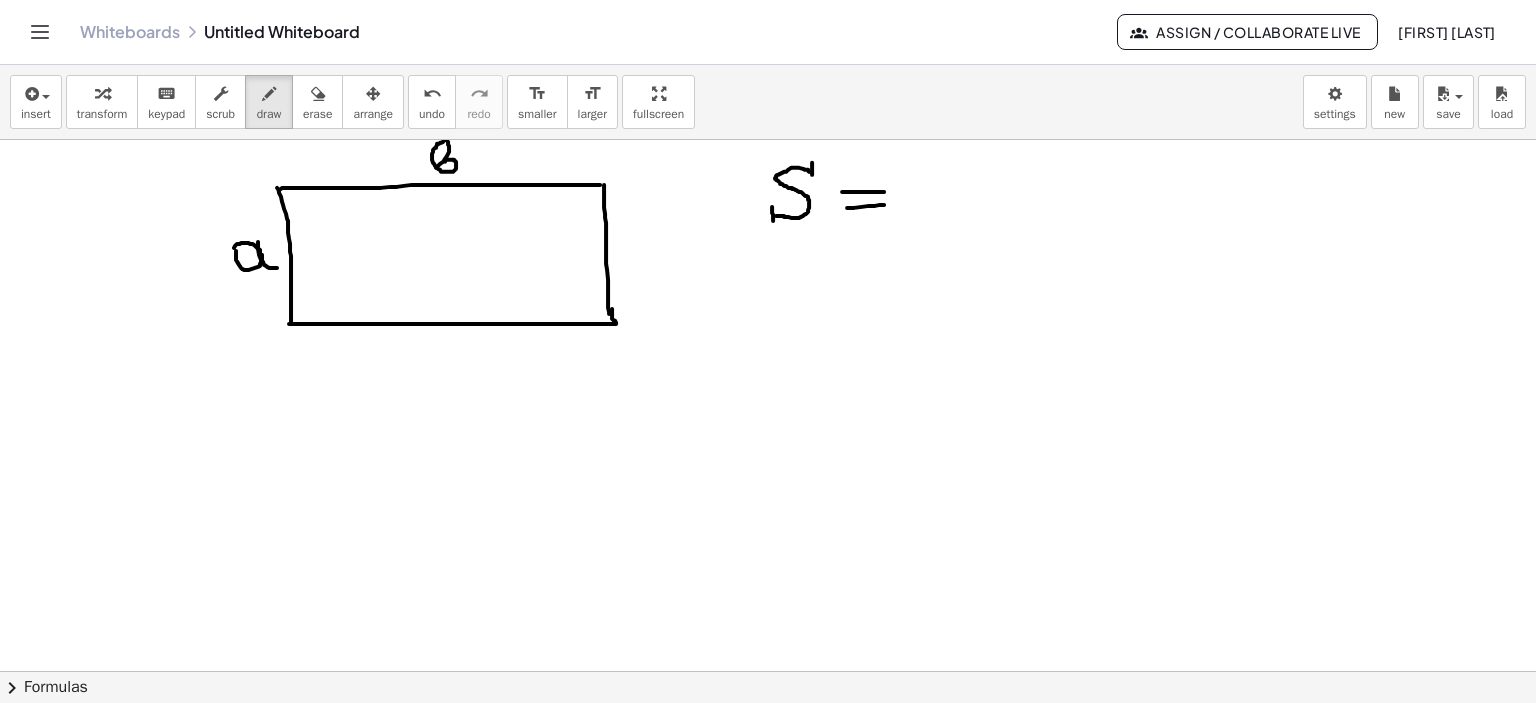 drag, startPoint x: 869, startPoint y: 205, endPoint x: 932, endPoint y: 201, distance: 63.126858 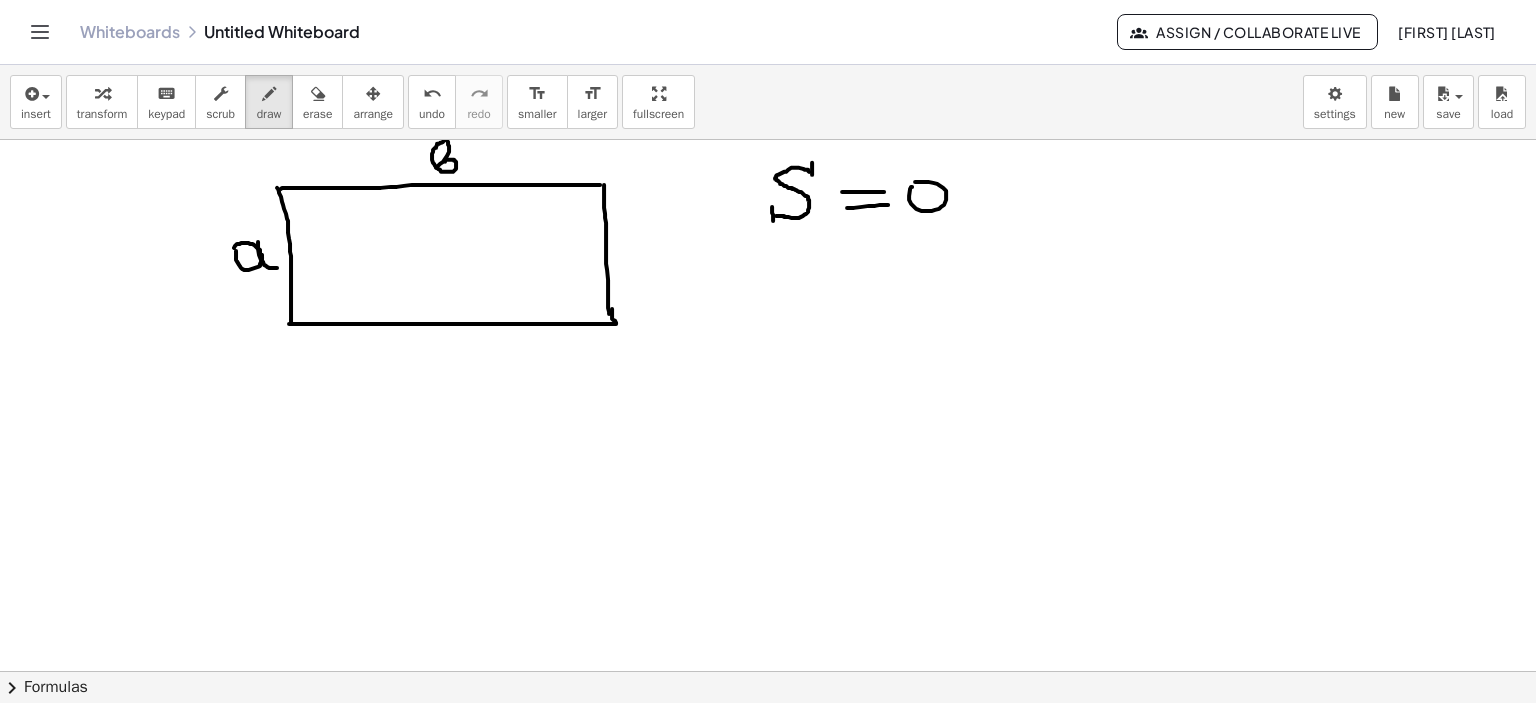 drag, startPoint x: 912, startPoint y: 186, endPoint x: 928, endPoint y: 196, distance: 18.867962 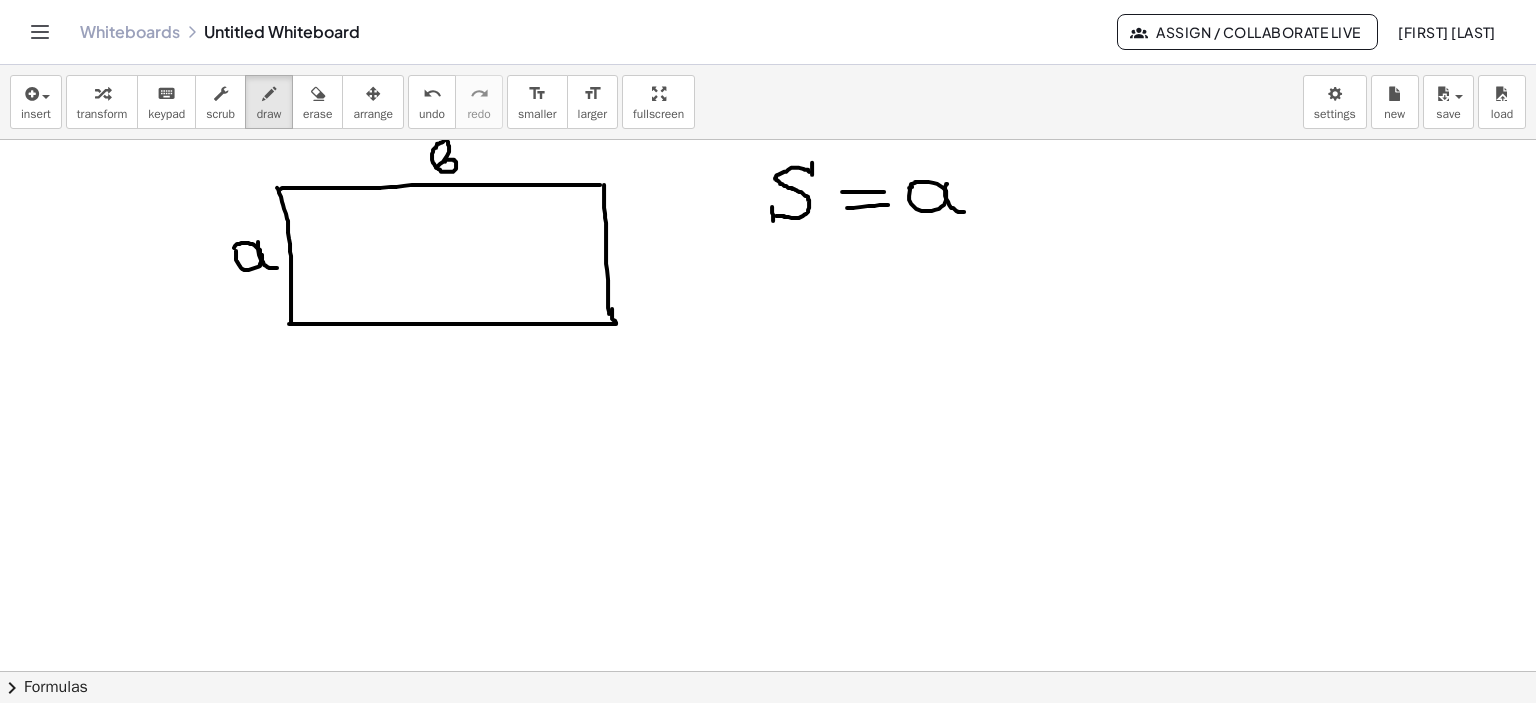 drag, startPoint x: 947, startPoint y: 183, endPoint x: 976, endPoint y: 205, distance: 36.40055 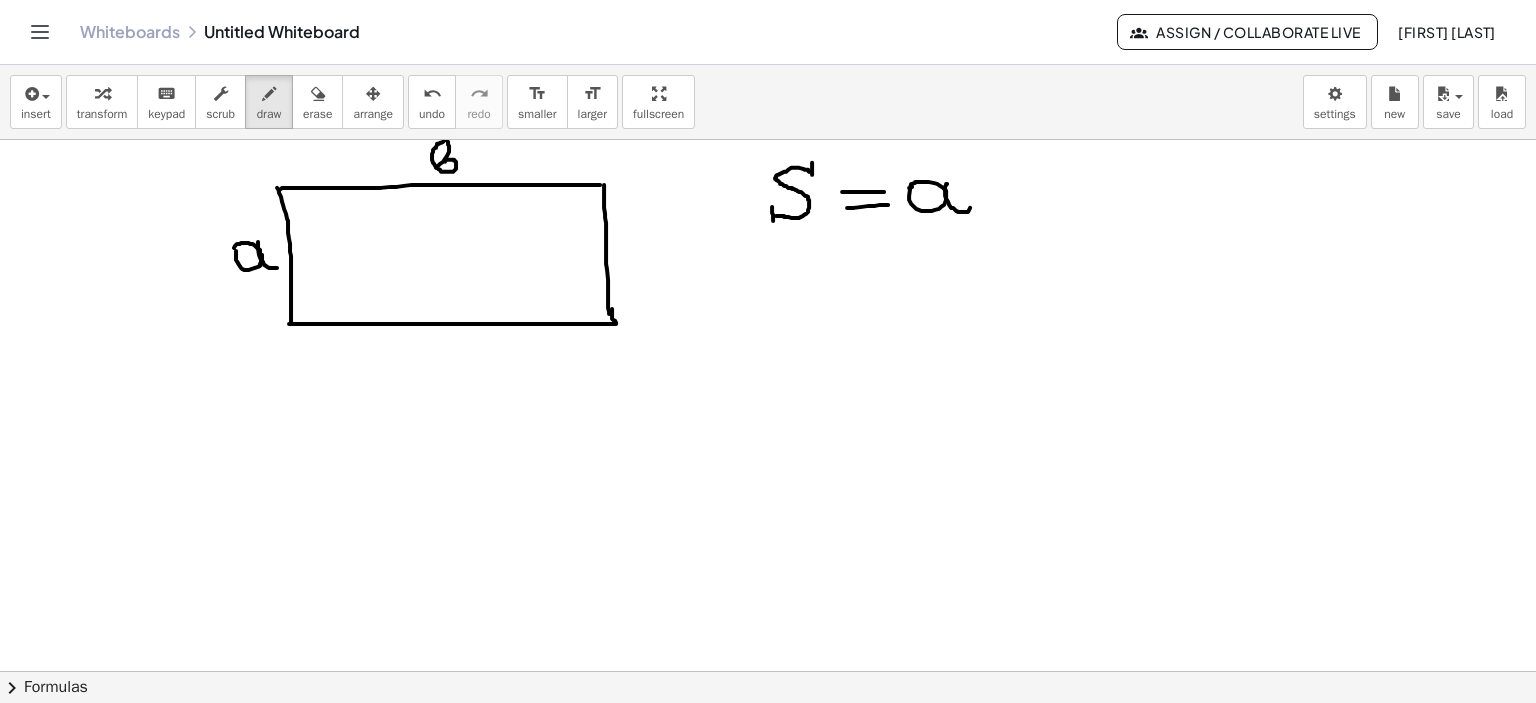 click at bounding box center (768, 172) 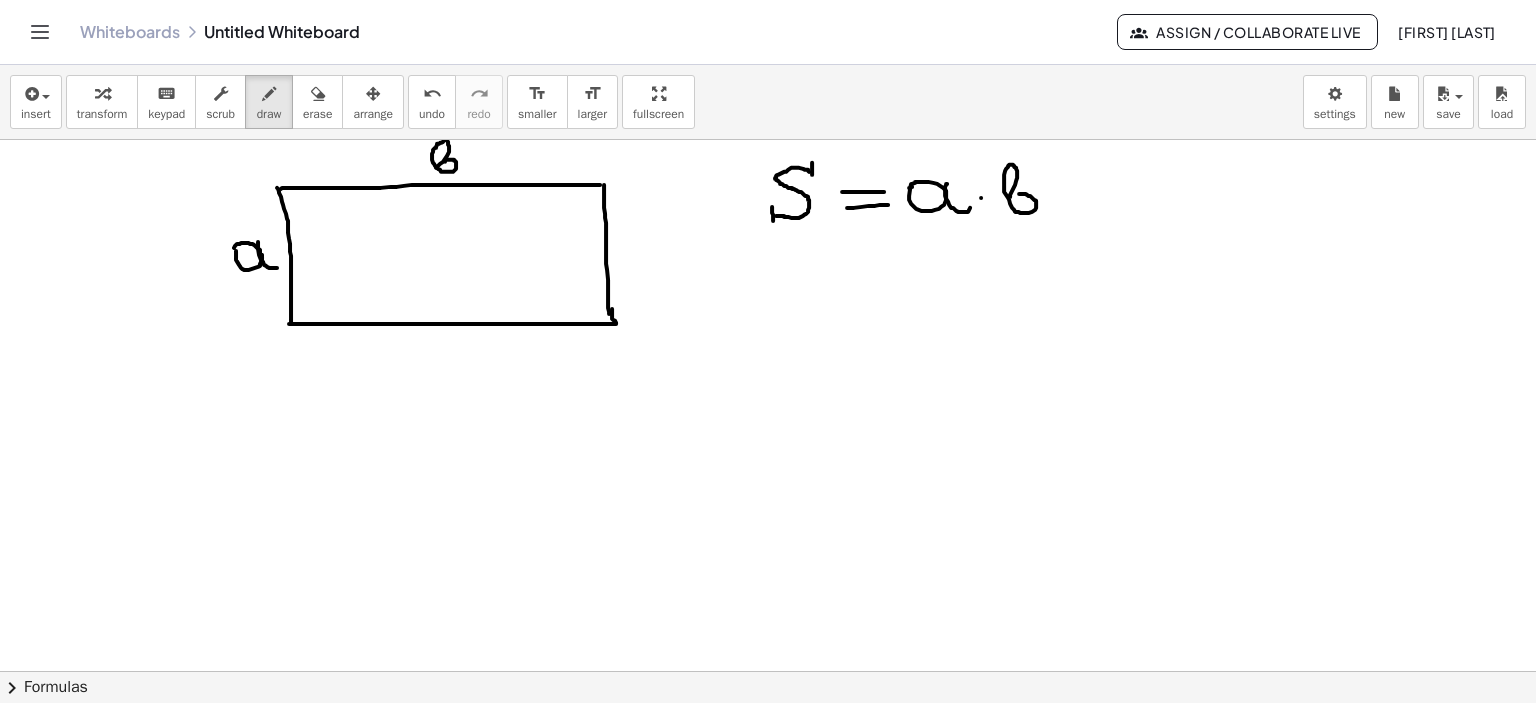 click at bounding box center (768, 172) 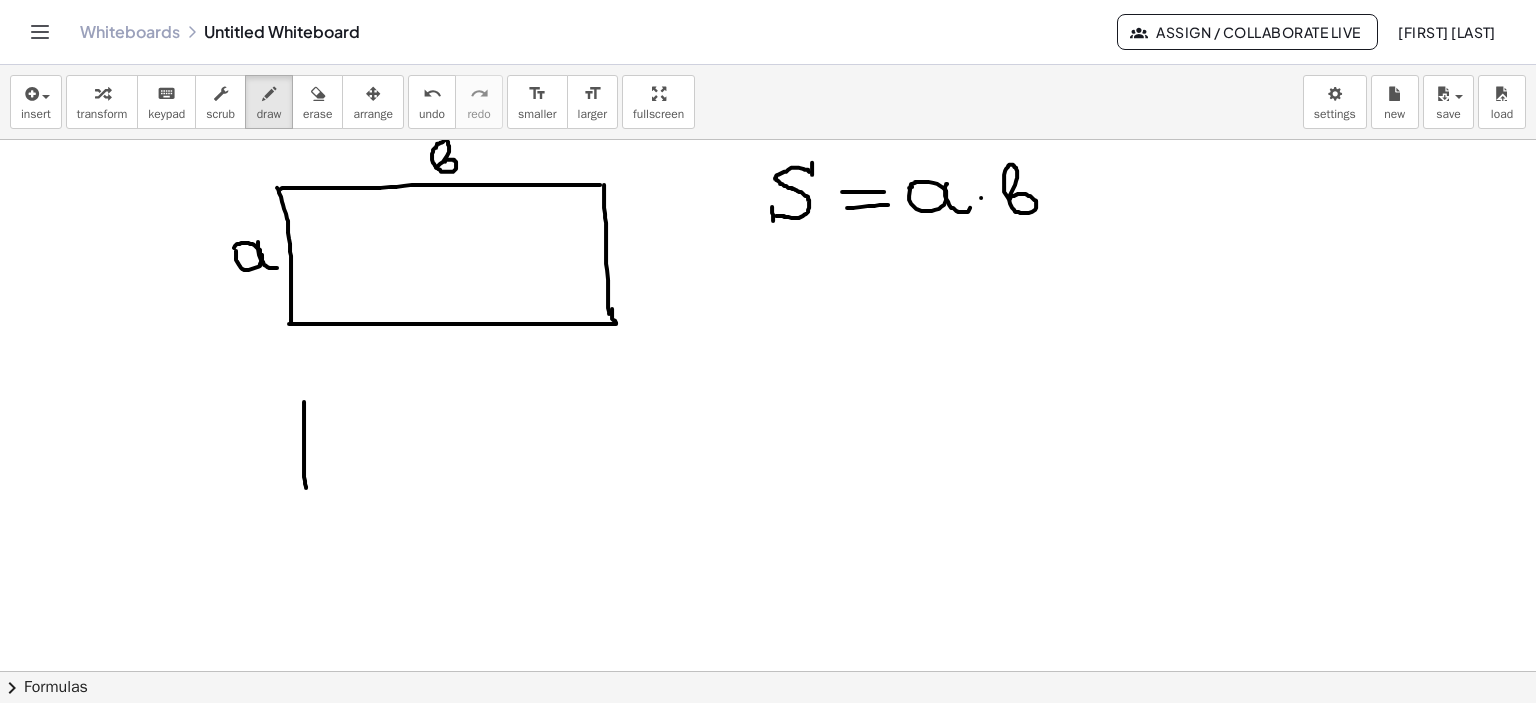 drag, startPoint x: 304, startPoint y: 401, endPoint x: 332, endPoint y: 399, distance: 28.071337 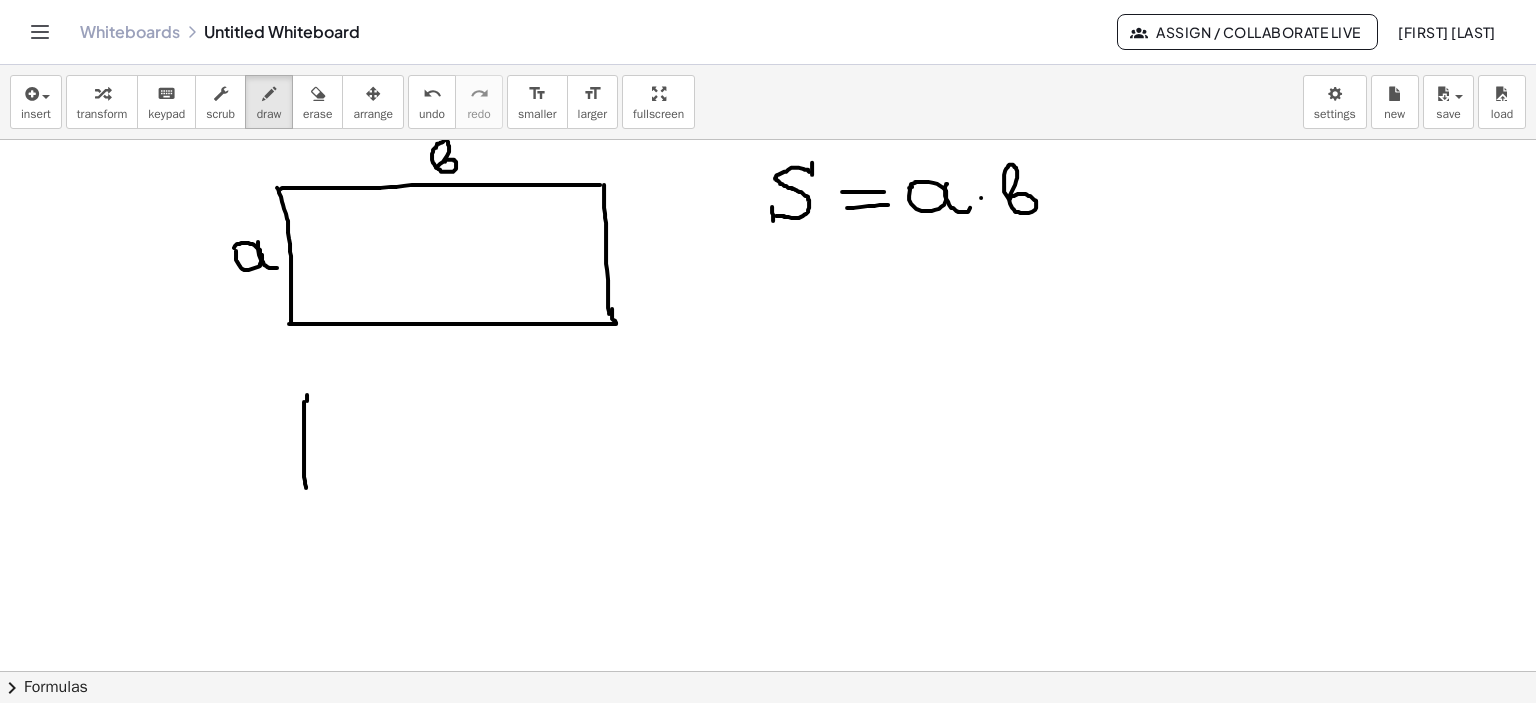 click at bounding box center [768, 172] 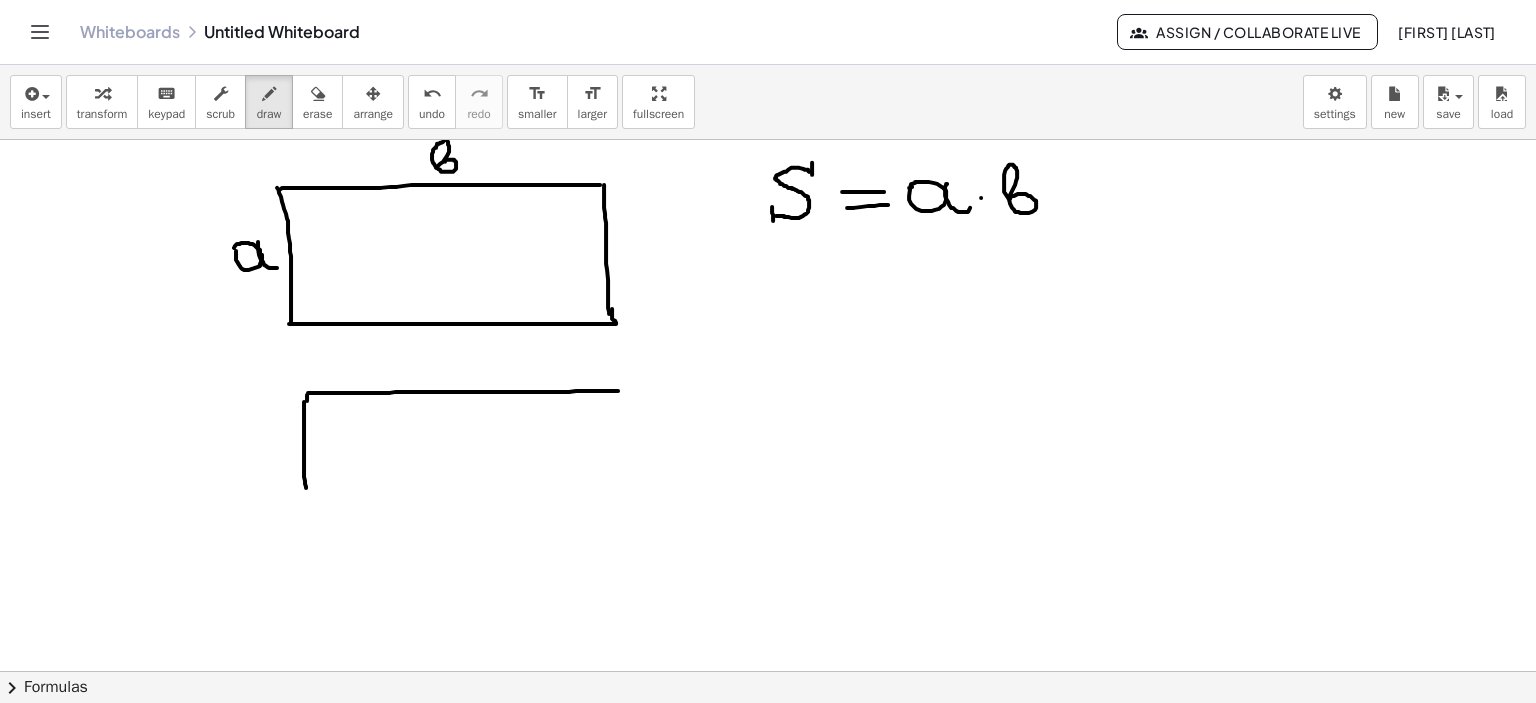 drag, startPoint x: 308, startPoint y: 392, endPoint x: 623, endPoint y: 391, distance: 315.0016 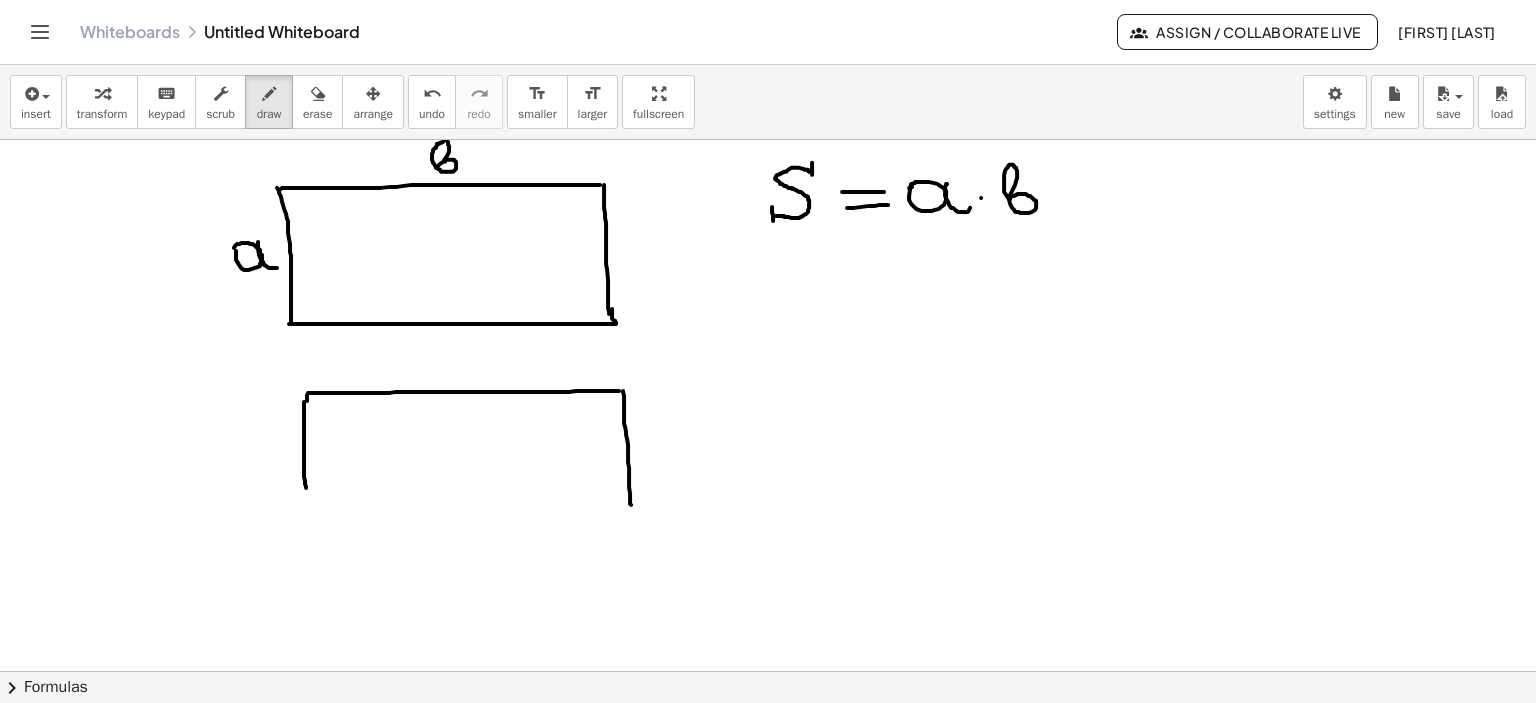 drag, startPoint x: 623, startPoint y: 390, endPoint x: 361, endPoint y: 511, distance: 288.5914 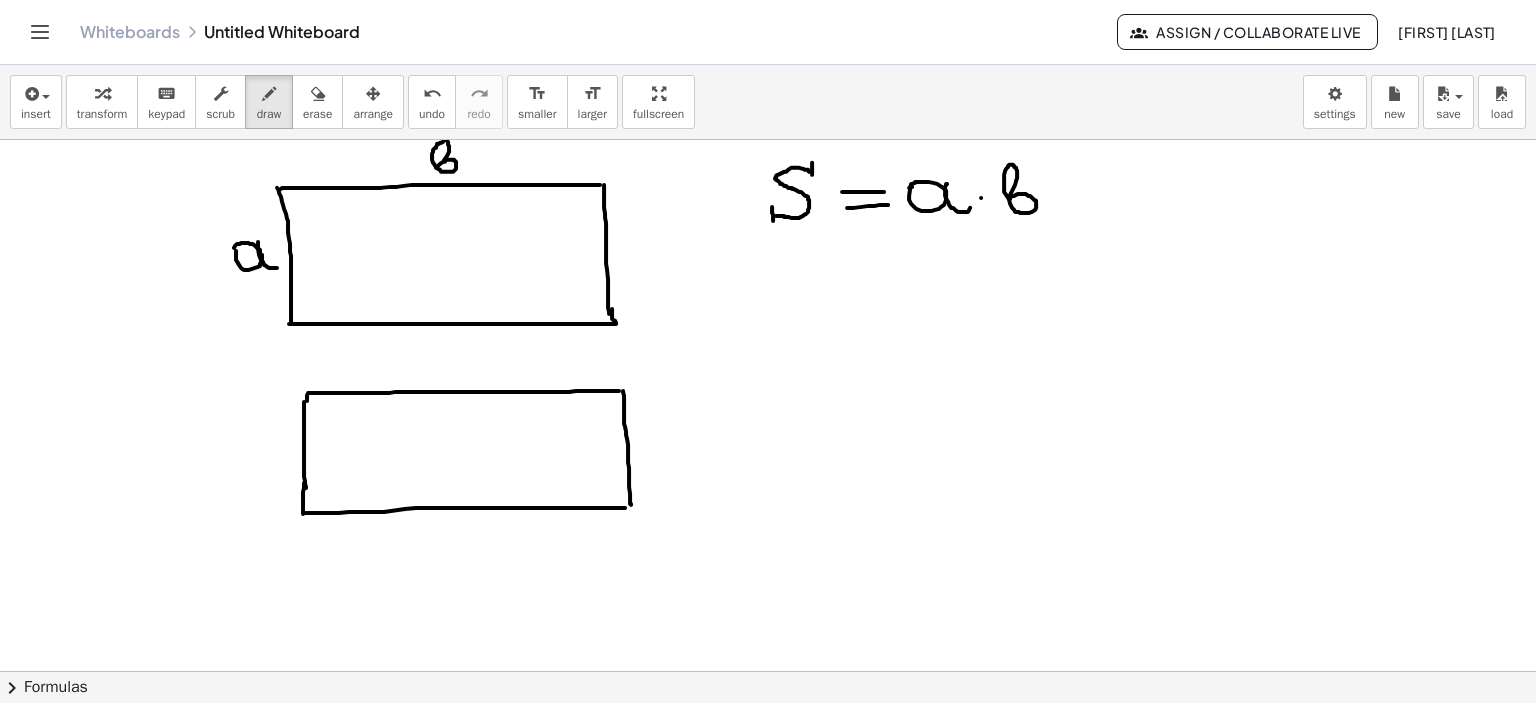 drag, startPoint x: 304, startPoint y: 482, endPoint x: 599, endPoint y: 499, distance: 295.4894 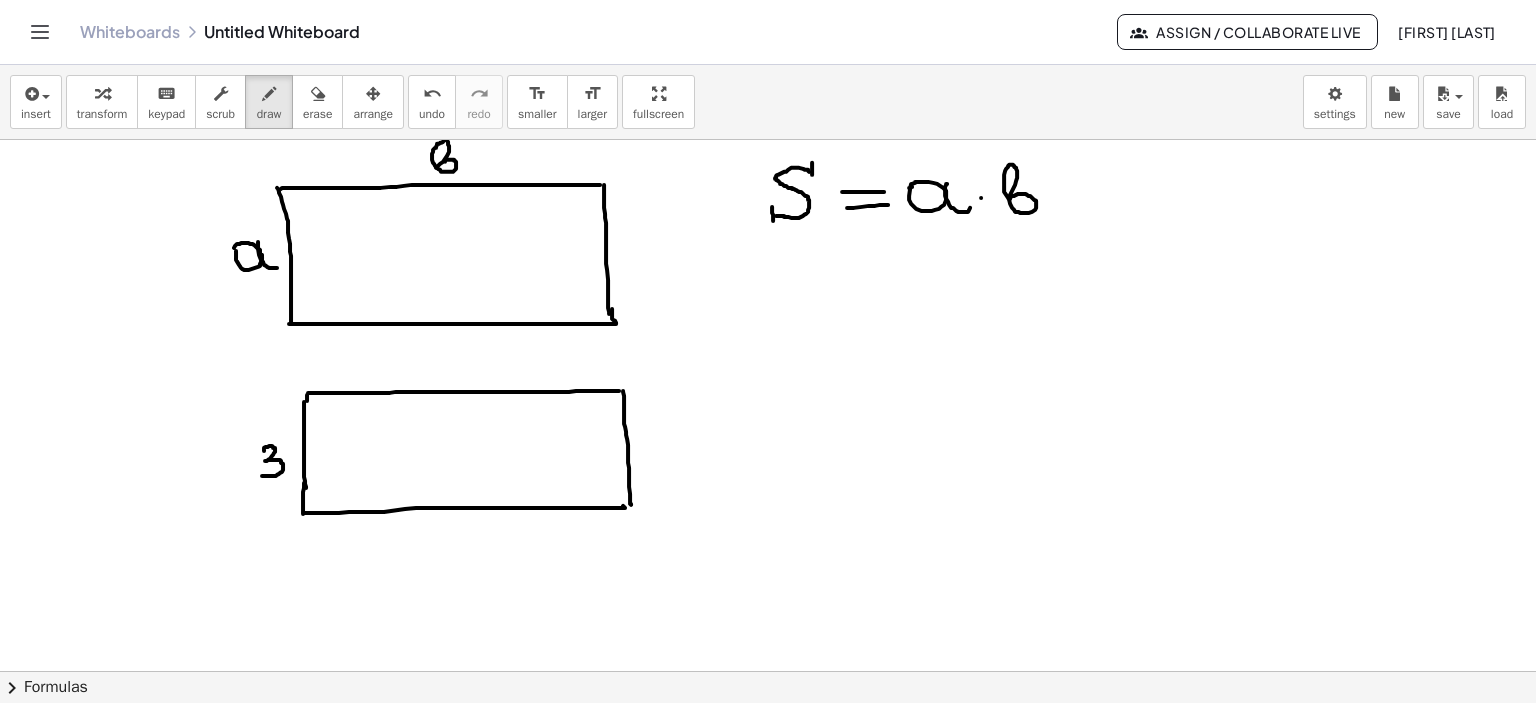 drag, startPoint x: 264, startPoint y: 450, endPoint x: 253, endPoint y: 472, distance: 24.596748 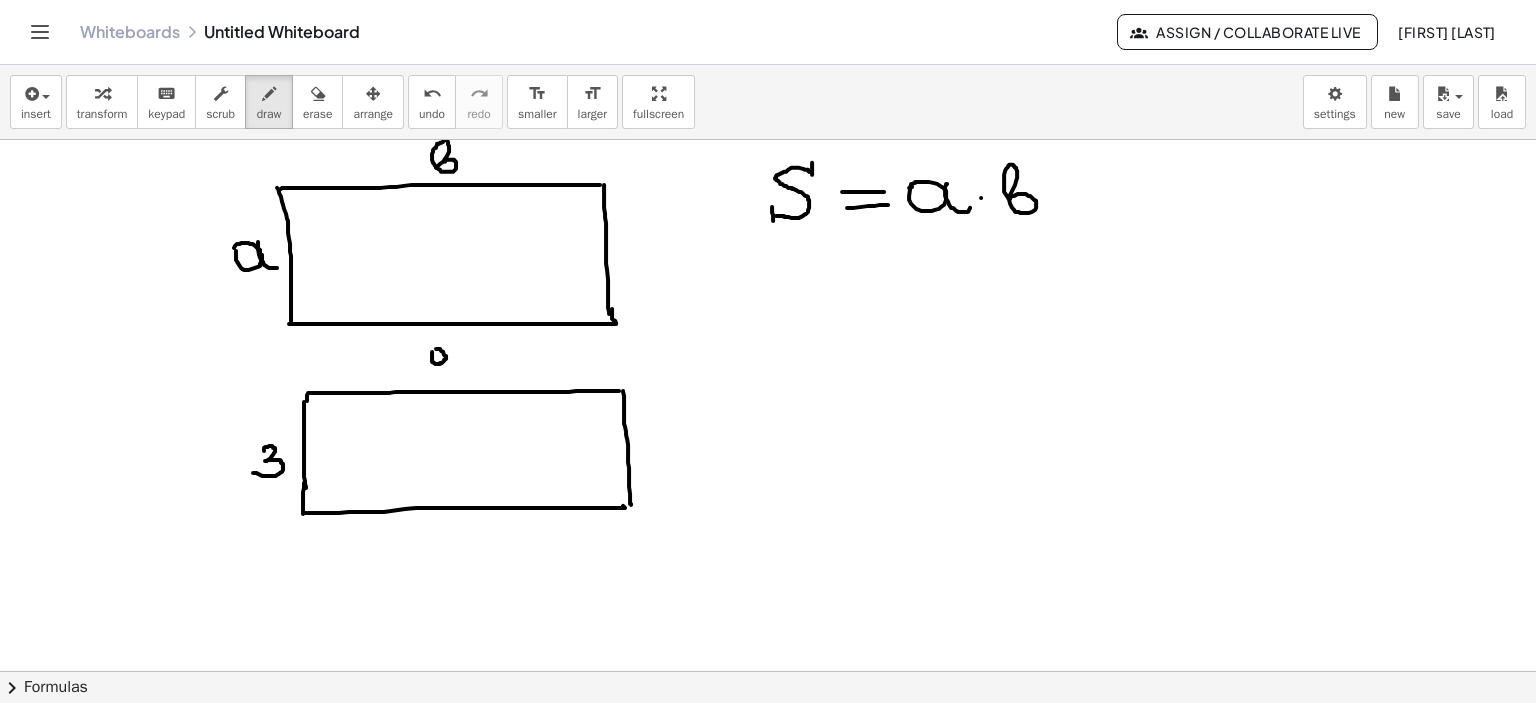 click at bounding box center [768, 172] 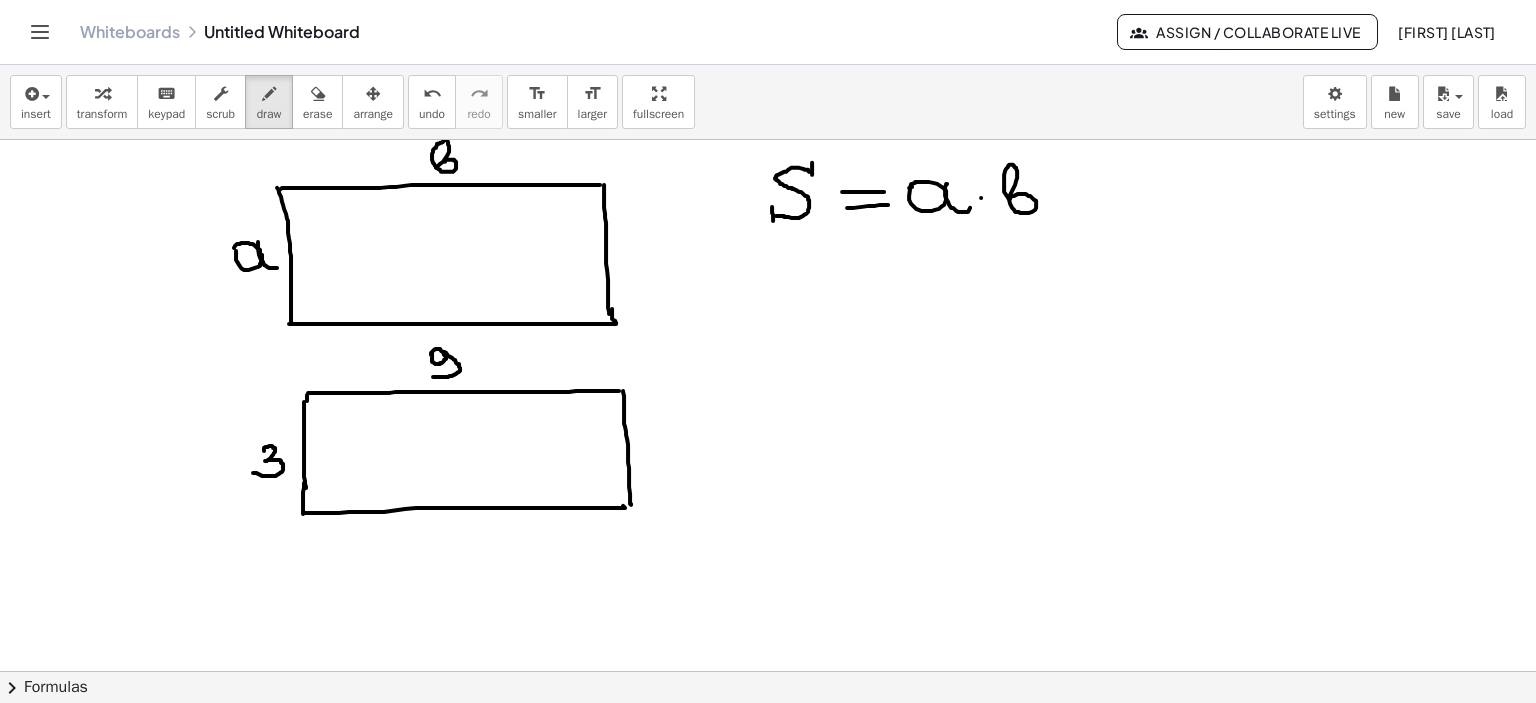 drag, startPoint x: 443, startPoint y: 351, endPoint x: 815, endPoint y: 407, distance: 376.19144 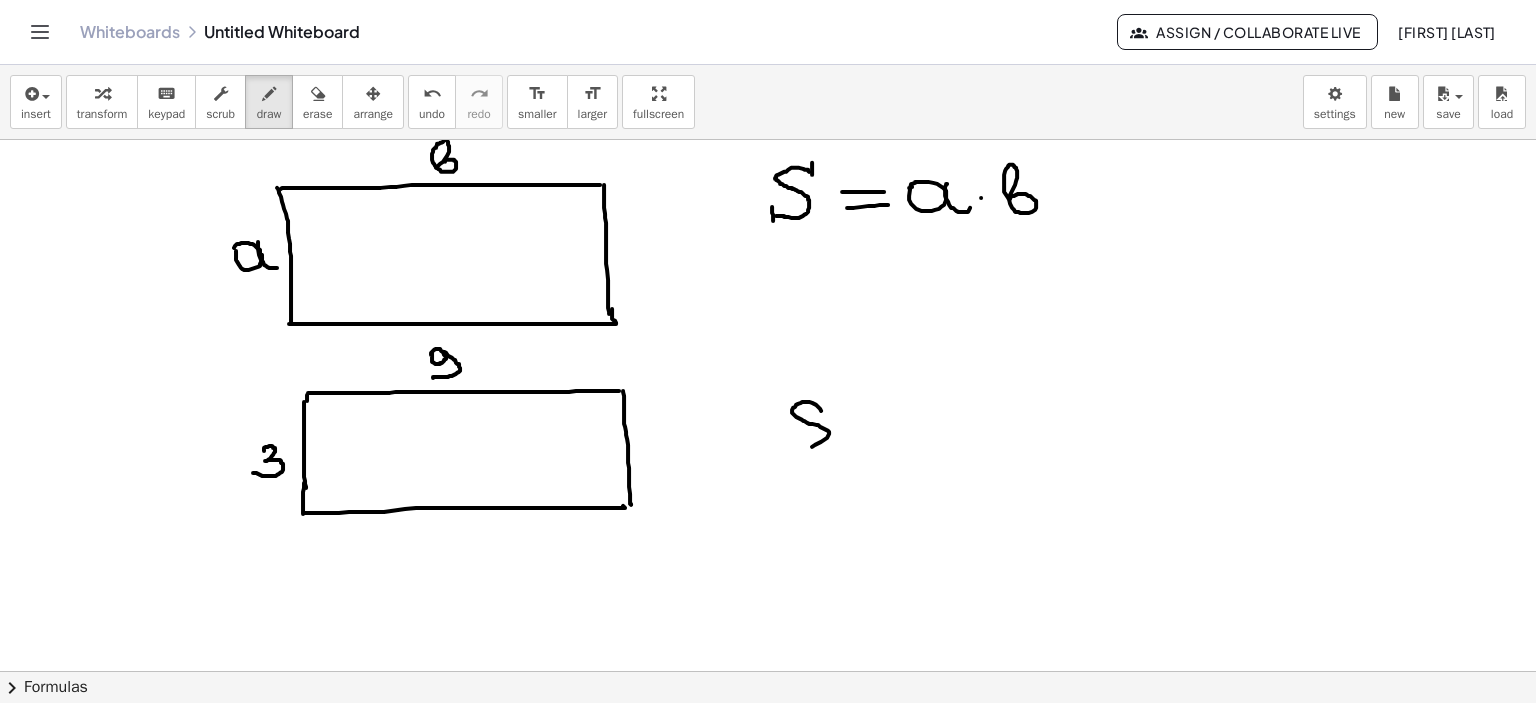 drag, startPoint x: 821, startPoint y: 410, endPoint x: 792, endPoint y: 440, distance: 41.725292 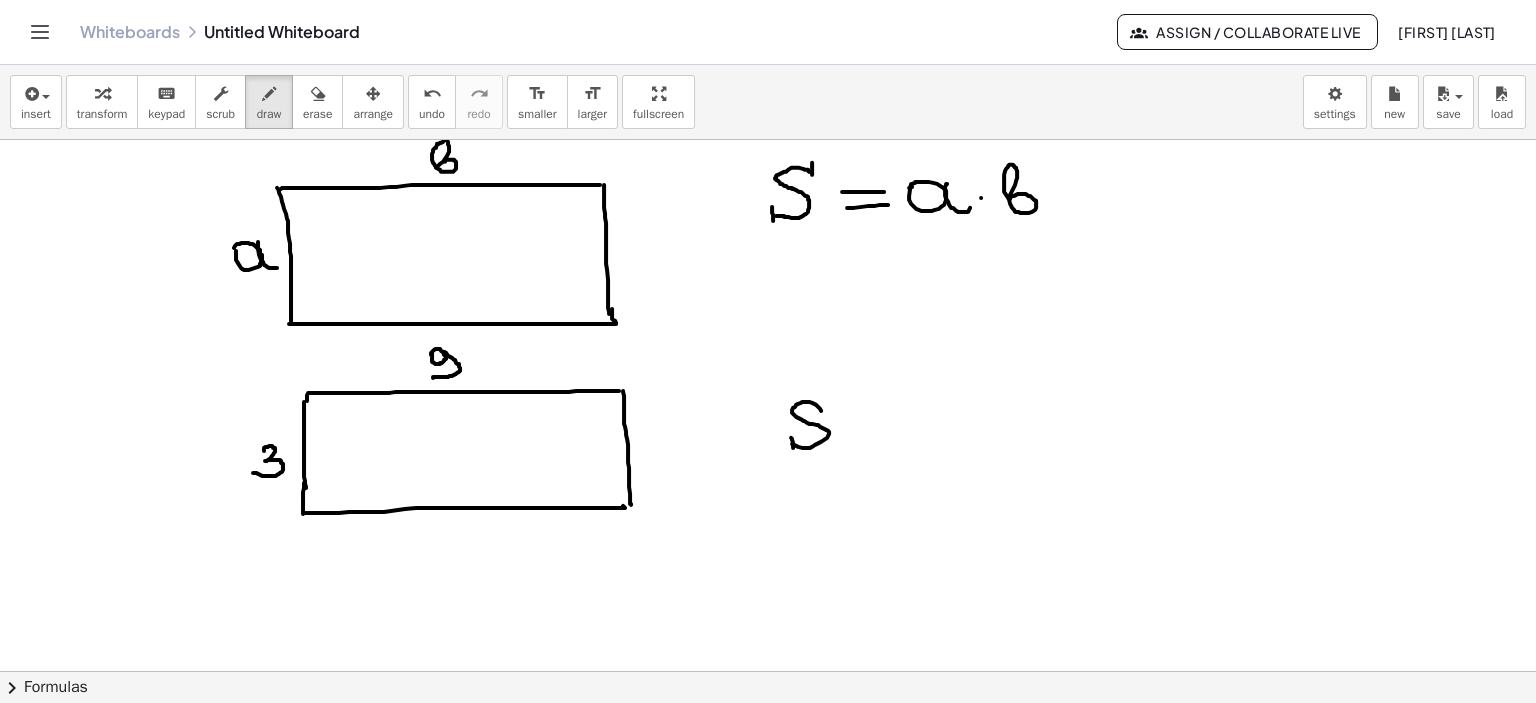 drag, startPoint x: 791, startPoint y: 437, endPoint x: 827, endPoint y: 407, distance: 46.8615 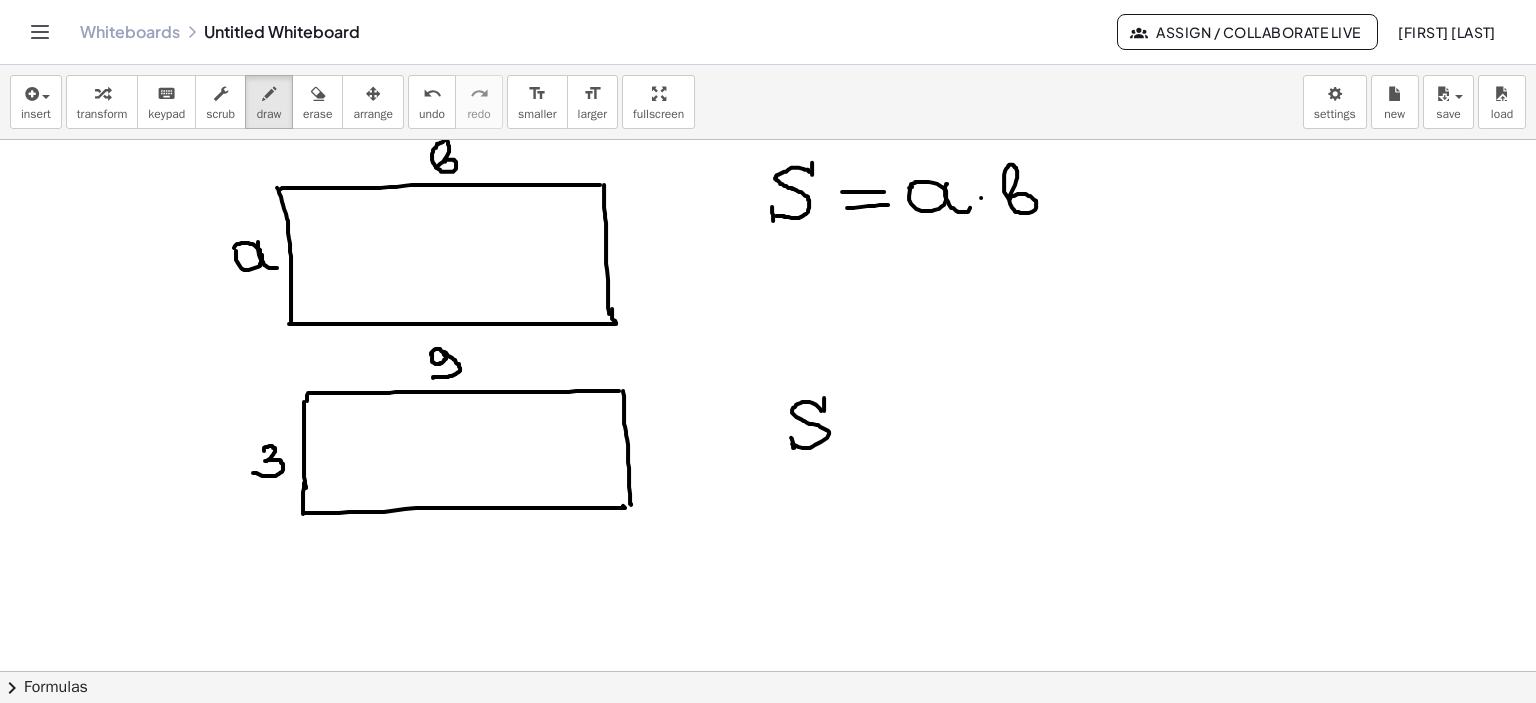drag, startPoint x: 824, startPoint y: 397, endPoint x: 824, endPoint y: 415, distance: 18 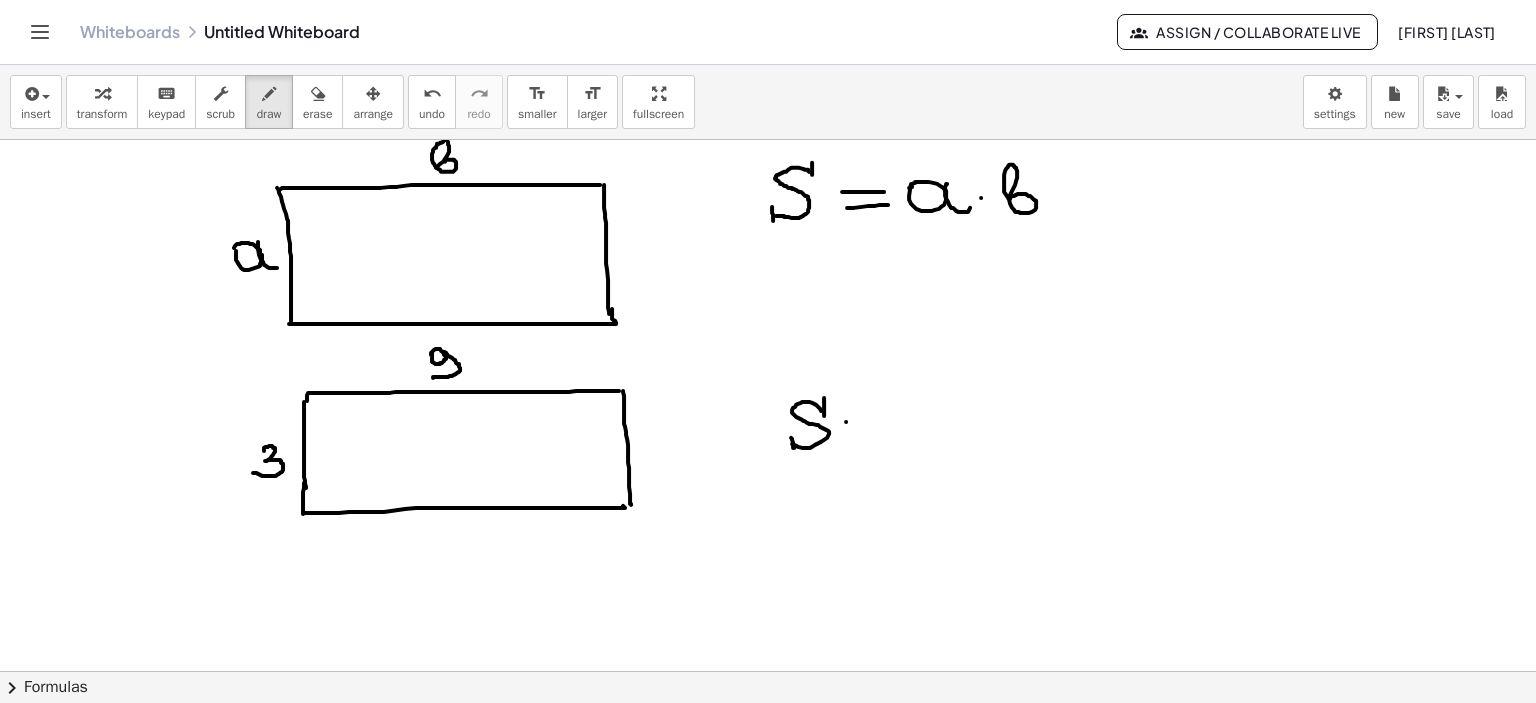 drag, startPoint x: 846, startPoint y: 421, endPoint x: 888, endPoint y: 420, distance: 42.0119 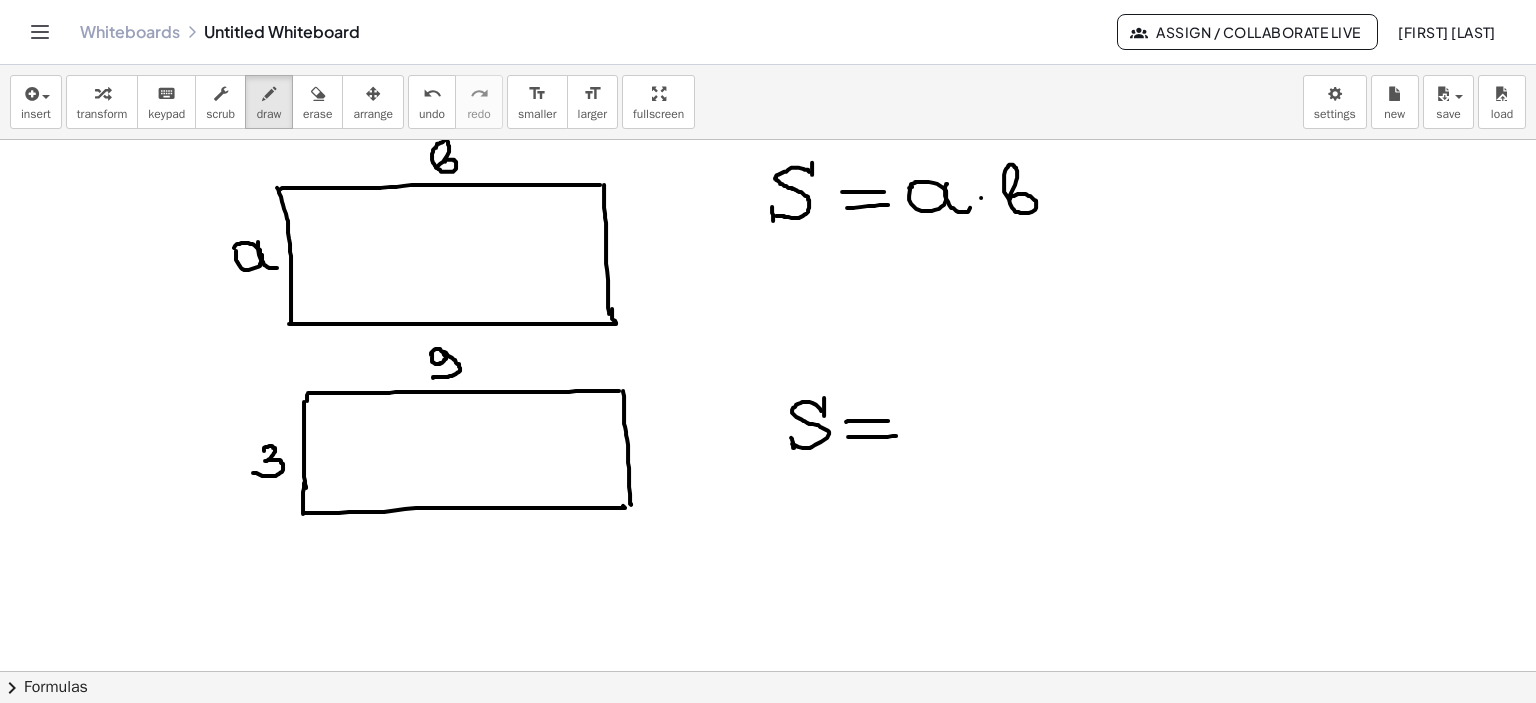 drag, startPoint x: 848, startPoint y: 436, endPoint x: 912, endPoint y: 440, distance: 64.12488 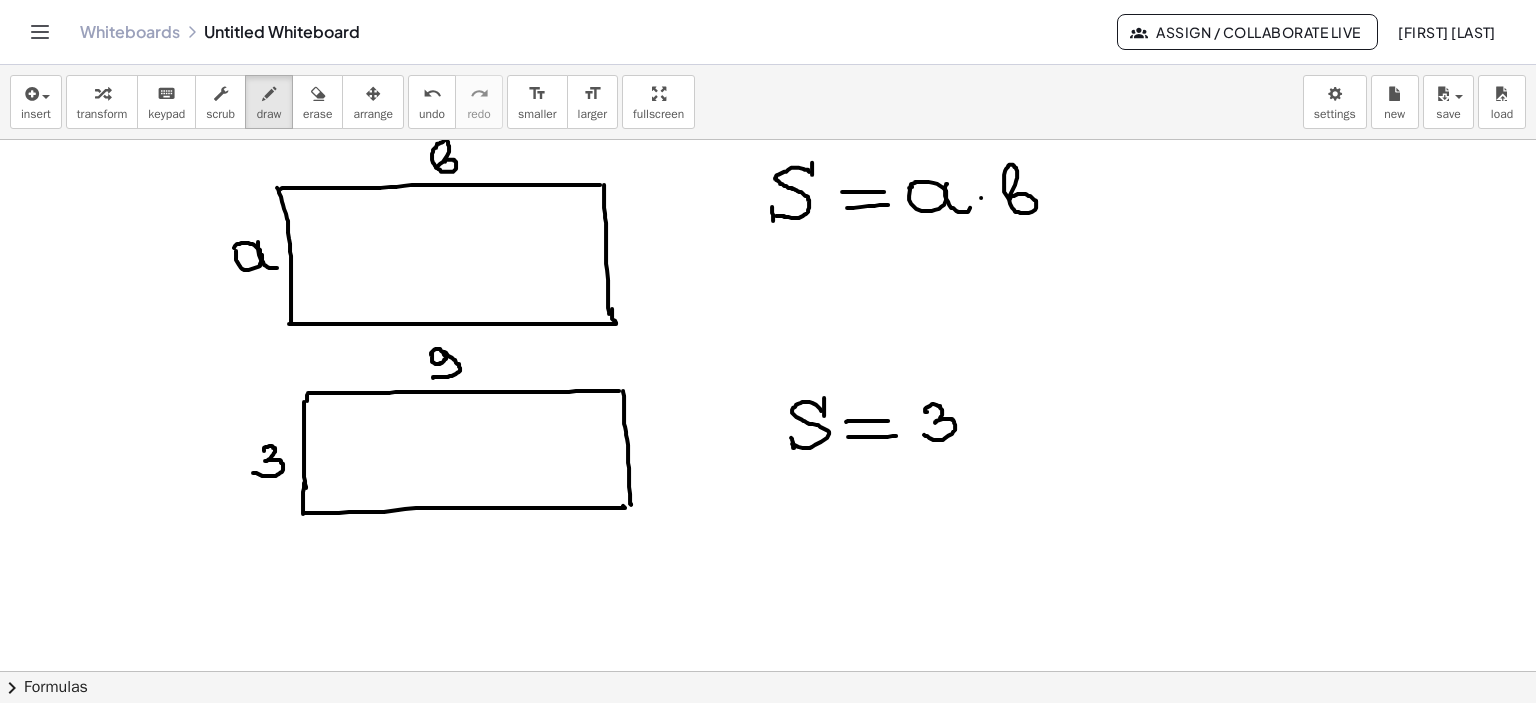 drag, startPoint x: 927, startPoint y: 411, endPoint x: 924, endPoint y: 434, distance: 23.194826 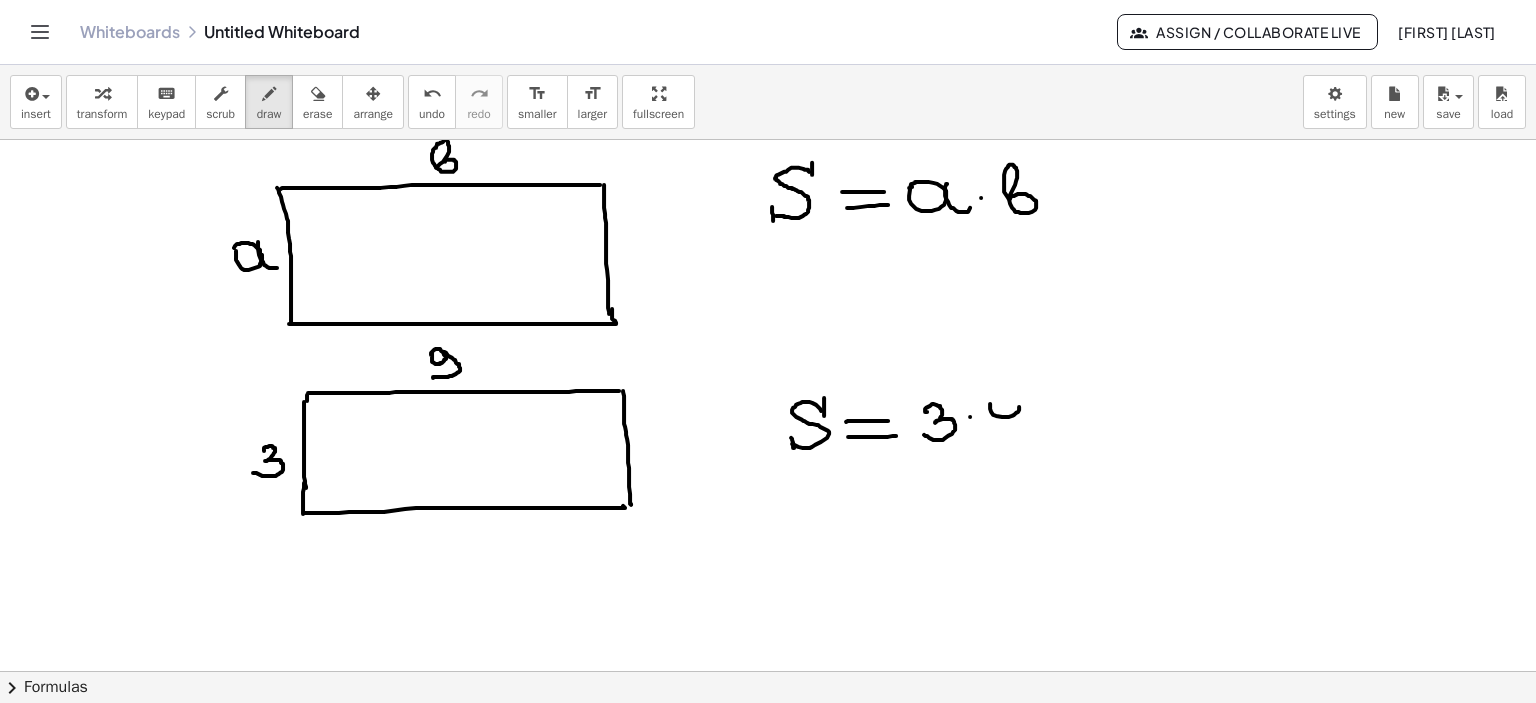 click at bounding box center (768, 172) 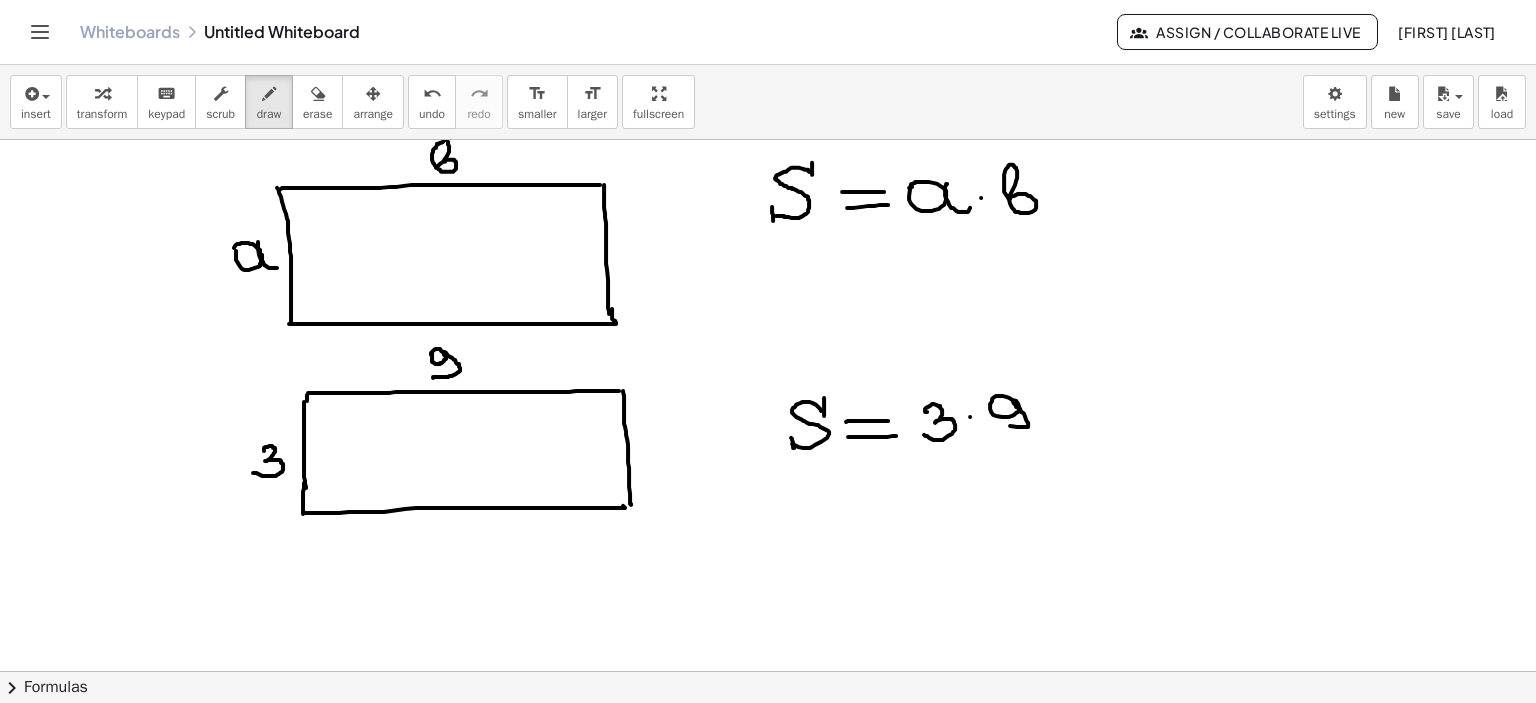 drag, startPoint x: 1013, startPoint y: 400, endPoint x: 1000, endPoint y: 427, distance: 29.966648 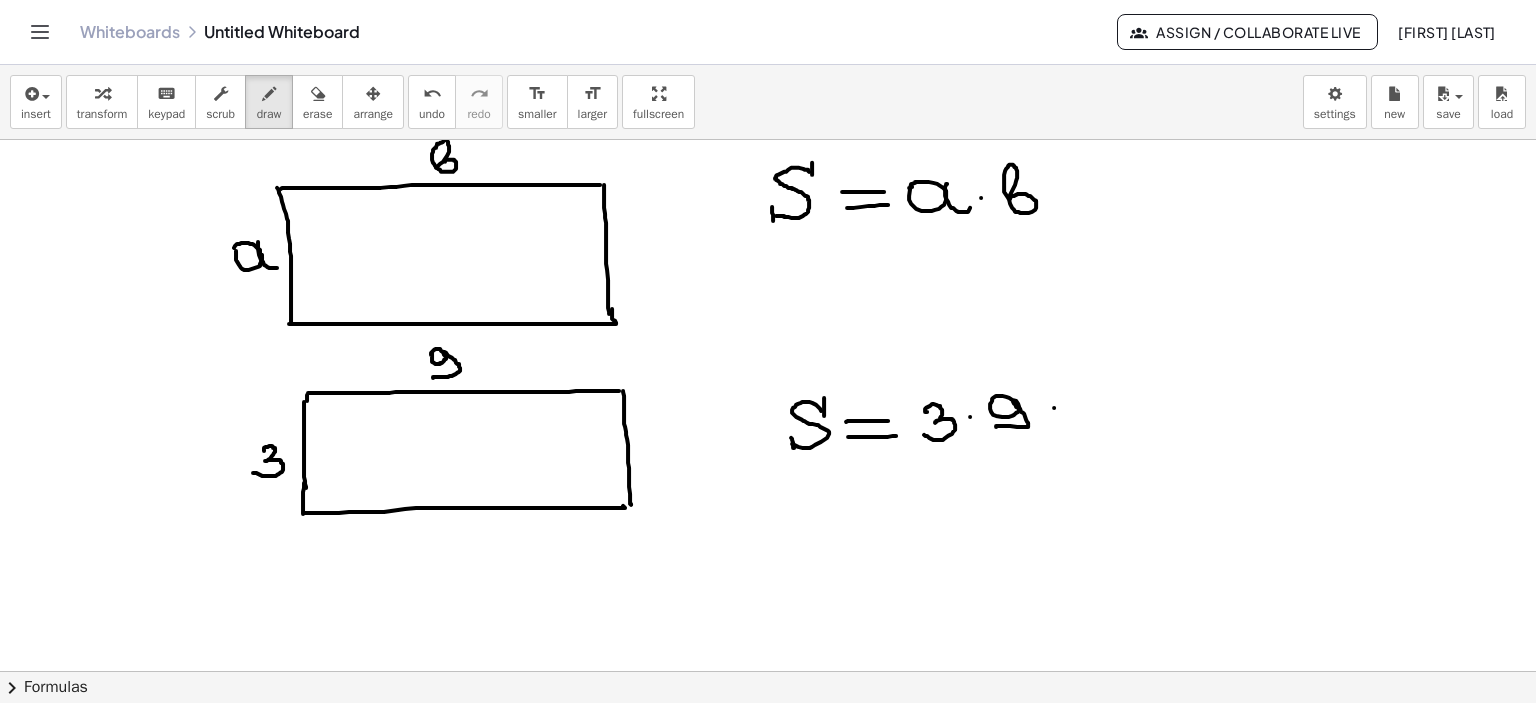 drag, startPoint x: 1054, startPoint y: 407, endPoint x: 1096, endPoint y: 407, distance: 42 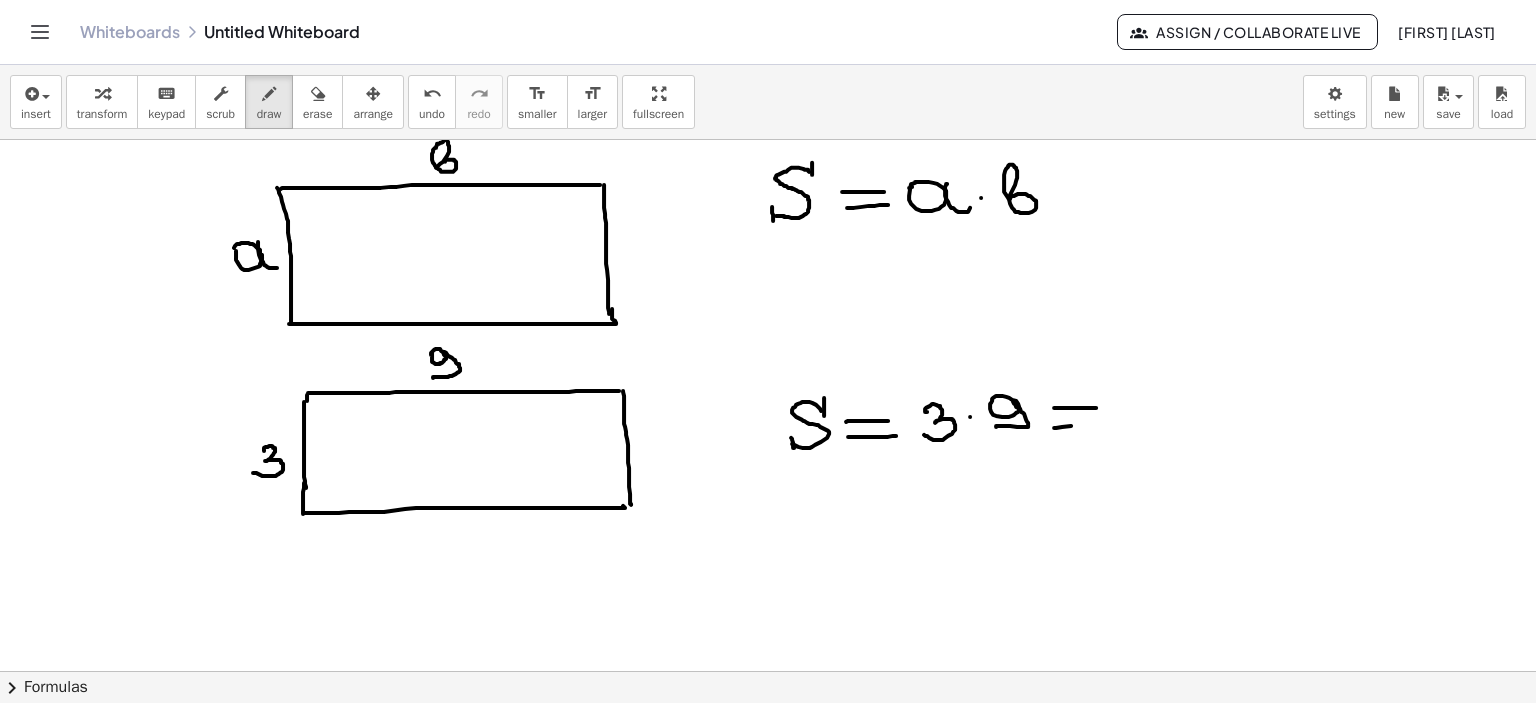 drag, startPoint x: 1054, startPoint y: 427, endPoint x: 1100, endPoint y: 423, distance: 46.173584 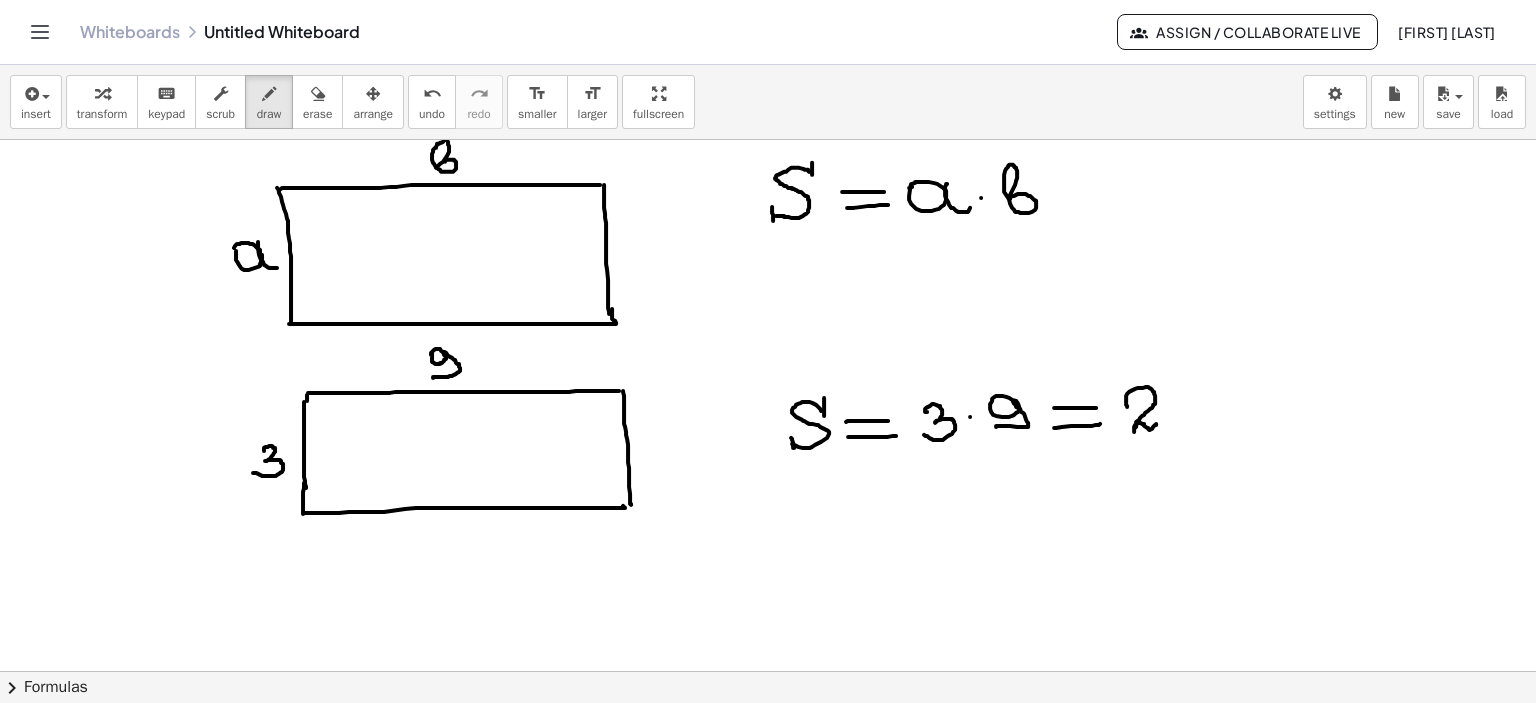 drag, startPoint x: 1127, startPoint y: 406, endPoint x: 1163, endPoint y: 417, distance: 37.64306 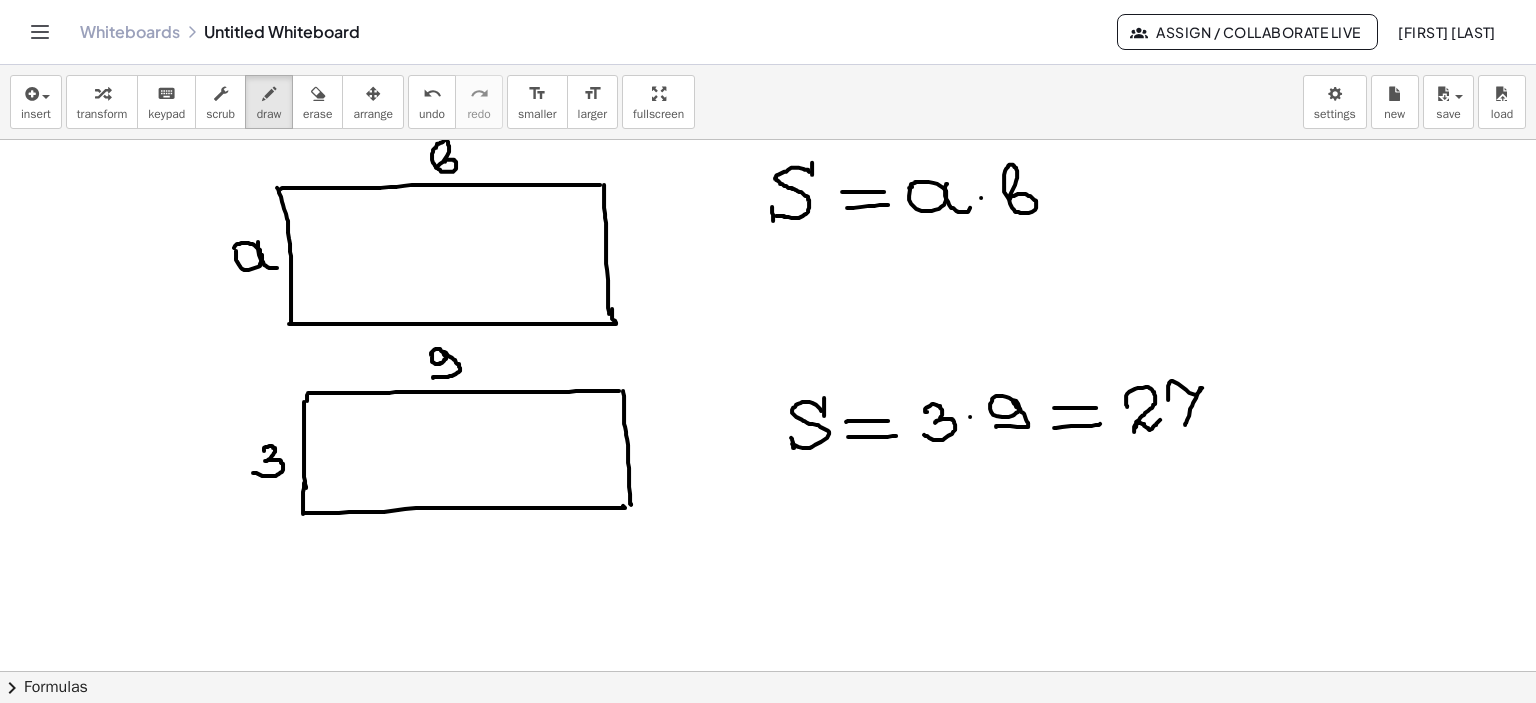 drag, startPoint x: 1168, startPoint y: 399, endPoint x: 1185, endPoint y: 424, distance: 30.232433 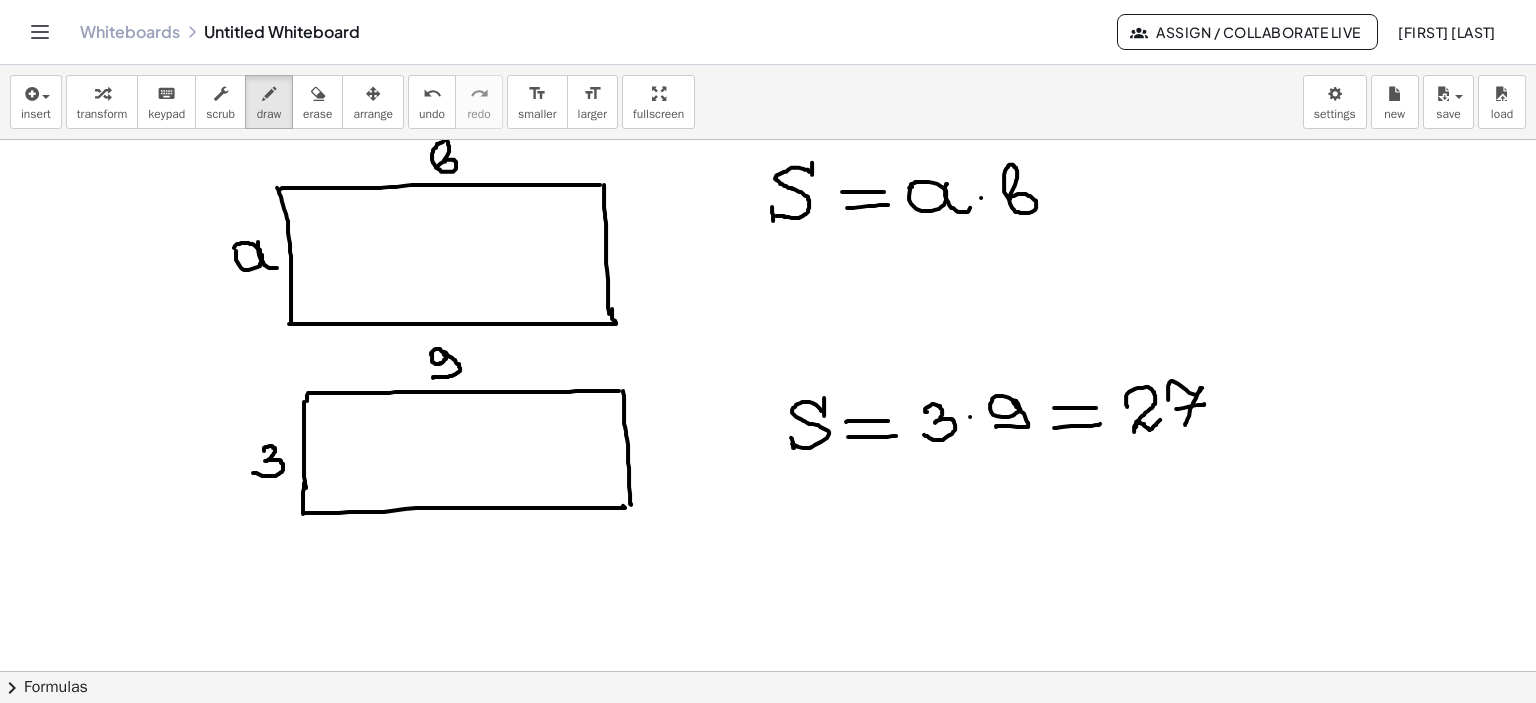 drag, startPoint x: 1176, startPoint y: 408, endPoint x: 1272, endPoint y: 402, distance: 96.18732 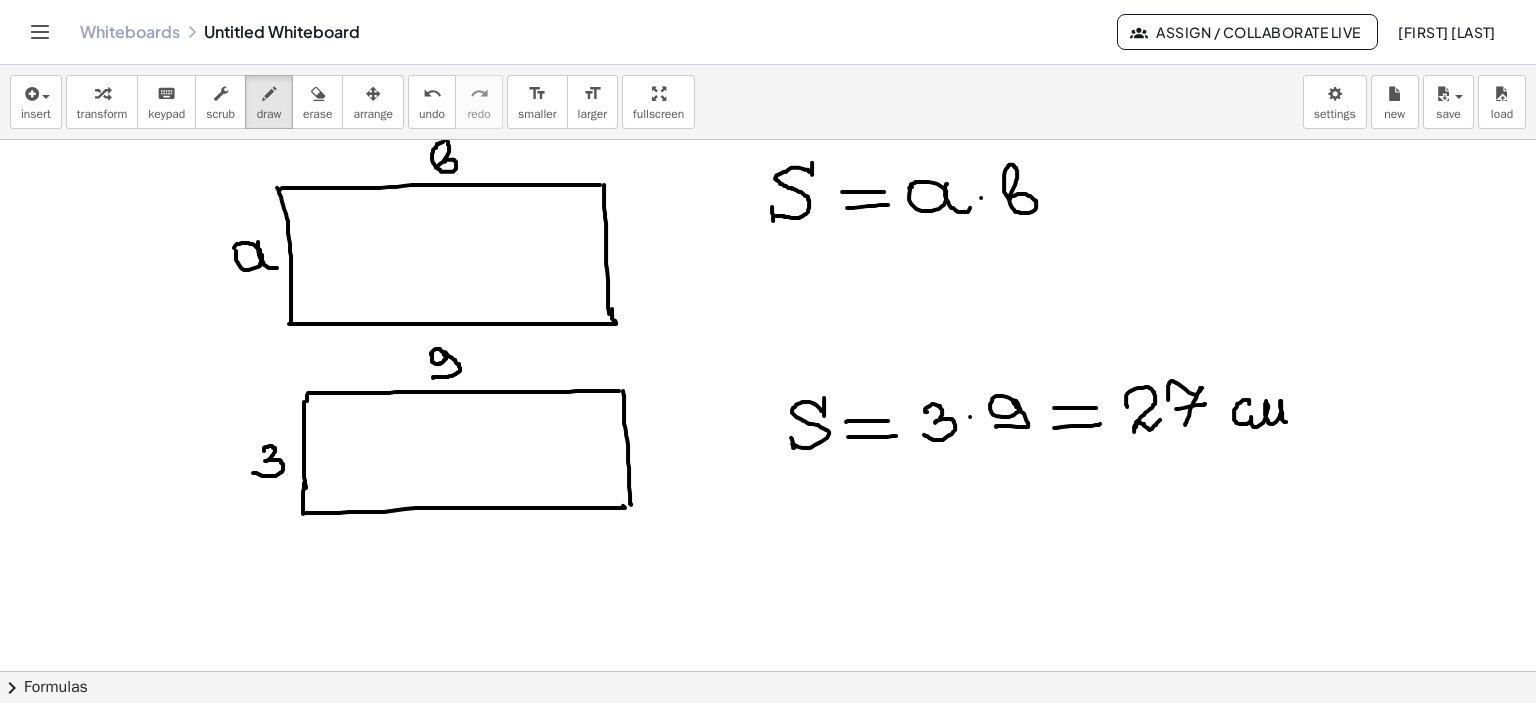 drag, startPoint x: 1249, startPoint y: 403, endPoint x: 1295, endPoint y: 399, distance: 46.173584 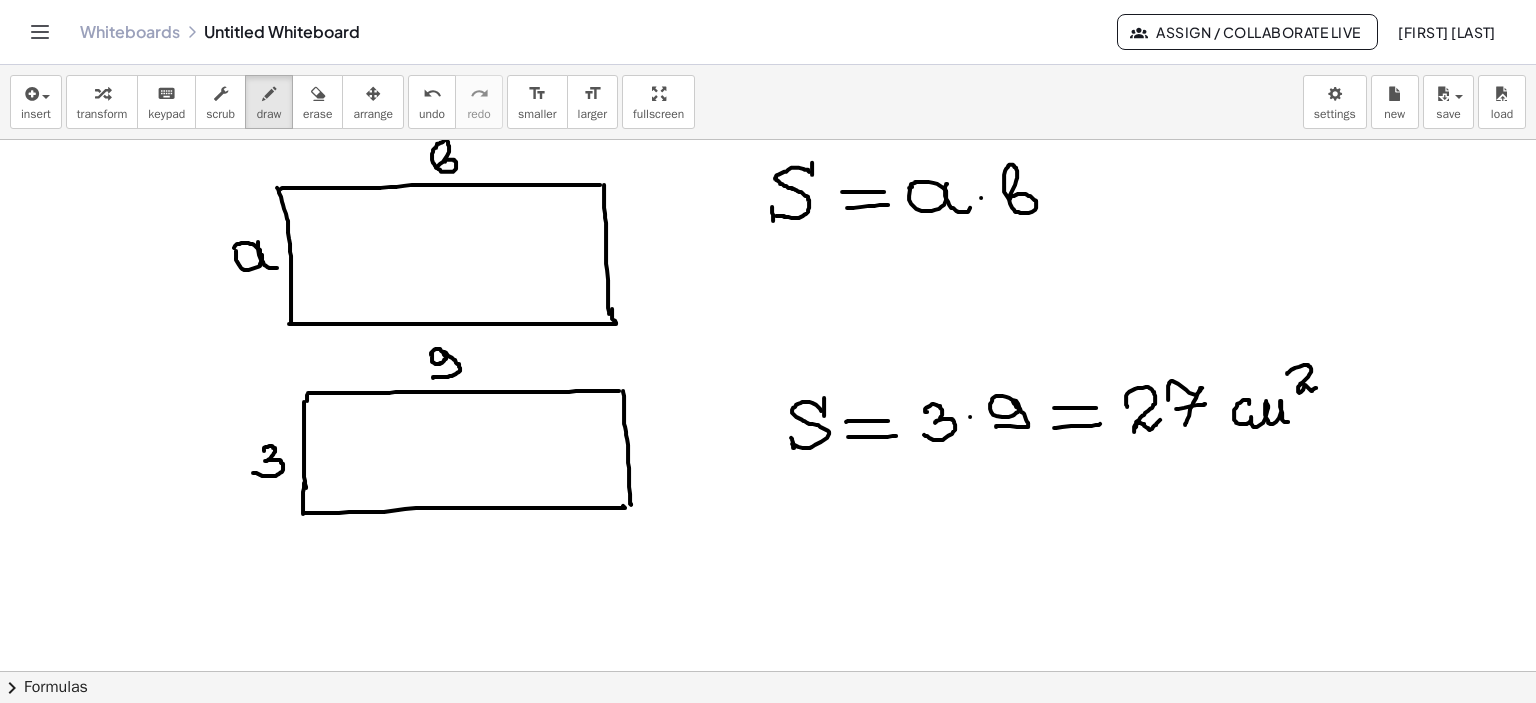 drag, startPoint x: 1287, startPoint y: 372, endPoint x: 1316, endPoint y: 387, distance: 32.649654 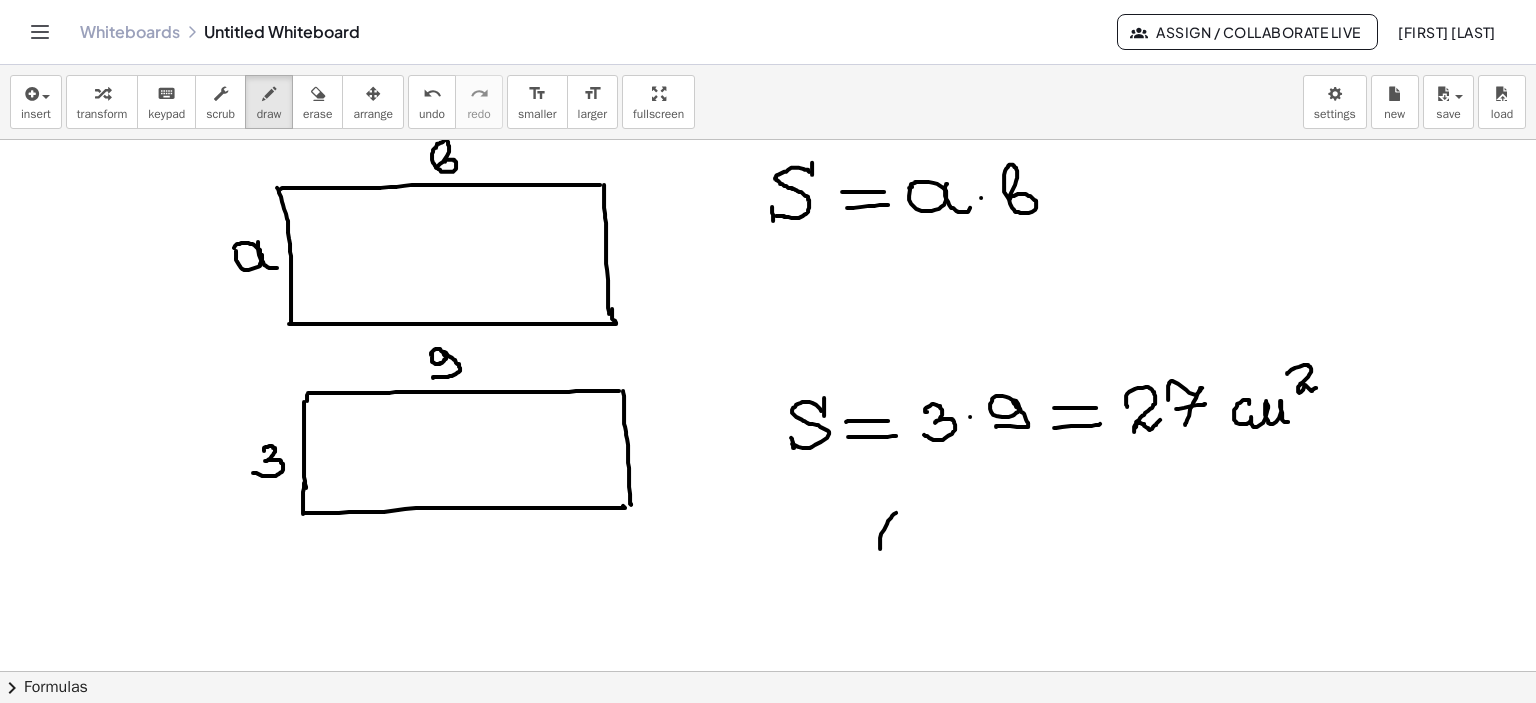 drag, startPoint x: 896, startPoint y: 512, endPoint x: 890, endPoint y: 566, distance: 54.33231 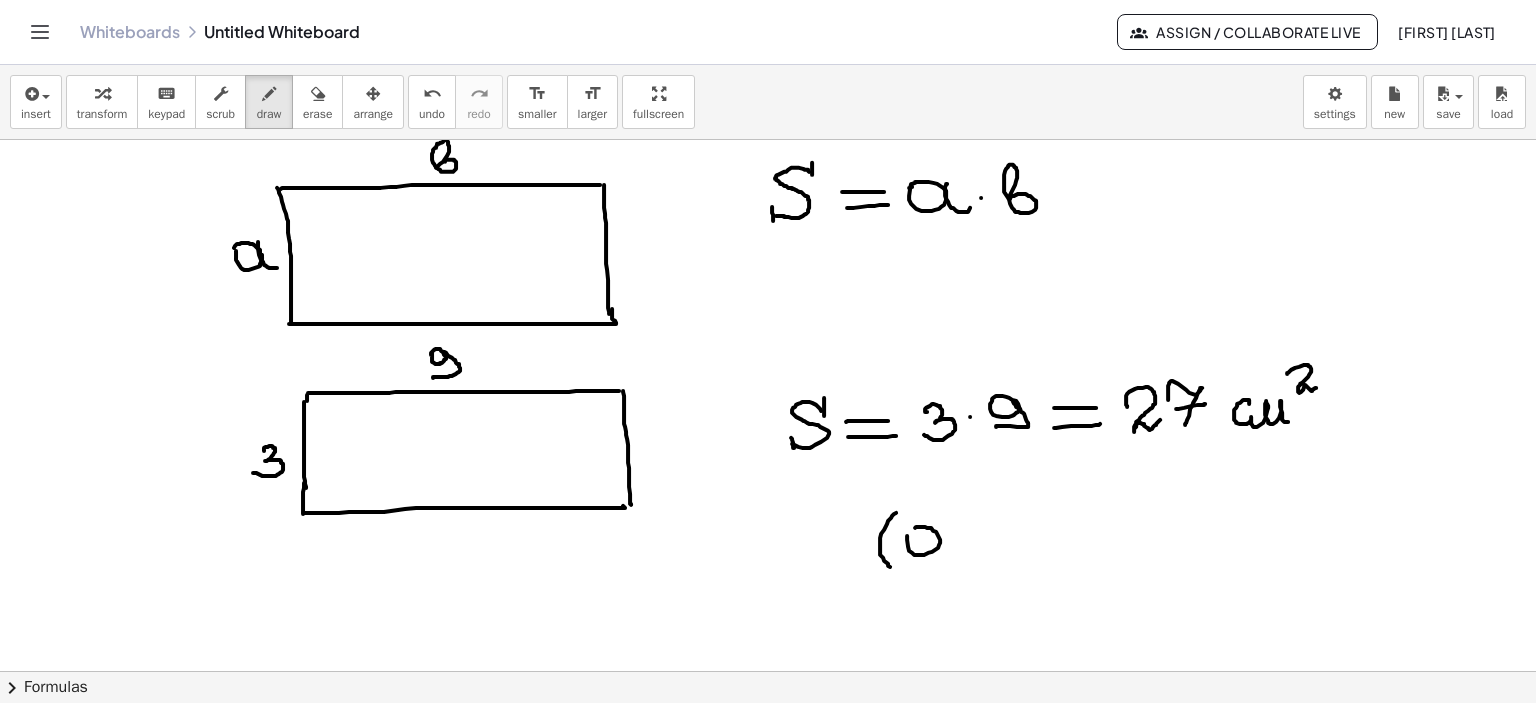 drag, startPoint x: 907, startPoint y: 535, endPoint x: 962, endPoint y: 547, distance: 56.293873 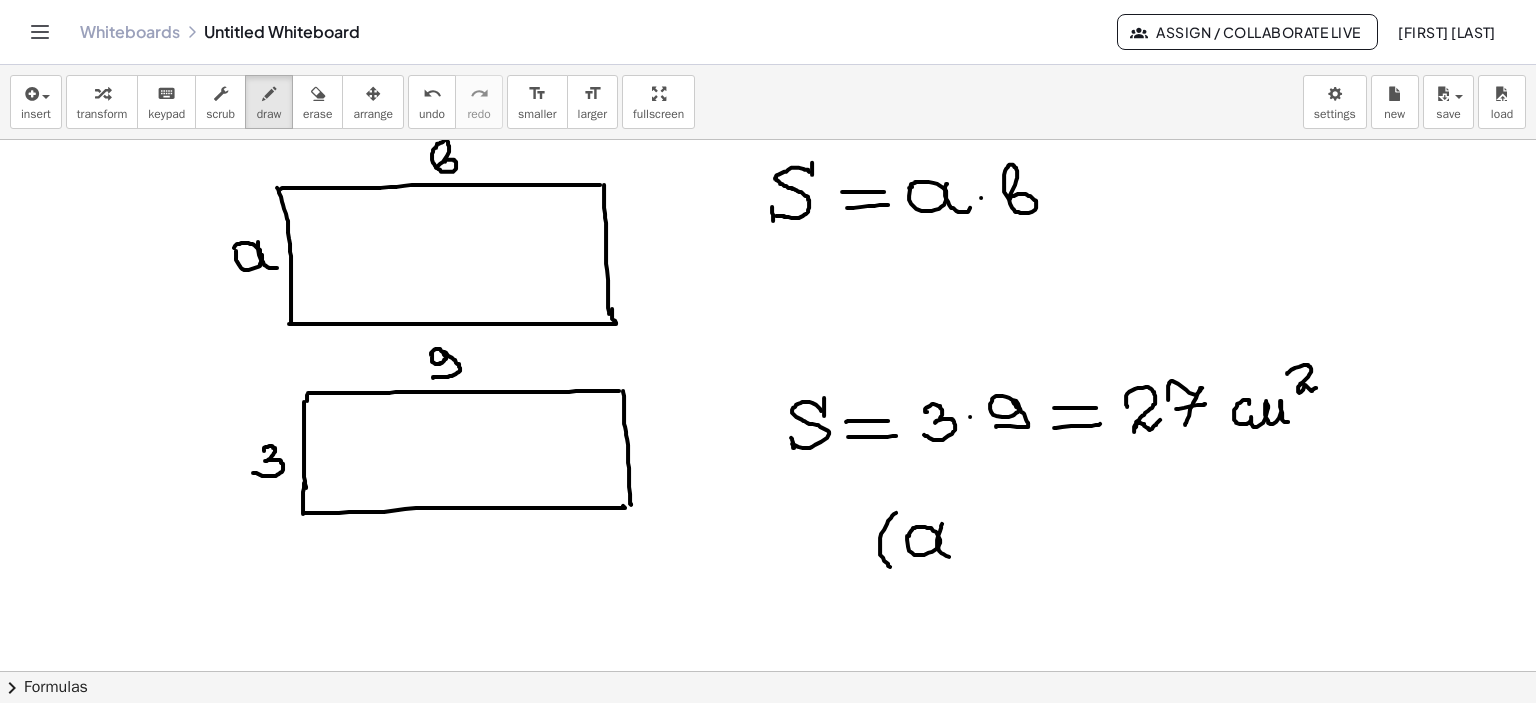 drag, startPoint x: 942, startPoint y: 523, endPoint x: 965, endPoint y: 555, distance: 39.40812 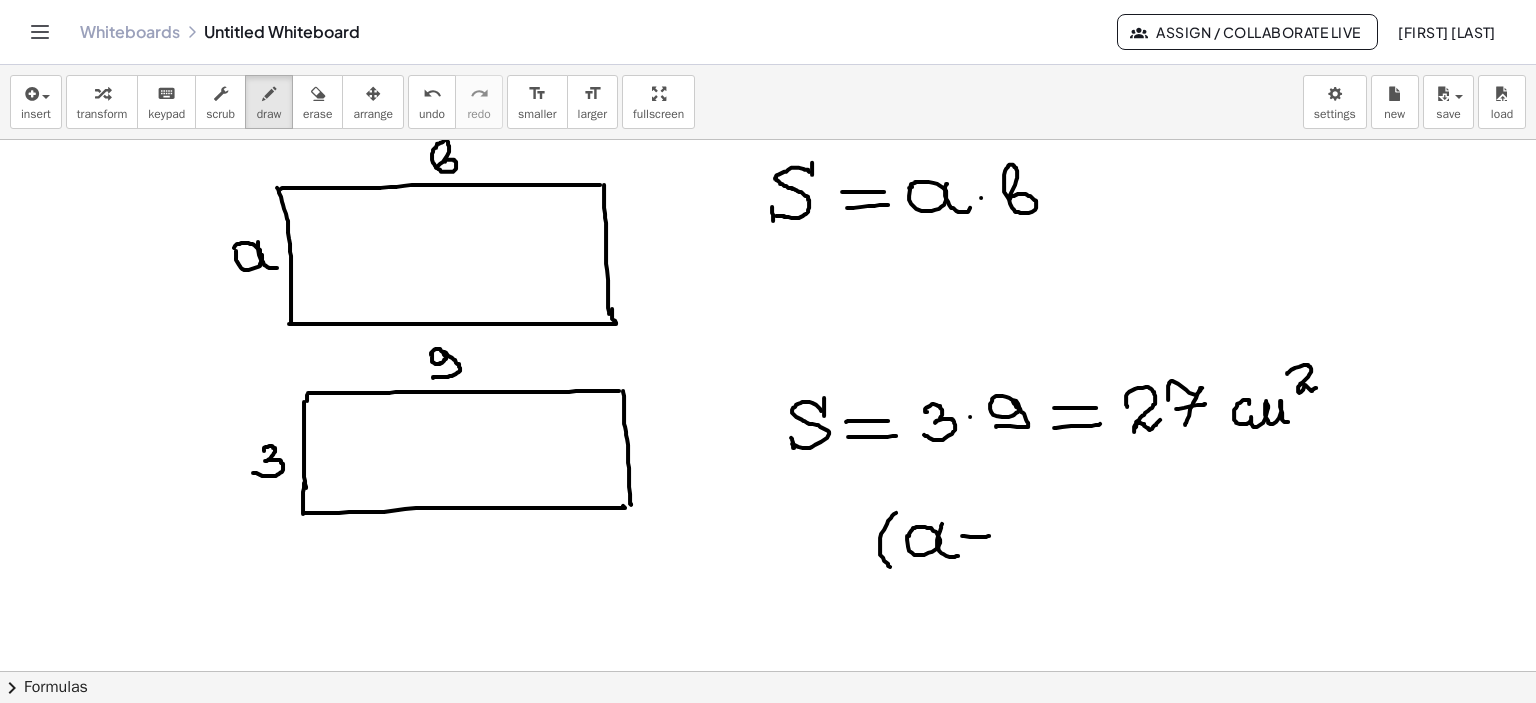 drag, startPoint x: 962, startPoint y: 535, endPoint x: 989, endPoint y: 535, distance: 27 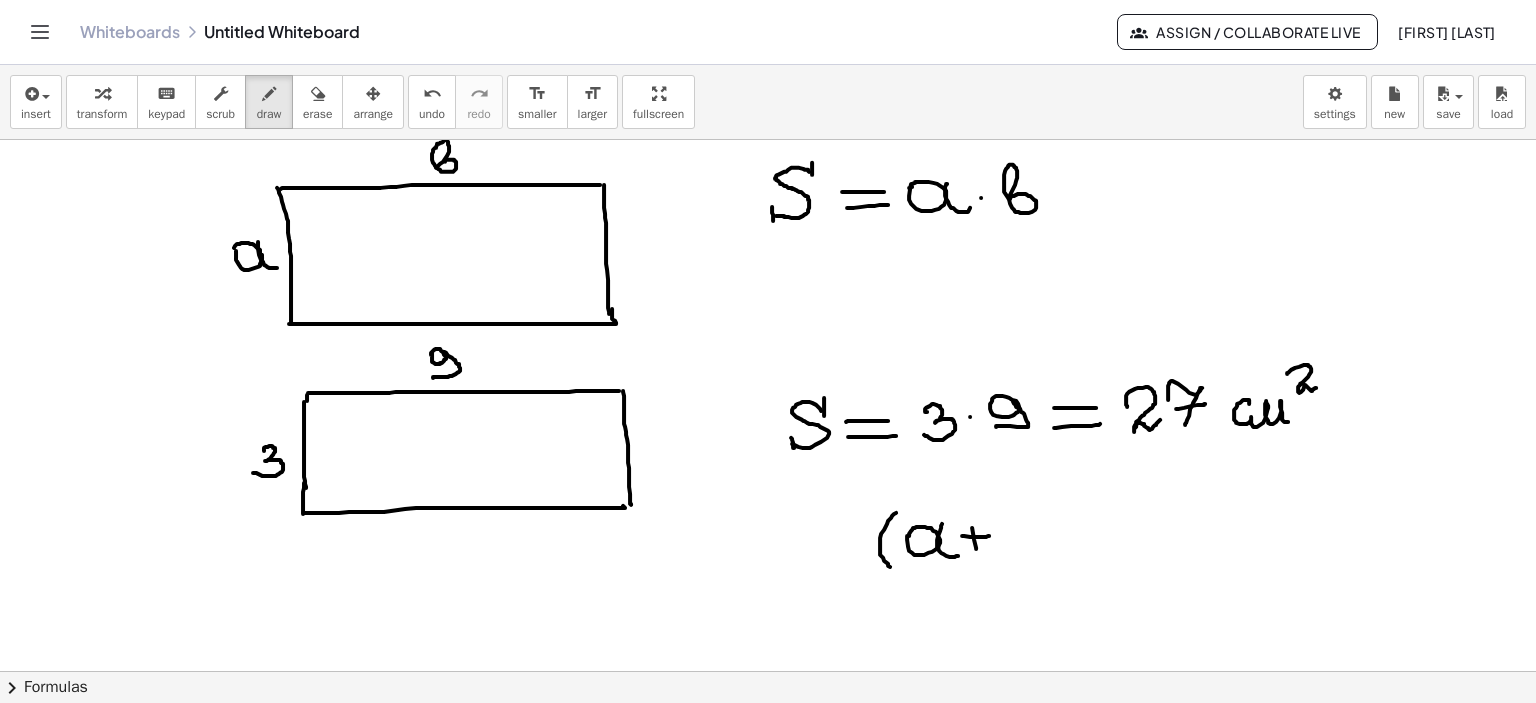 drag, startPoint x: 972, startPoint y: 527, endPoint x: 976, endPoint y: 547, distance: 20.396078 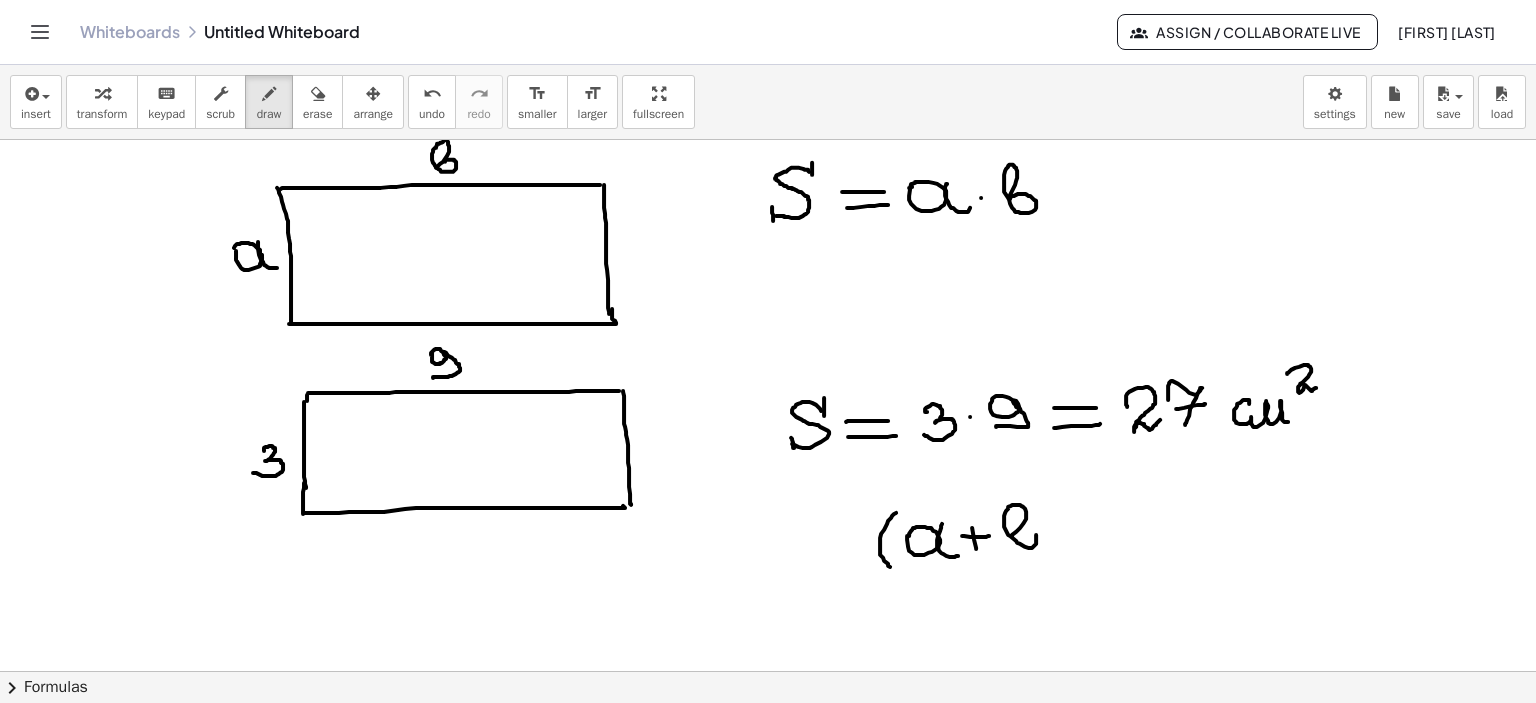 drag, startPoint x: 1010, startPoint y: 535, endPoint x: 1024, endPoint y: 531, distance: 14.56022 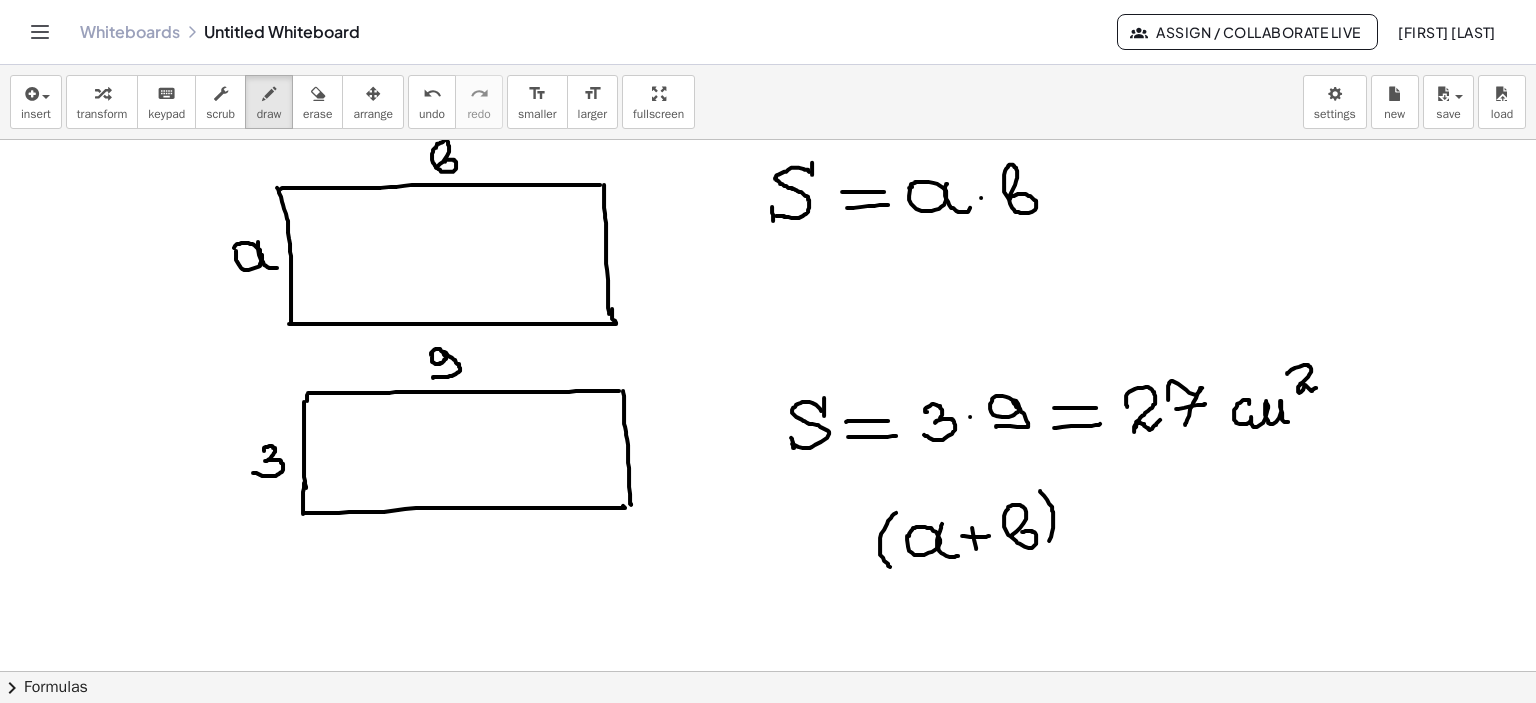 drag, startPoint x: 1040, startPoint y: 490, endPoint x: 1040, endPoint y: 552, distance: 62 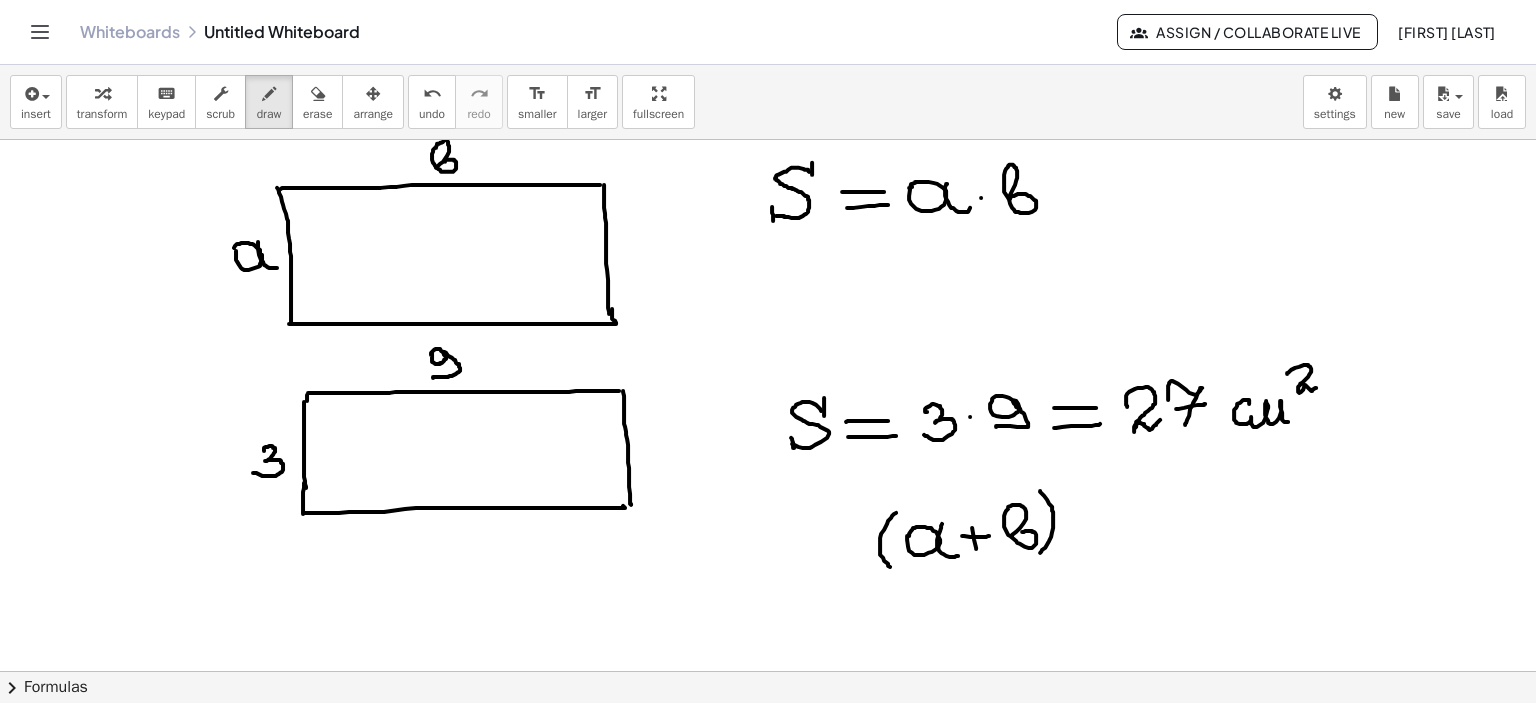 drag, startPoint x: 1068, startPoint y: 531, endPoint x: 1093, endPoint y: 535, distance: 25.317978 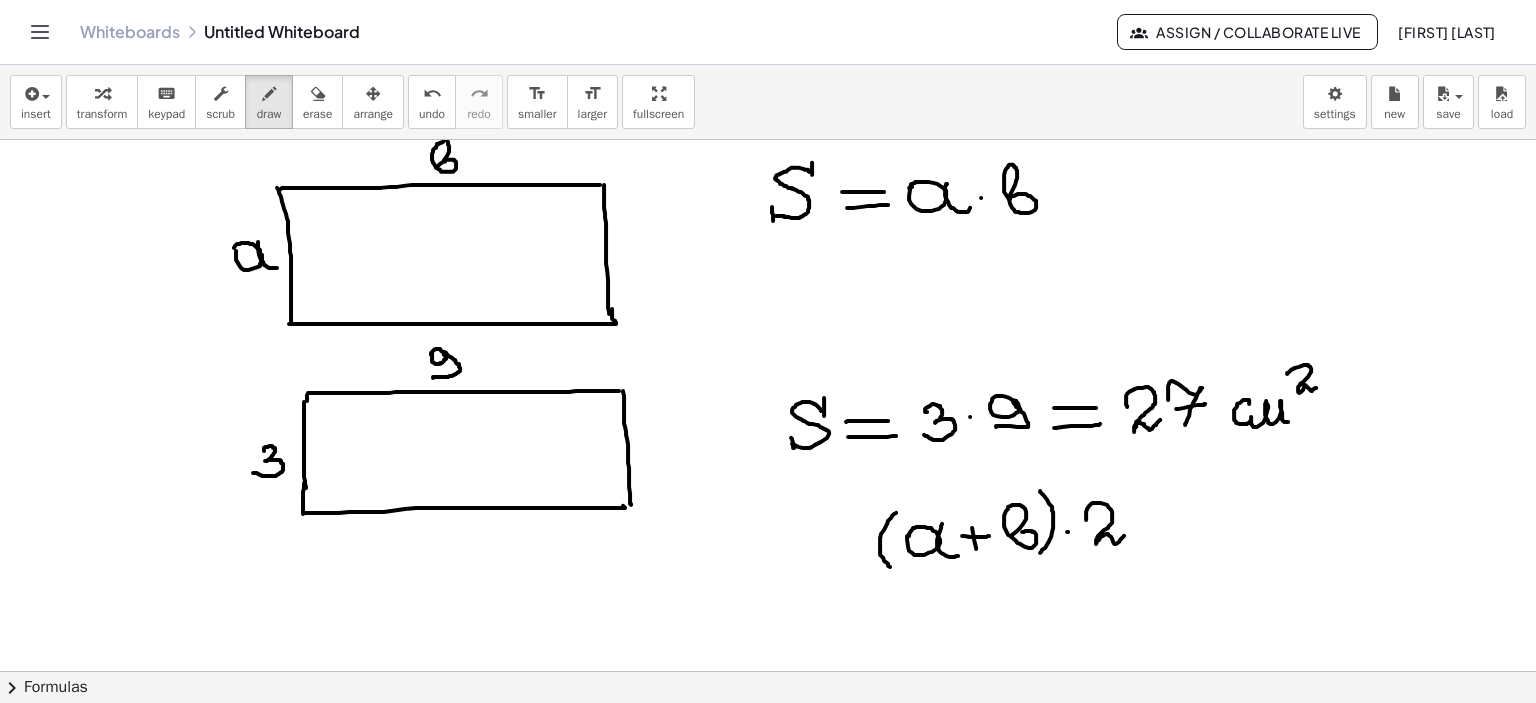 drag, startPoint x: 1086, startPoint y: 519, endPoint x: 1124, endPoint y: 535, distance: 41.231056 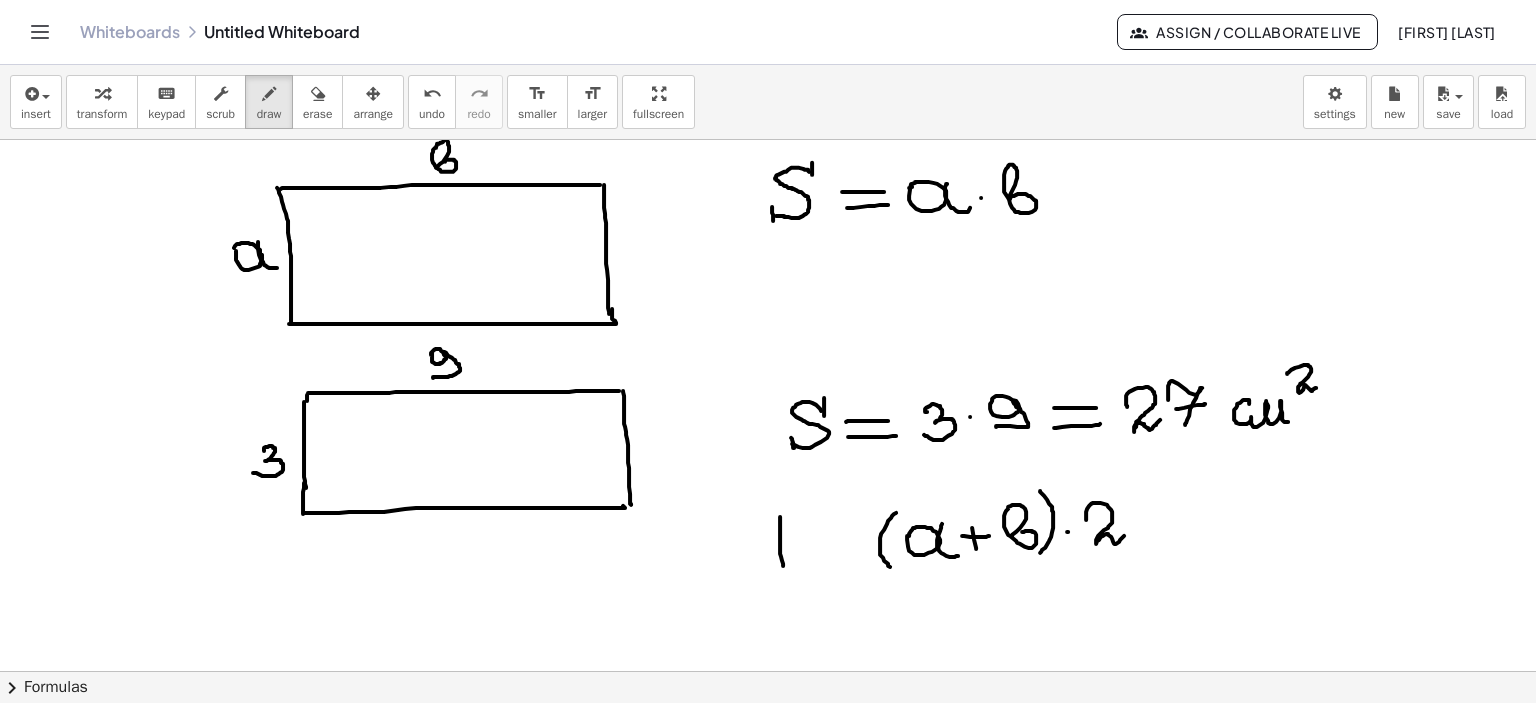 drag, startPoint x: 780, startPoint y: 516, endPoint x: 786, endPoint y: 540, distance: 24.738634 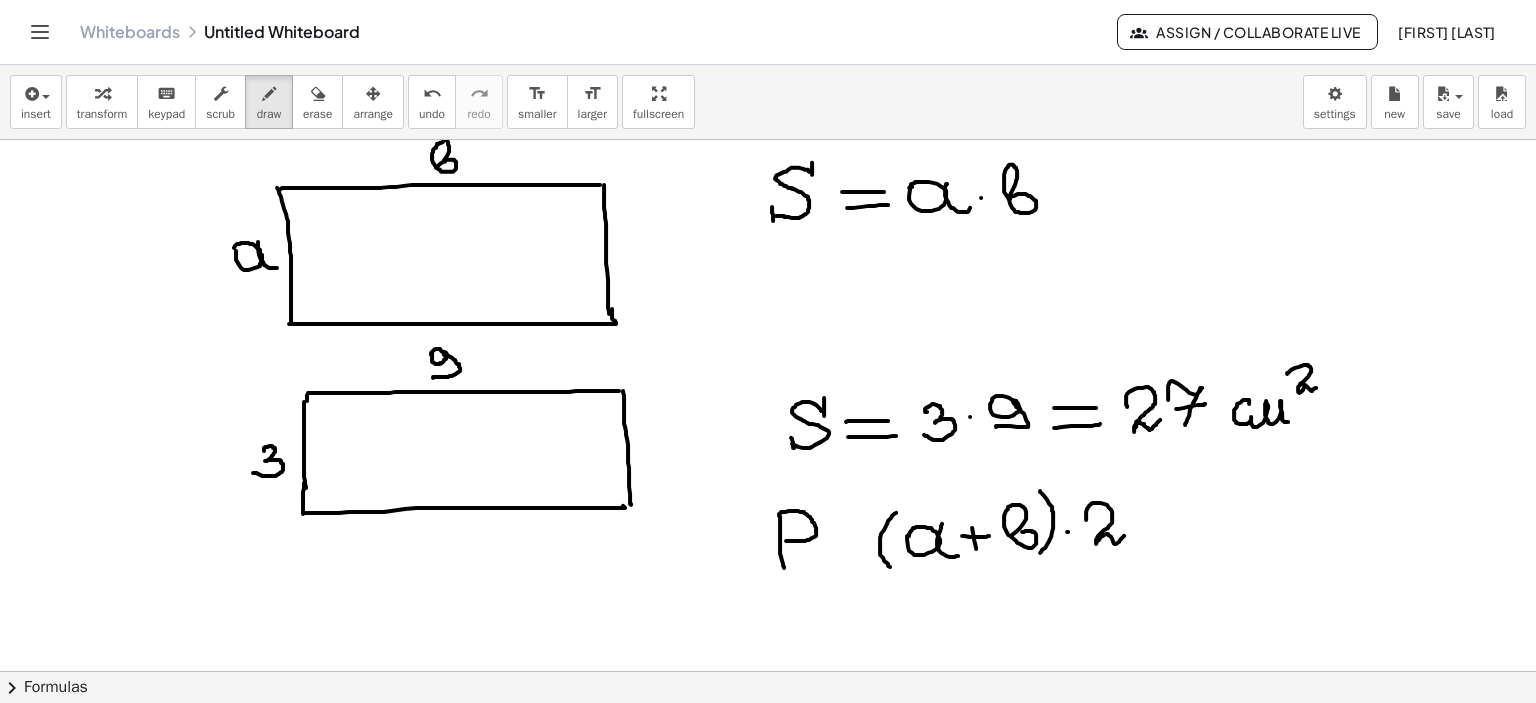 drag, startPoint x: 779, startPoint y: 515, endPoint x: 811, endPoint y: 541, distance: 41.231056 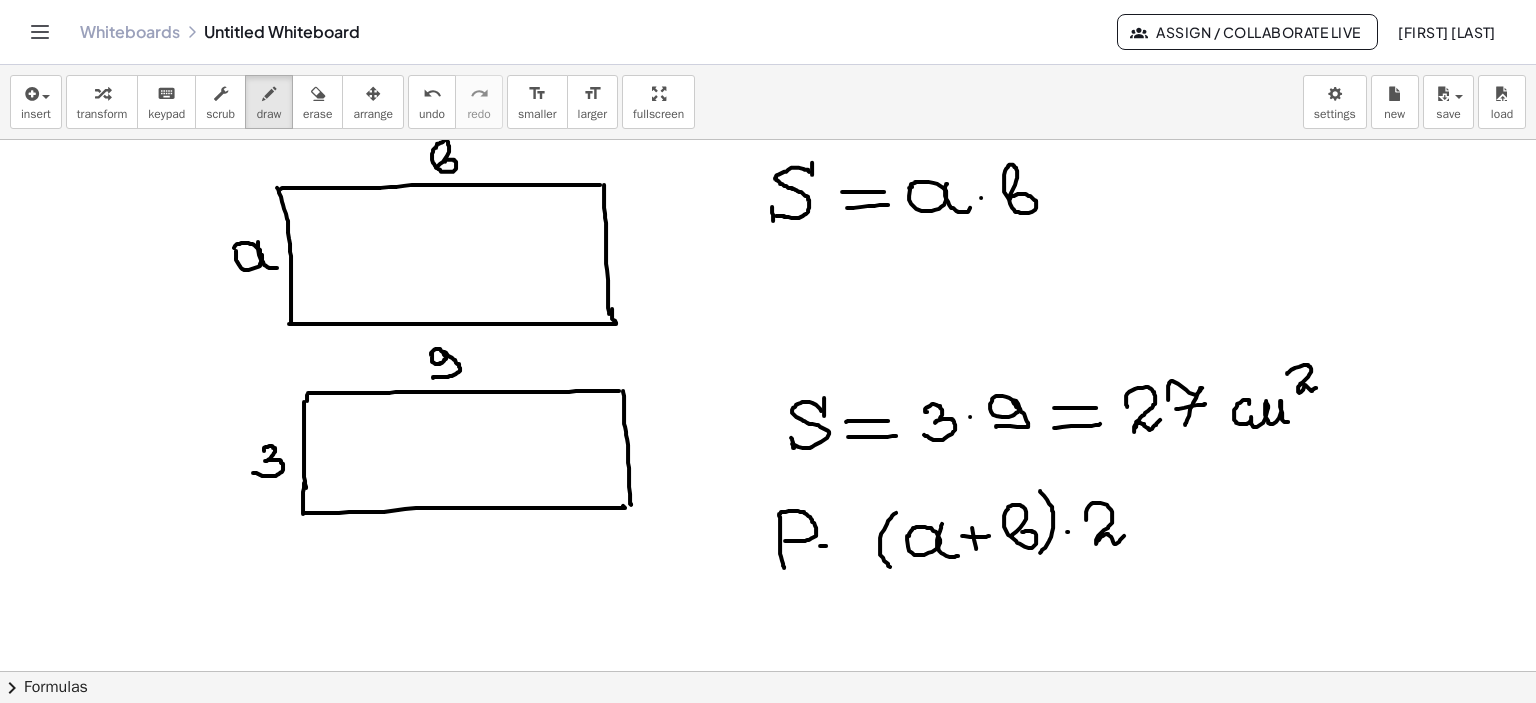 drag, startPoint x: 826, startPoint y: 545, endPoint x: 846, endPoint y: 546, distance: 20.024984 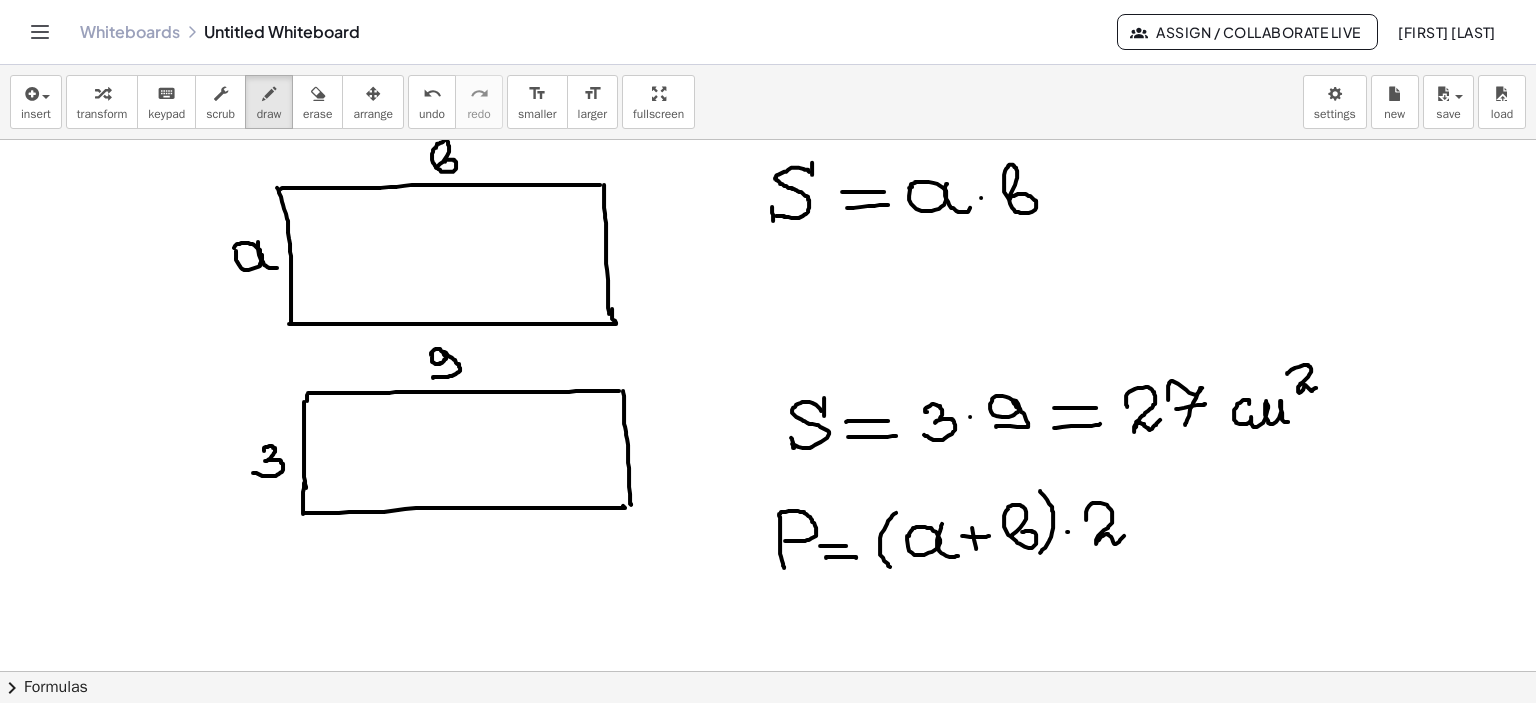 drag, startPoint x: 826, startPoint y: 556, endPoint x: 856, endPoint y: 557, distance: 30.016663 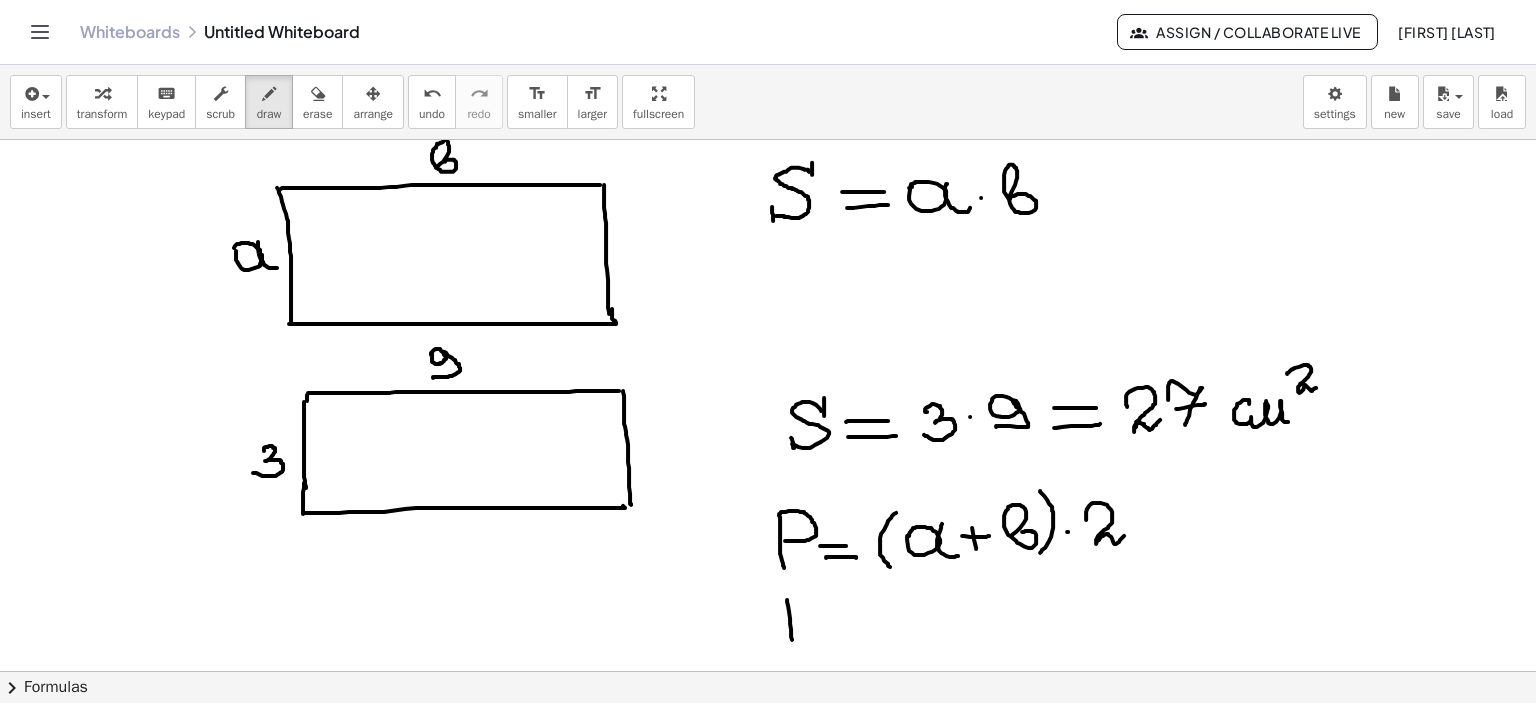 drag, startPoint x: 787, startPoint y: 599, endPoint x: 793, endPoint y: 646, distance: 47.38143 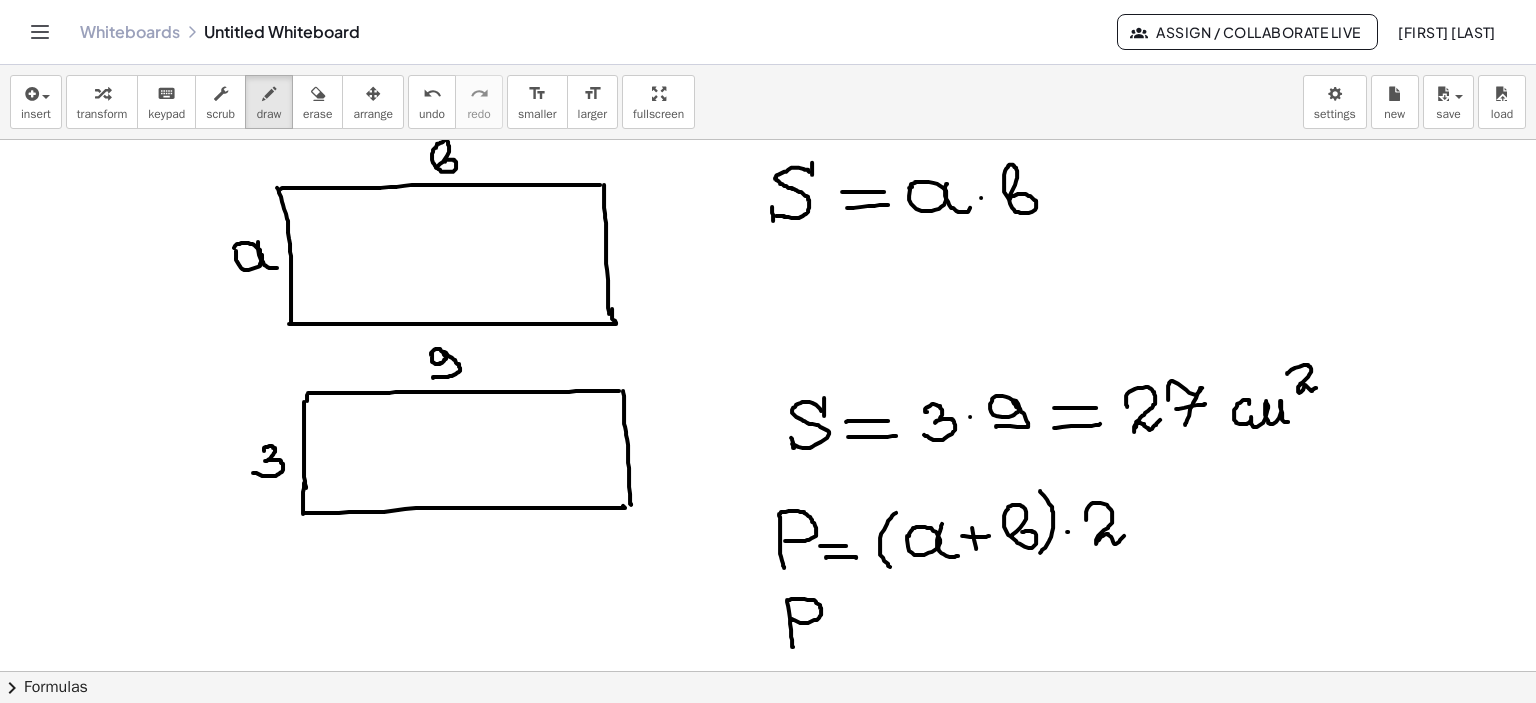 drag, startPoint x: 789, startPoint y: 599, endPoint x: 792, endPoint y: 618, distance: 19.235384 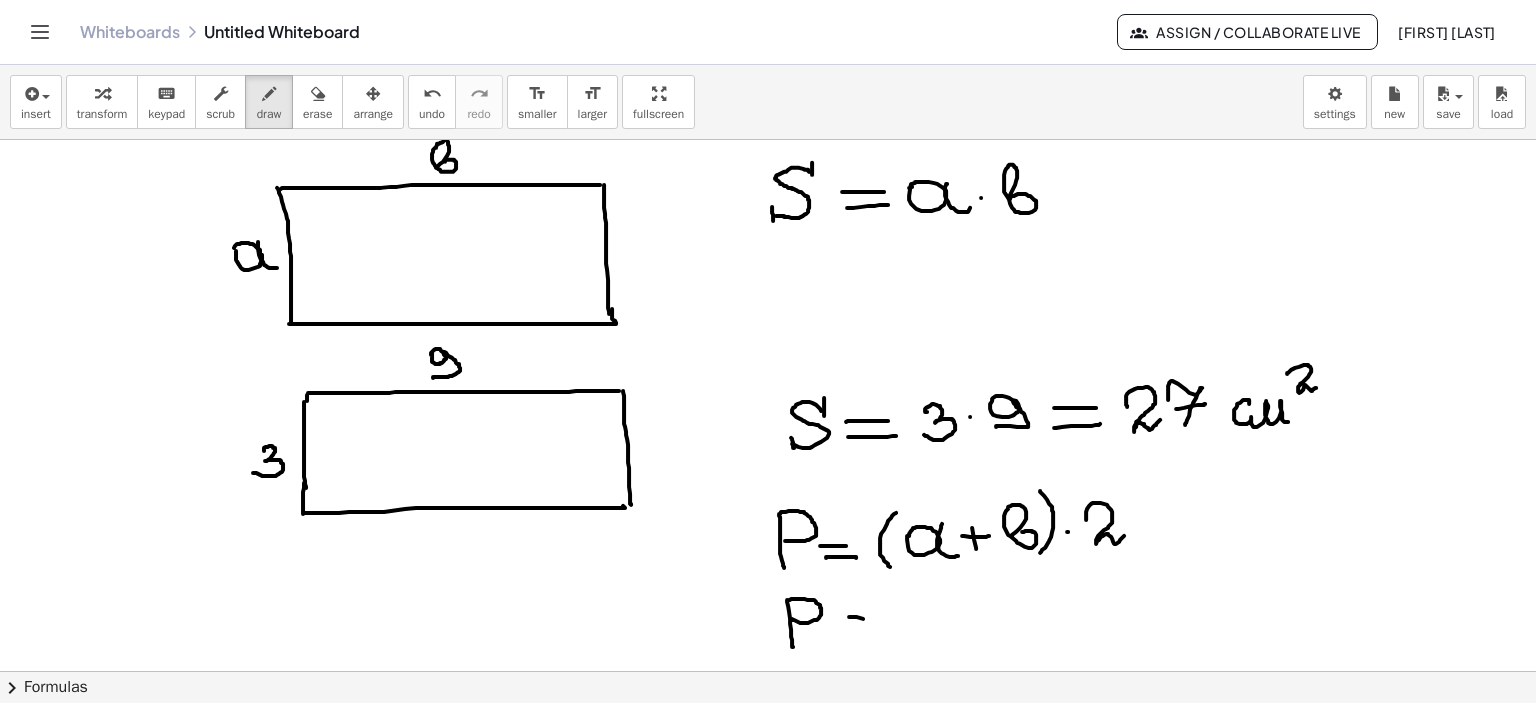 drag, startPoint x: 849, startPoint y: 616, endPoint x: 882, endPoint y: 622, distance: 33.54102 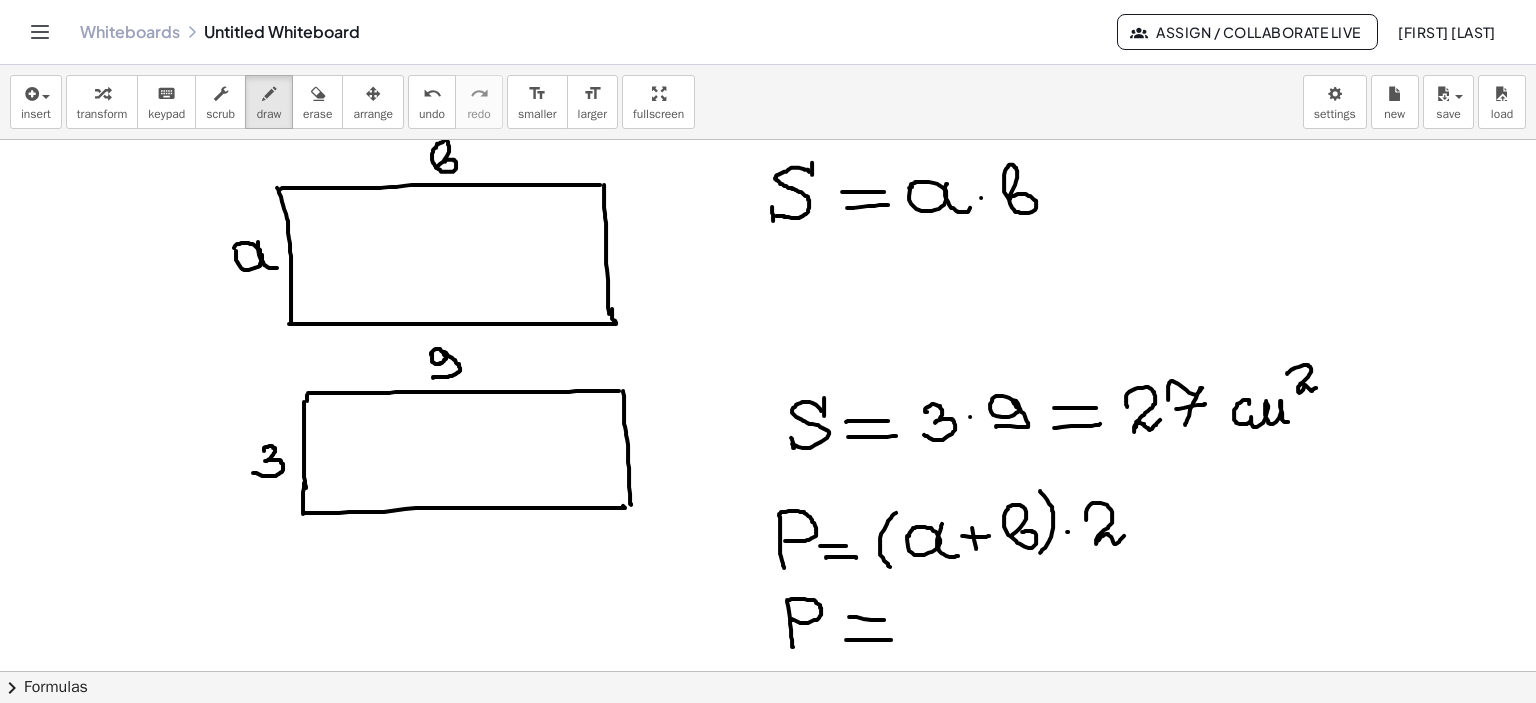 drag, startPoint x: 846, startPoint y: 639, endPoint x: 963, endPoint y: 626, distance: 117.72001 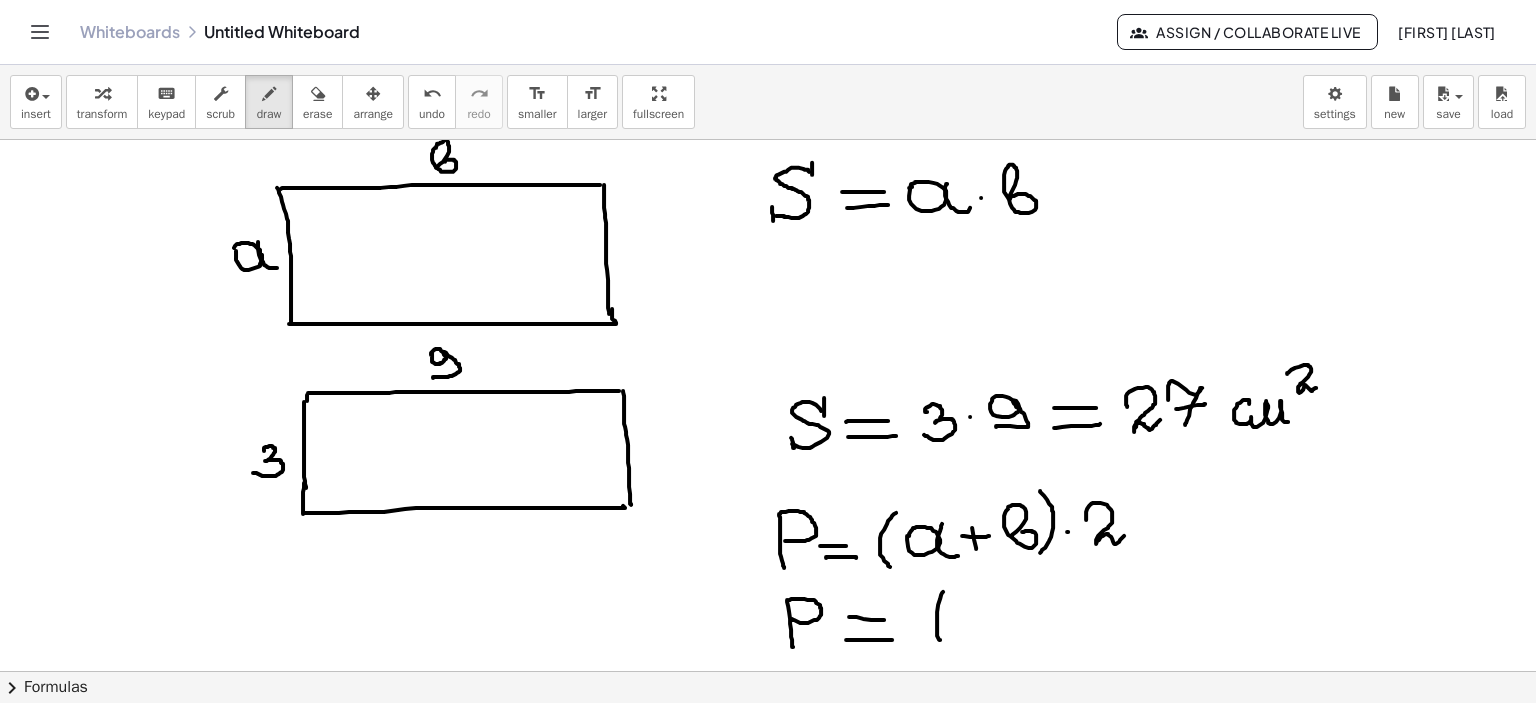 drag, startPoint x: 943, startPoint y: 591, endPoint x: 946, endPoint y: 643, distance: 52.086468 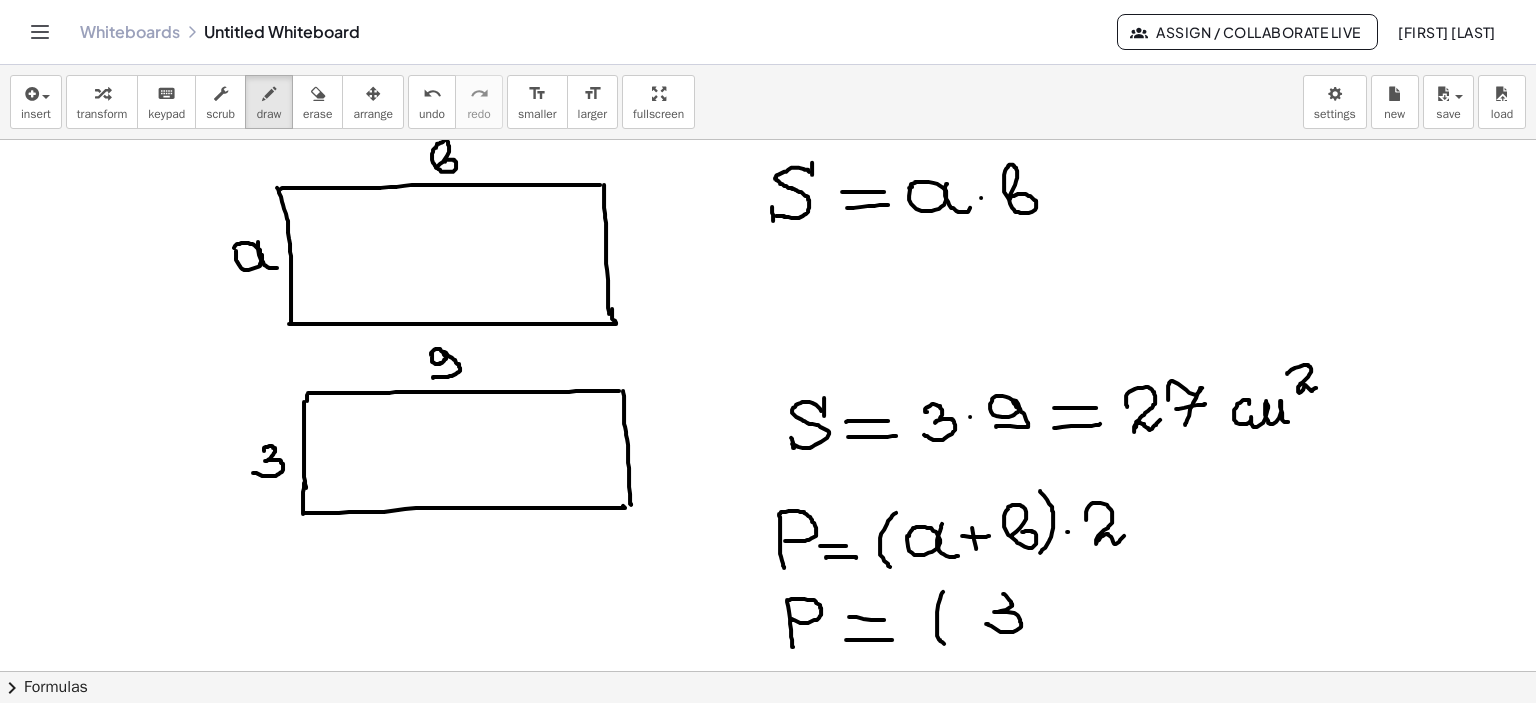 drag, startPoint x: 1003, startPoint y: 593, endPoint x: 986, endPoint y: 623, distance: 34.48188 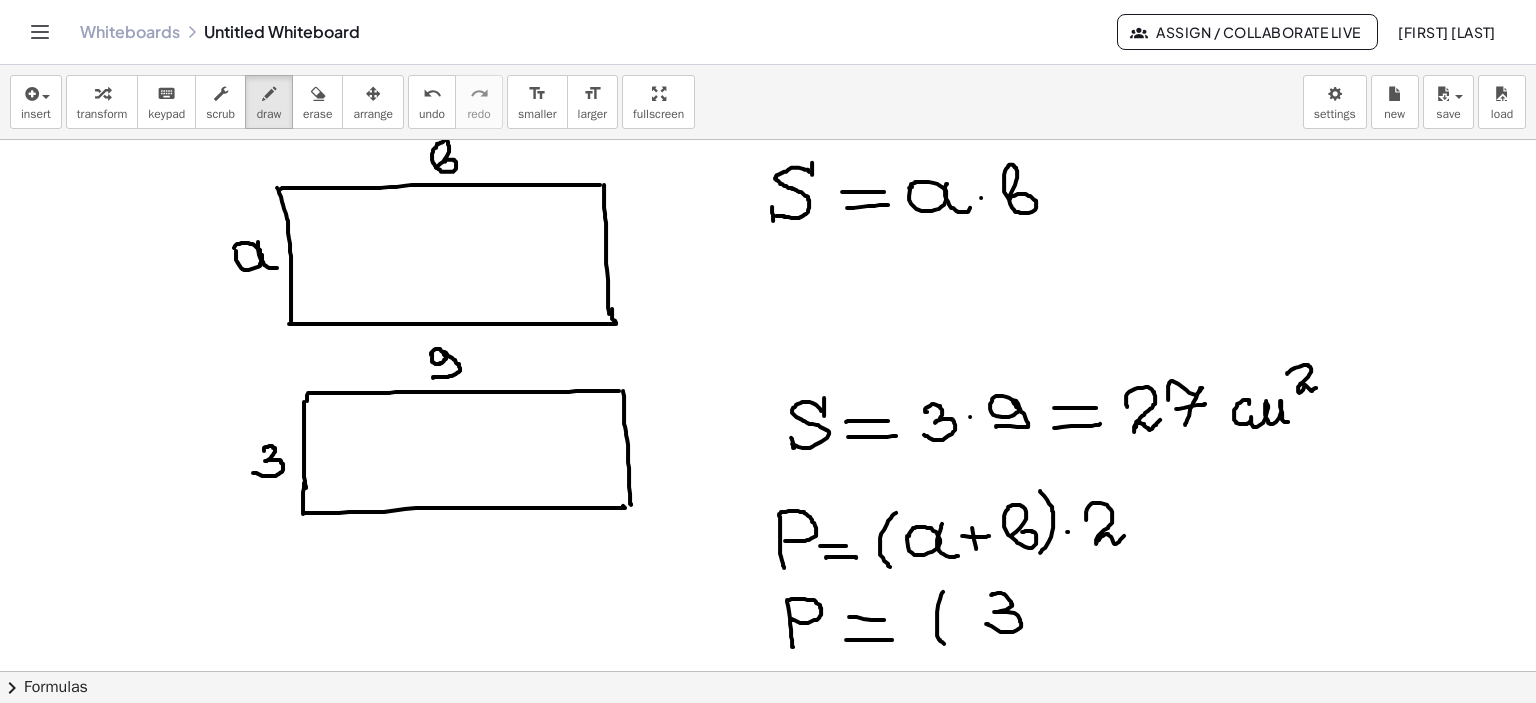 drag, startPoint x: 1001, startPoint y: 592, endPoint x: 992, endPoint y: 597, distance: 10.29563 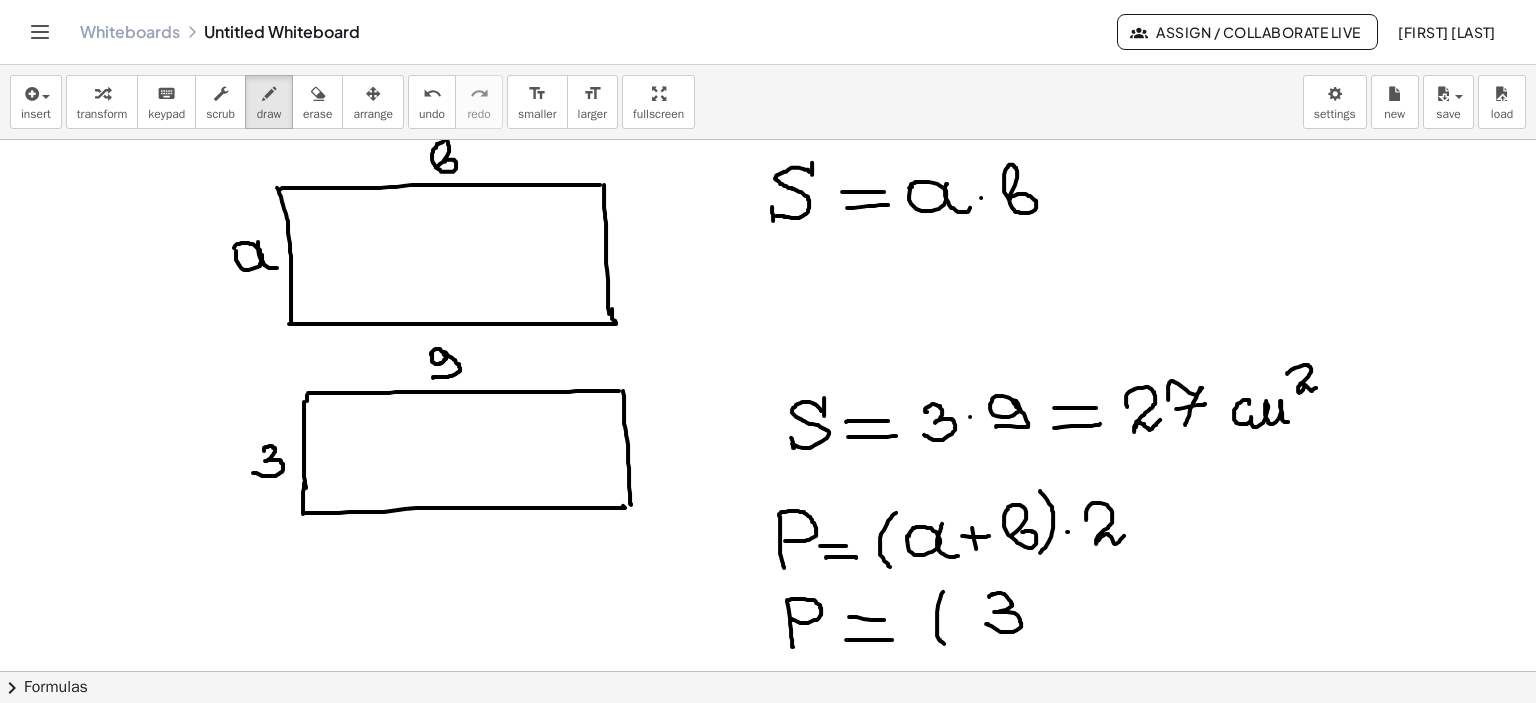 click at bounding box center (768, 172) 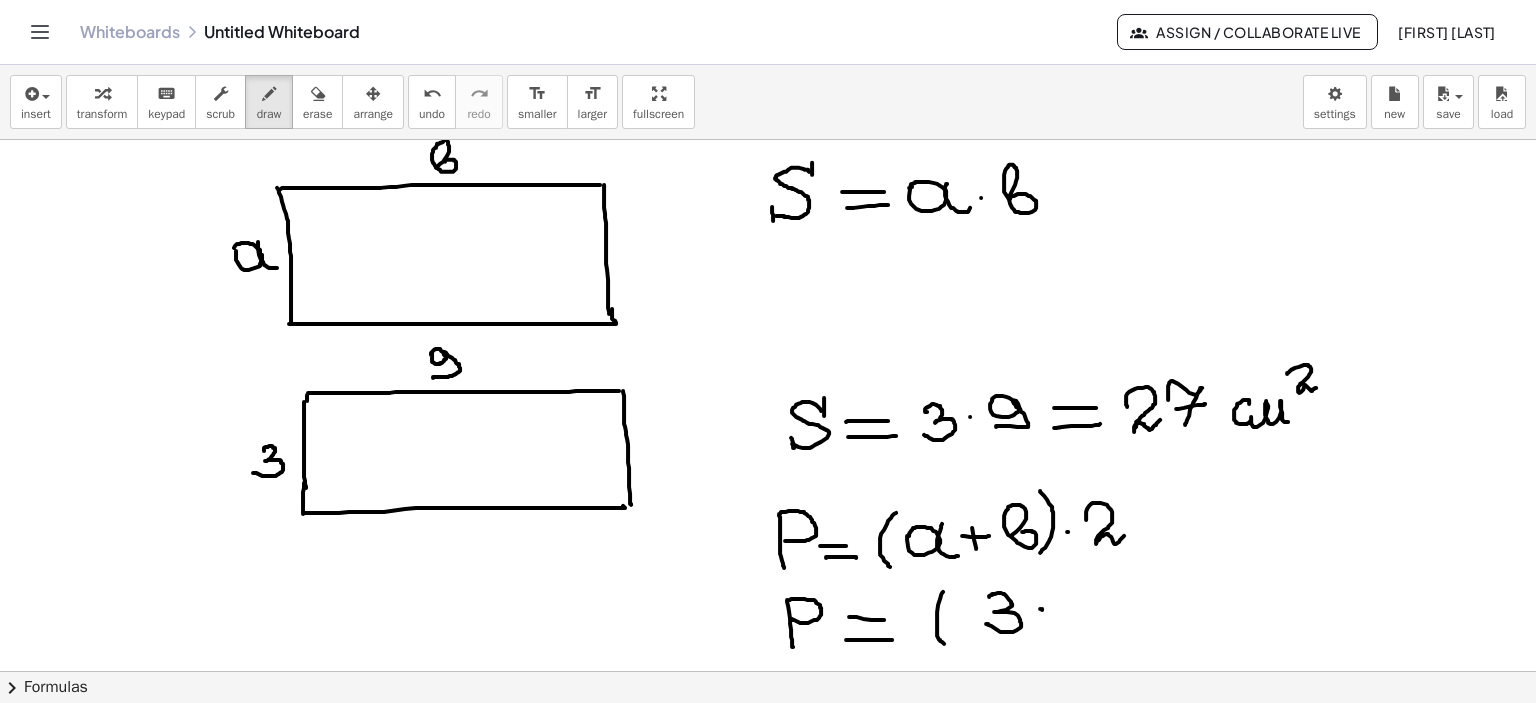 drag, startPoint x: 1042, startPoint y: 609, endPoint x: 1080, endPoint y: 606, distance: 38.118237 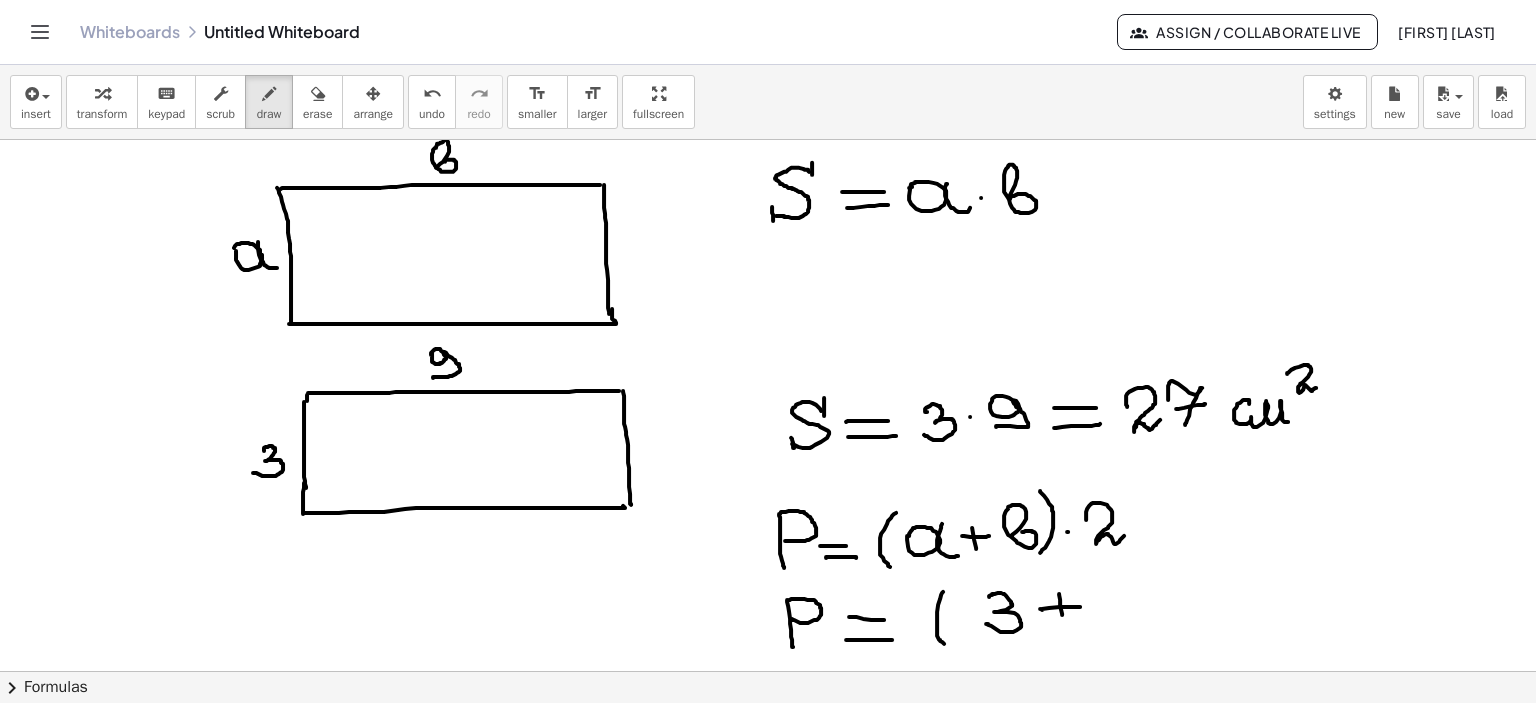 drag, startPoint x: 1059, startPoint y: 594, endPoint x: 1124, endPoint y: 612, distance: 67.44627 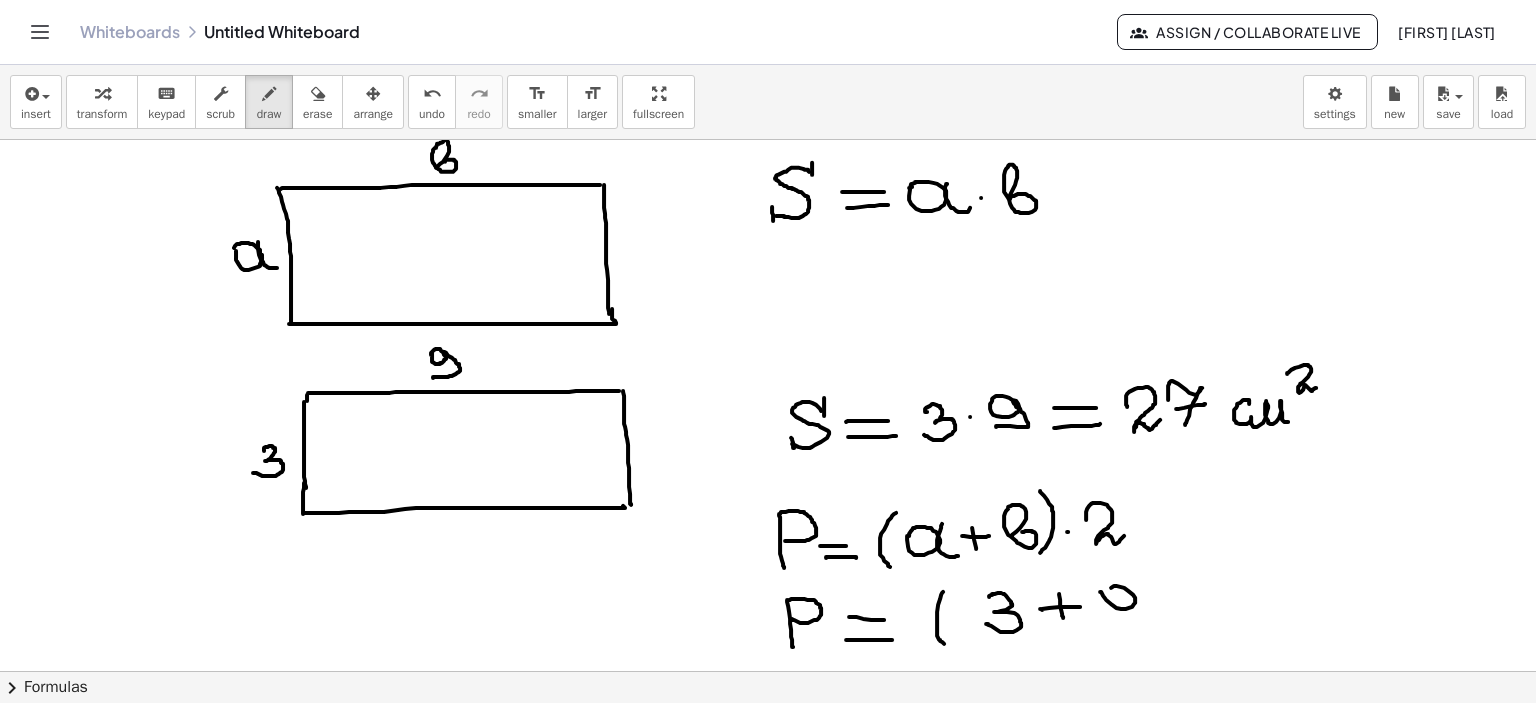 drag 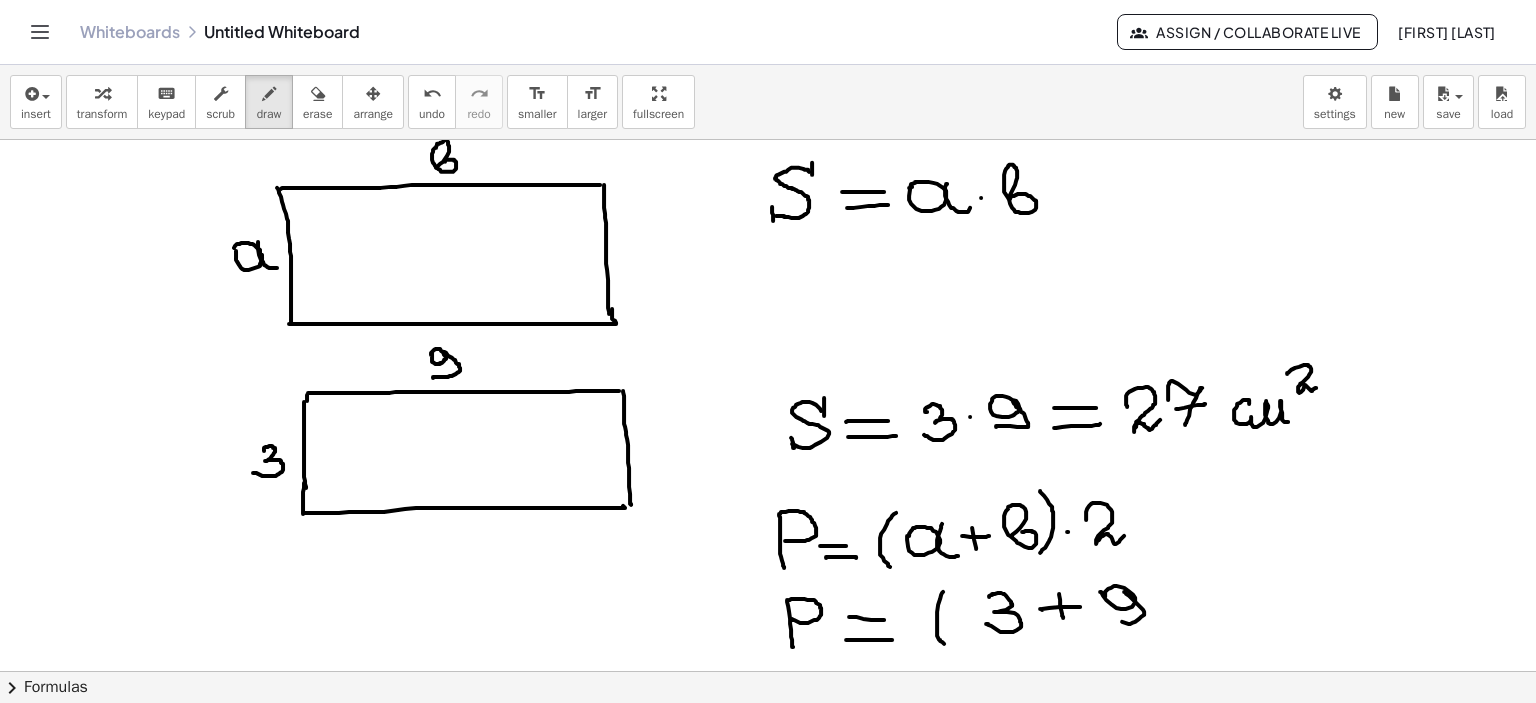 drag, startPoint x: 1125, startPoint y: 591, endPoint x: 1124, endPoint y: 620, distance: 29.017237 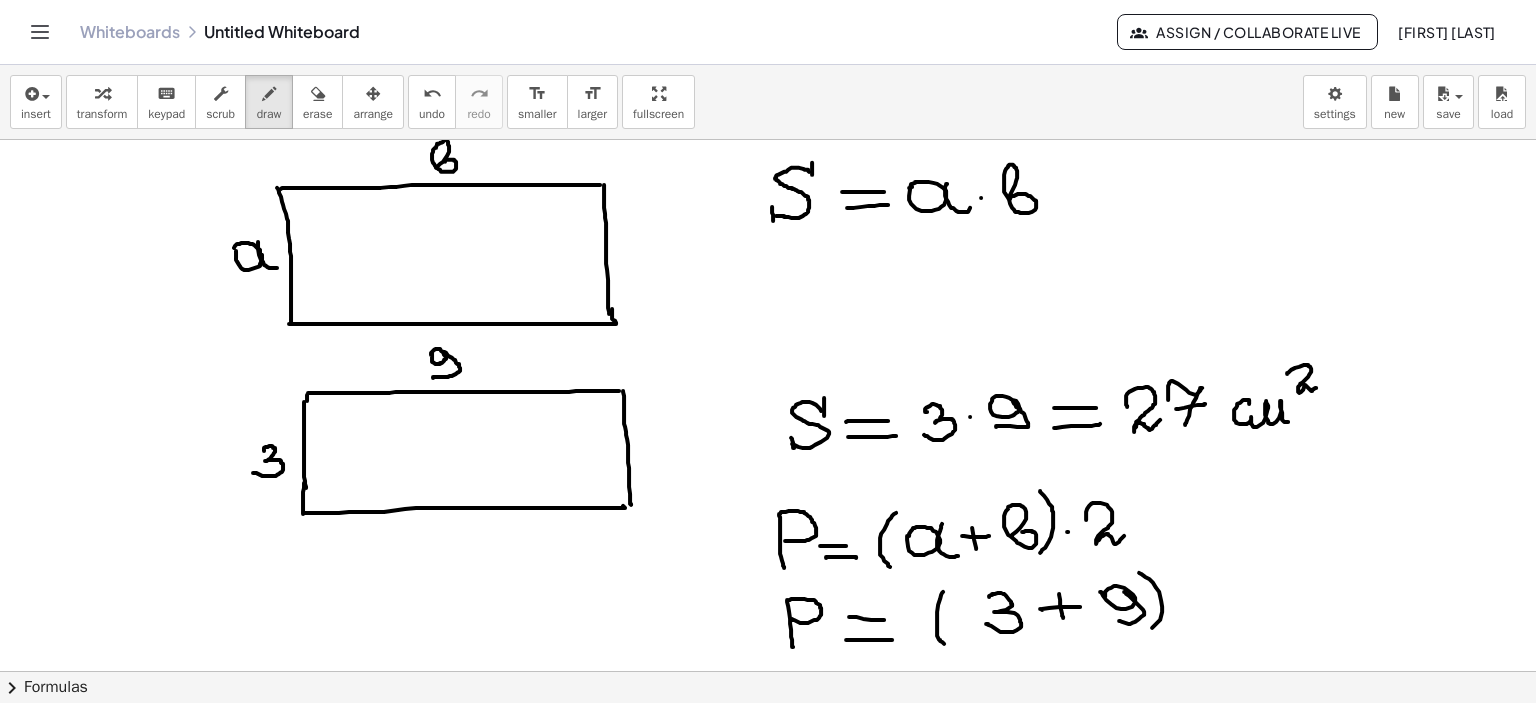 click at bounding box center (768, 172) 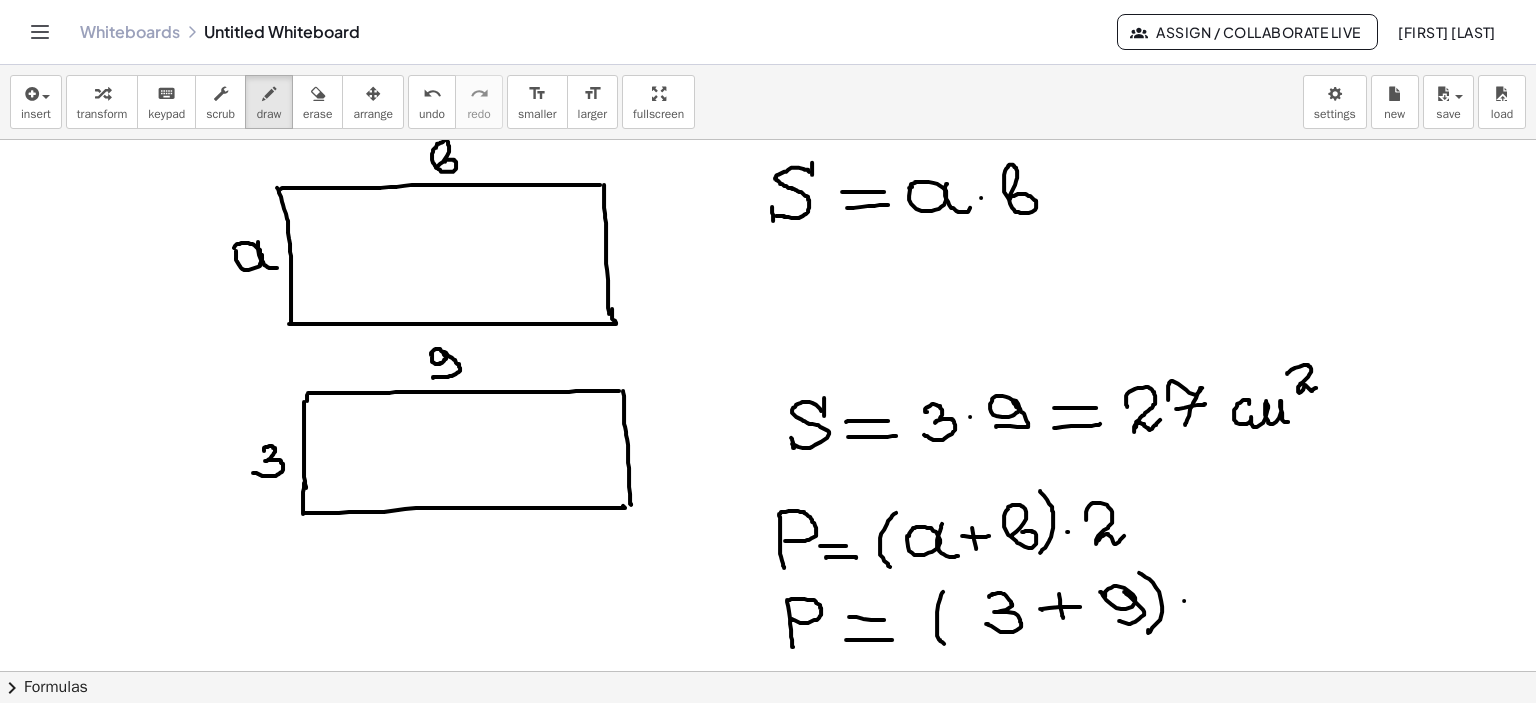 click at bounding box center (768, 172) 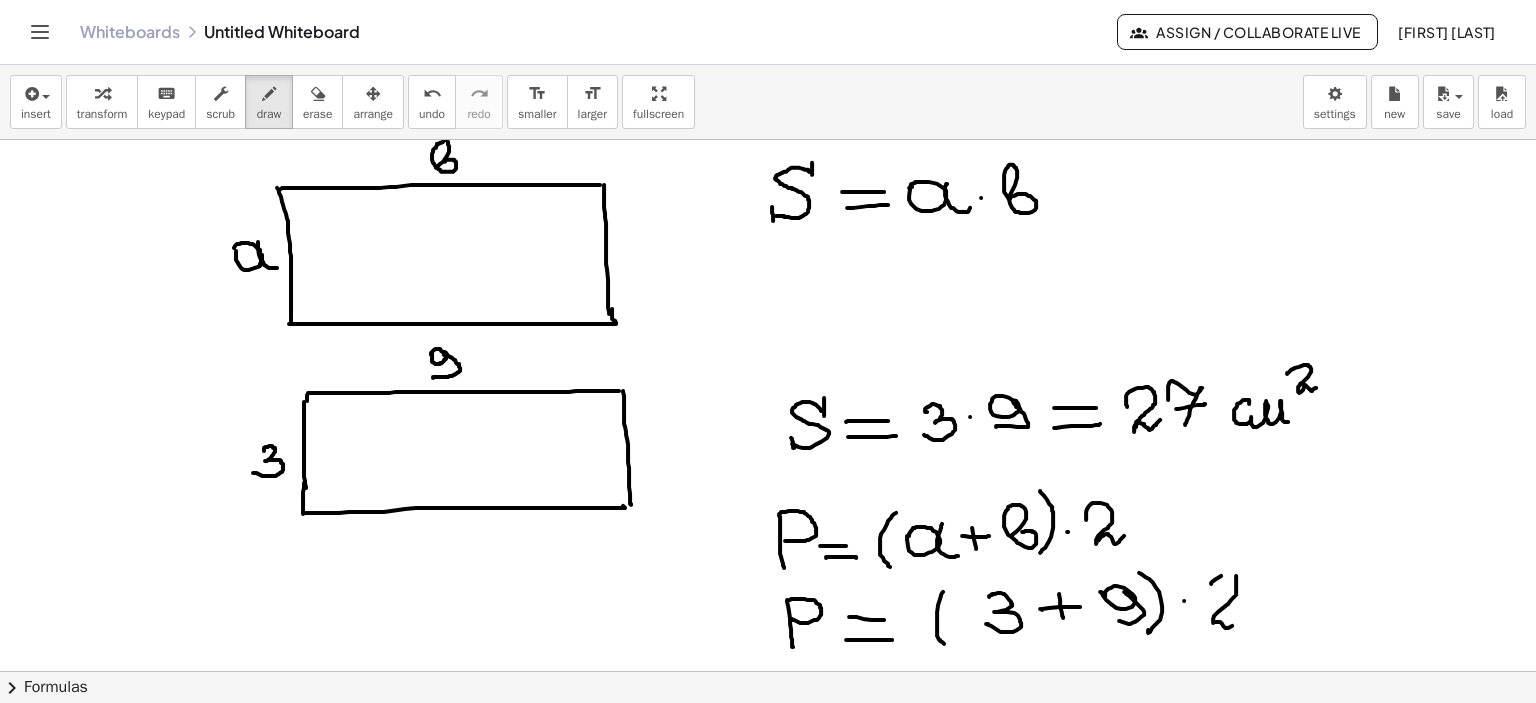 click at bounding box center [768, 172] 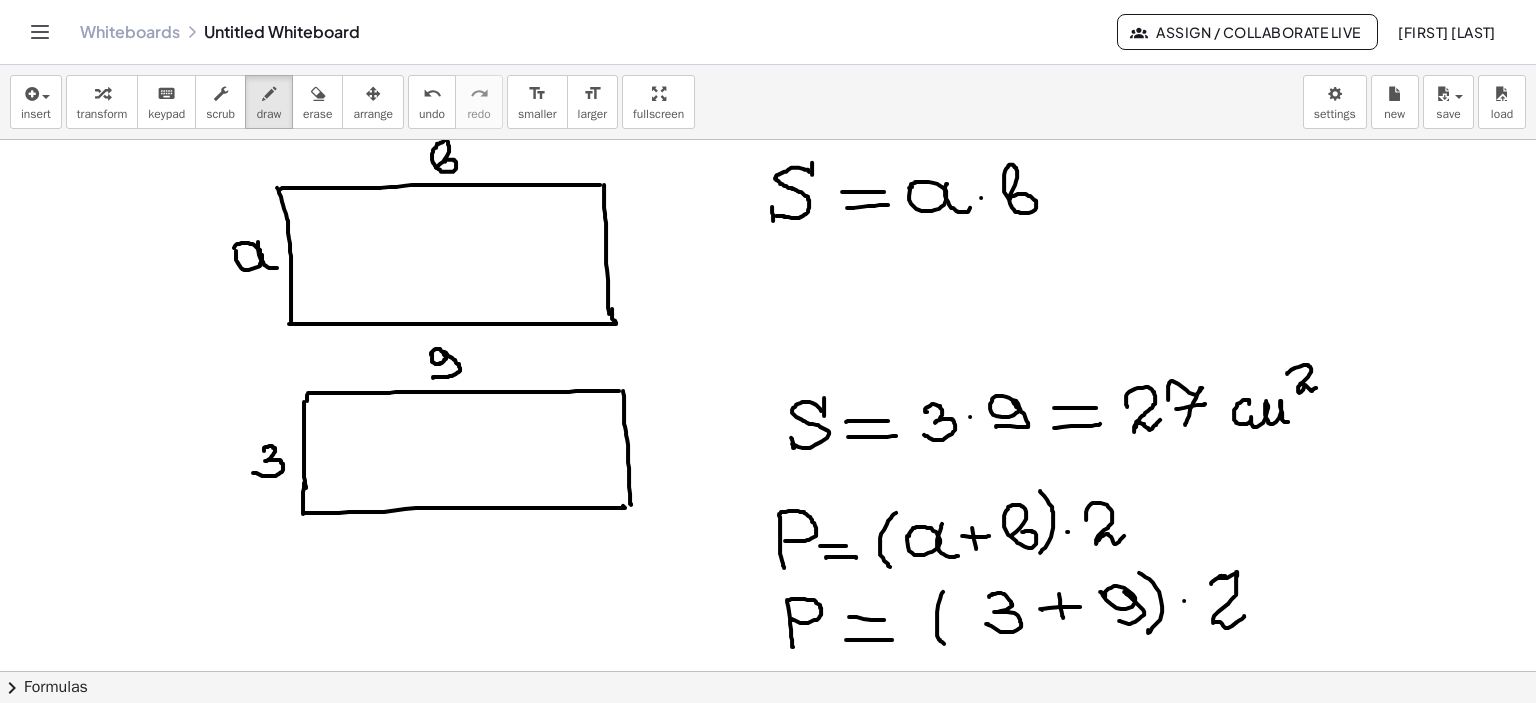 click at bounding box center [768, 172] 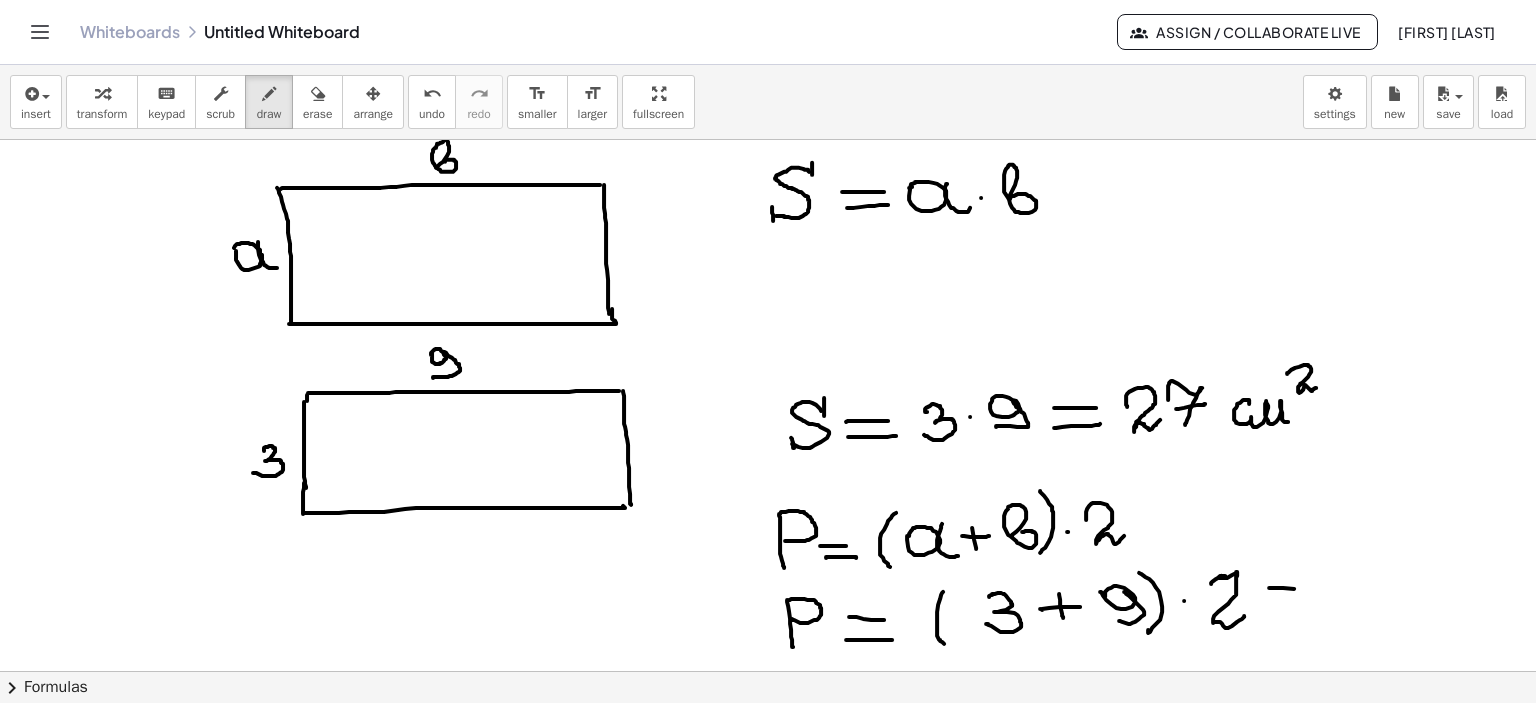 click at bounding box center [768, 172] 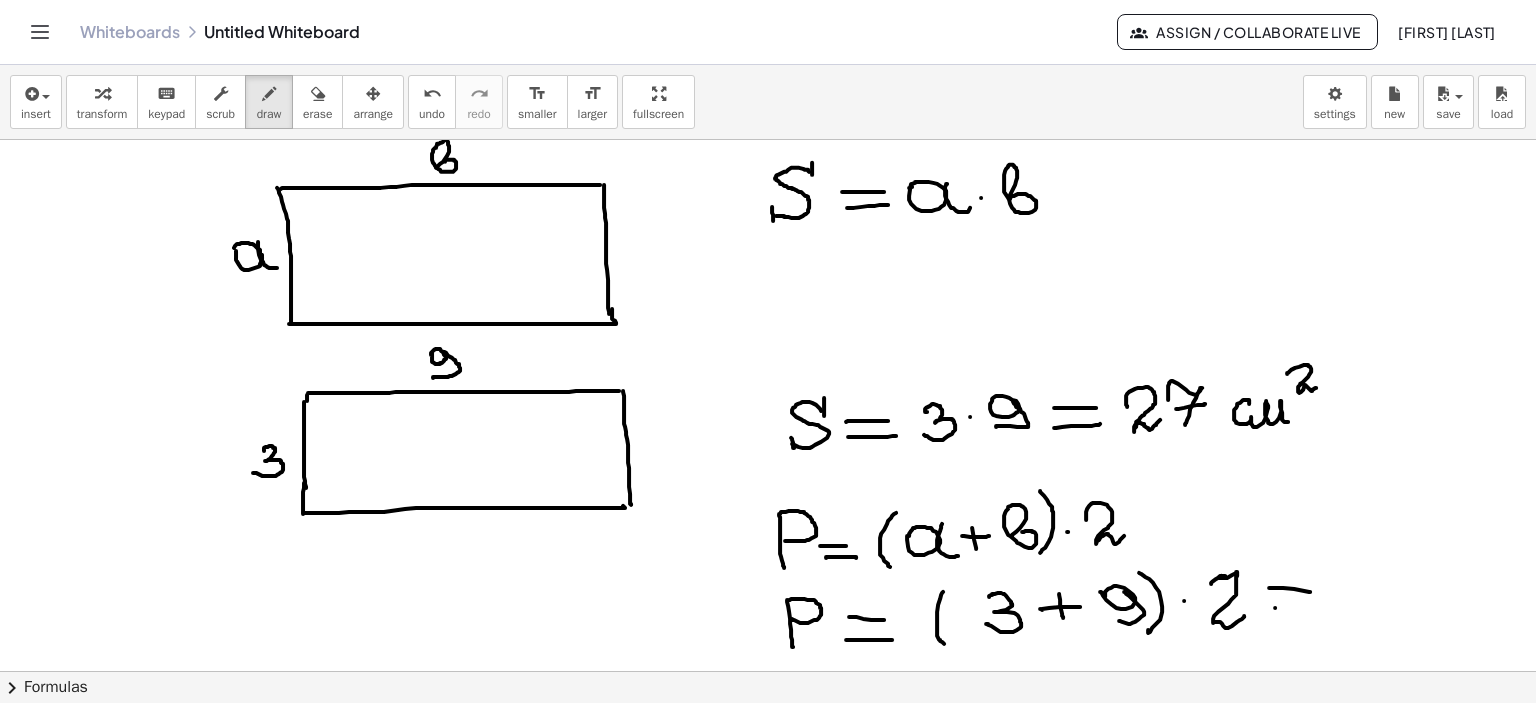 click at bounding box center (768, 172) 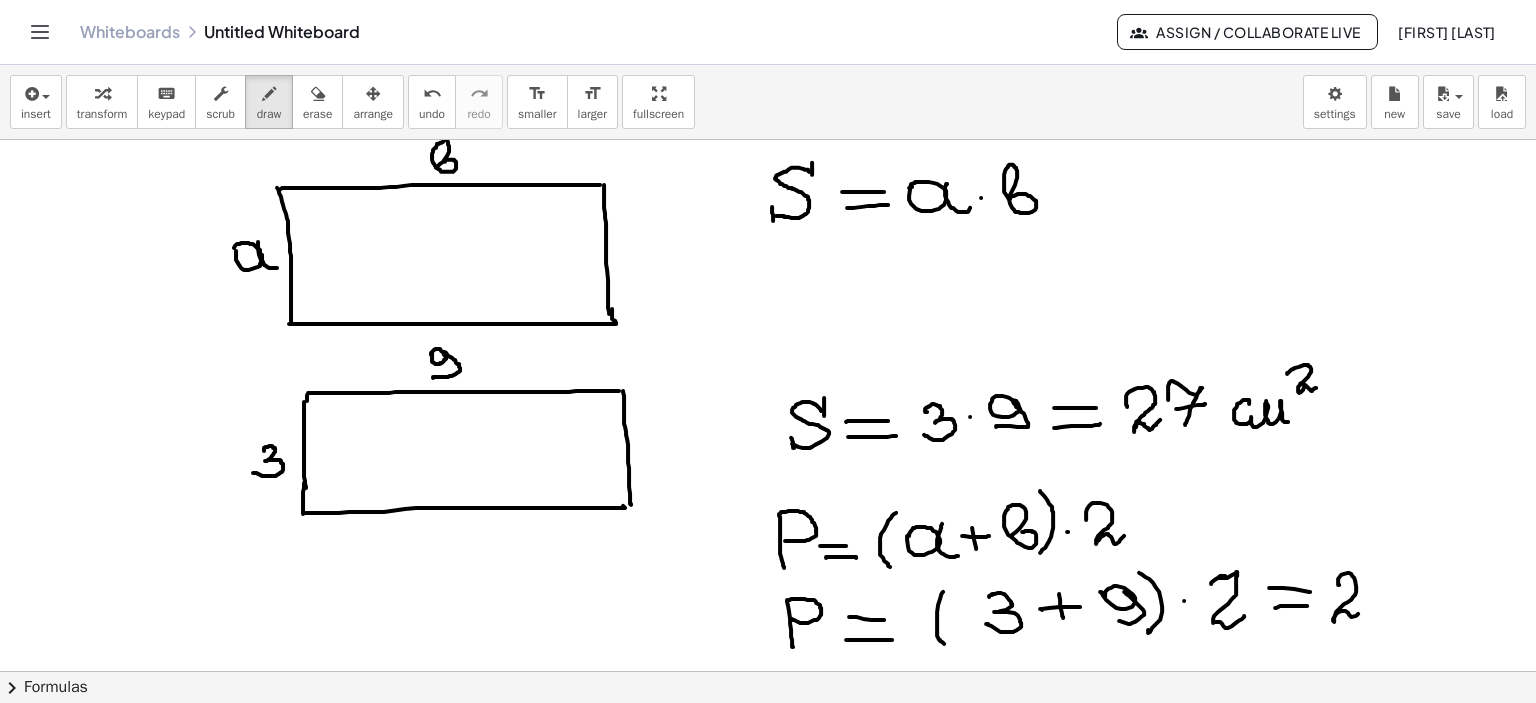 click at bounding box center (768, 172) 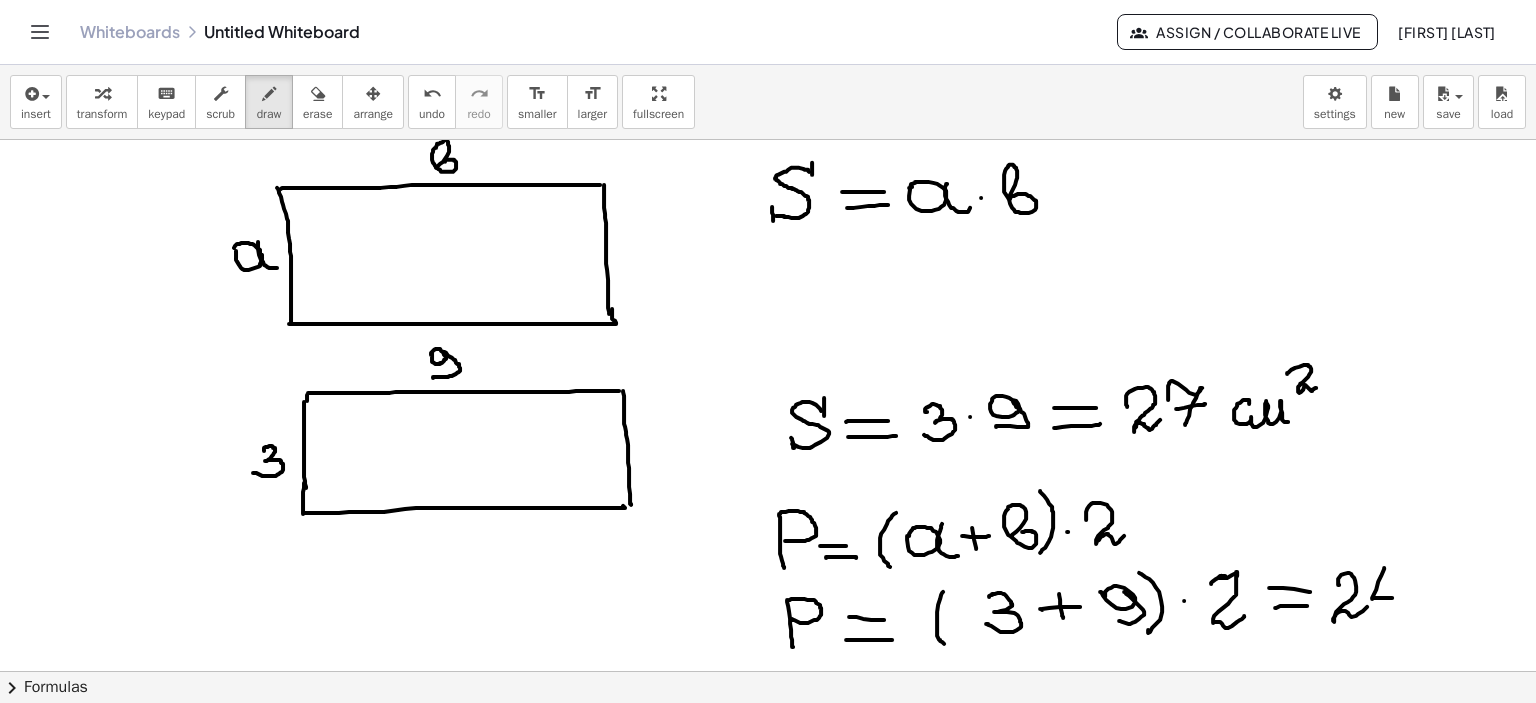 click at bounding box center [768, 172] 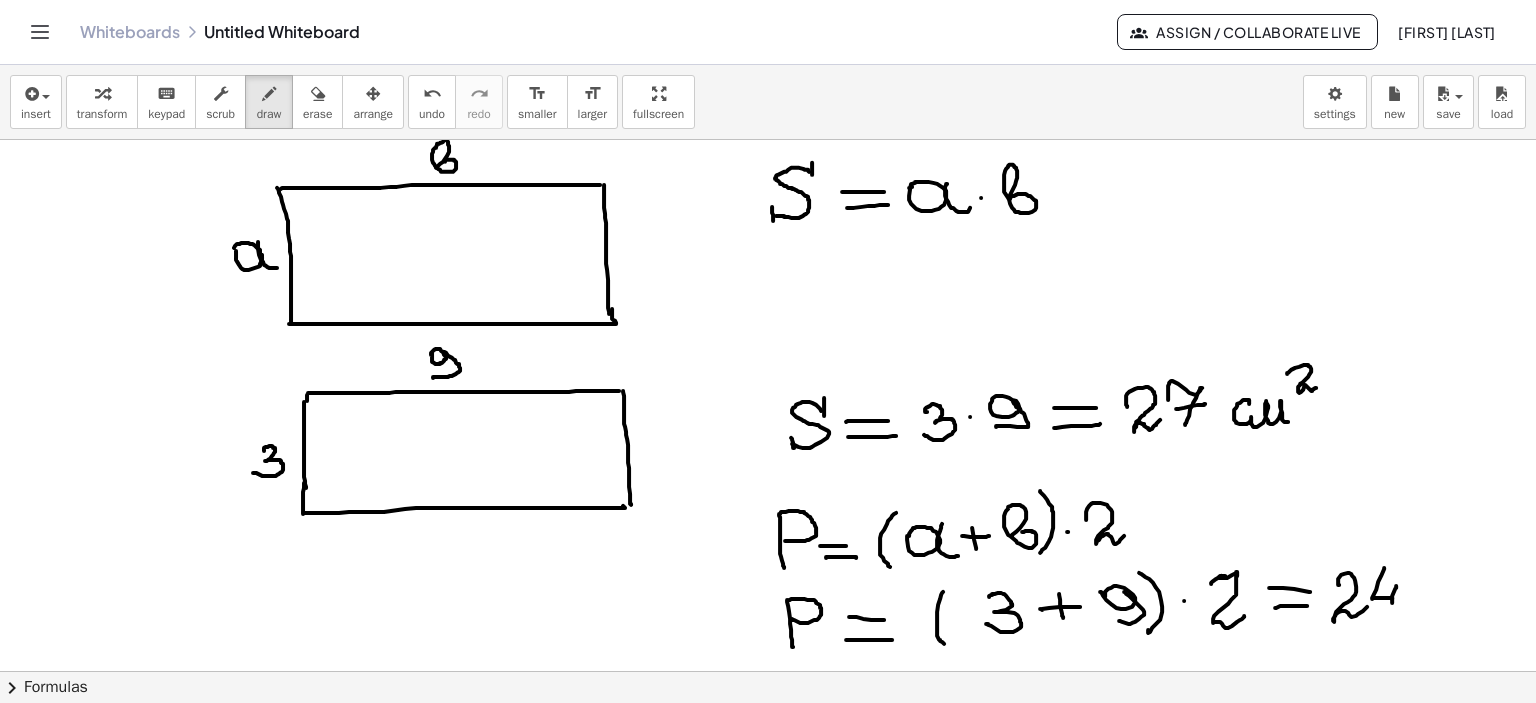 click at bounding box center (768, 172) 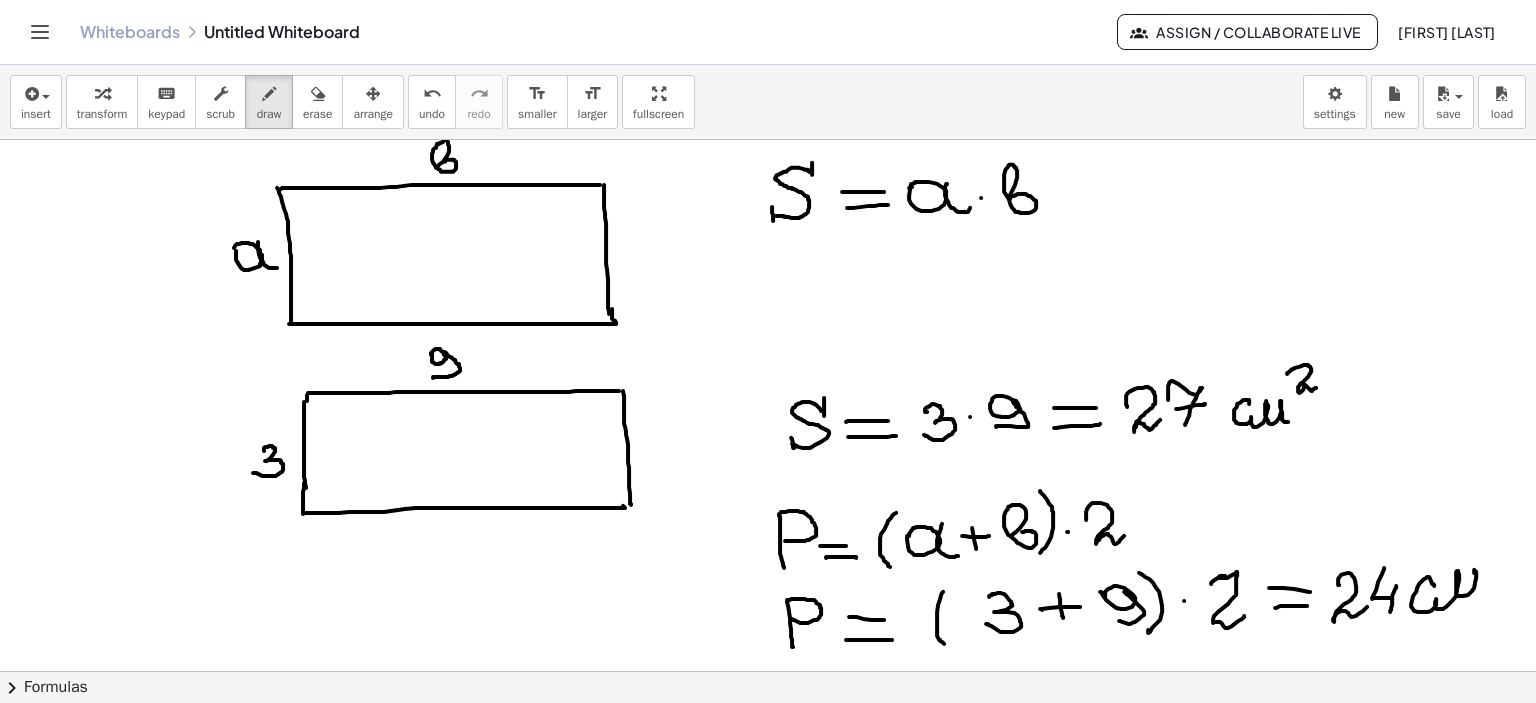 click at bounding box center [768, 172] 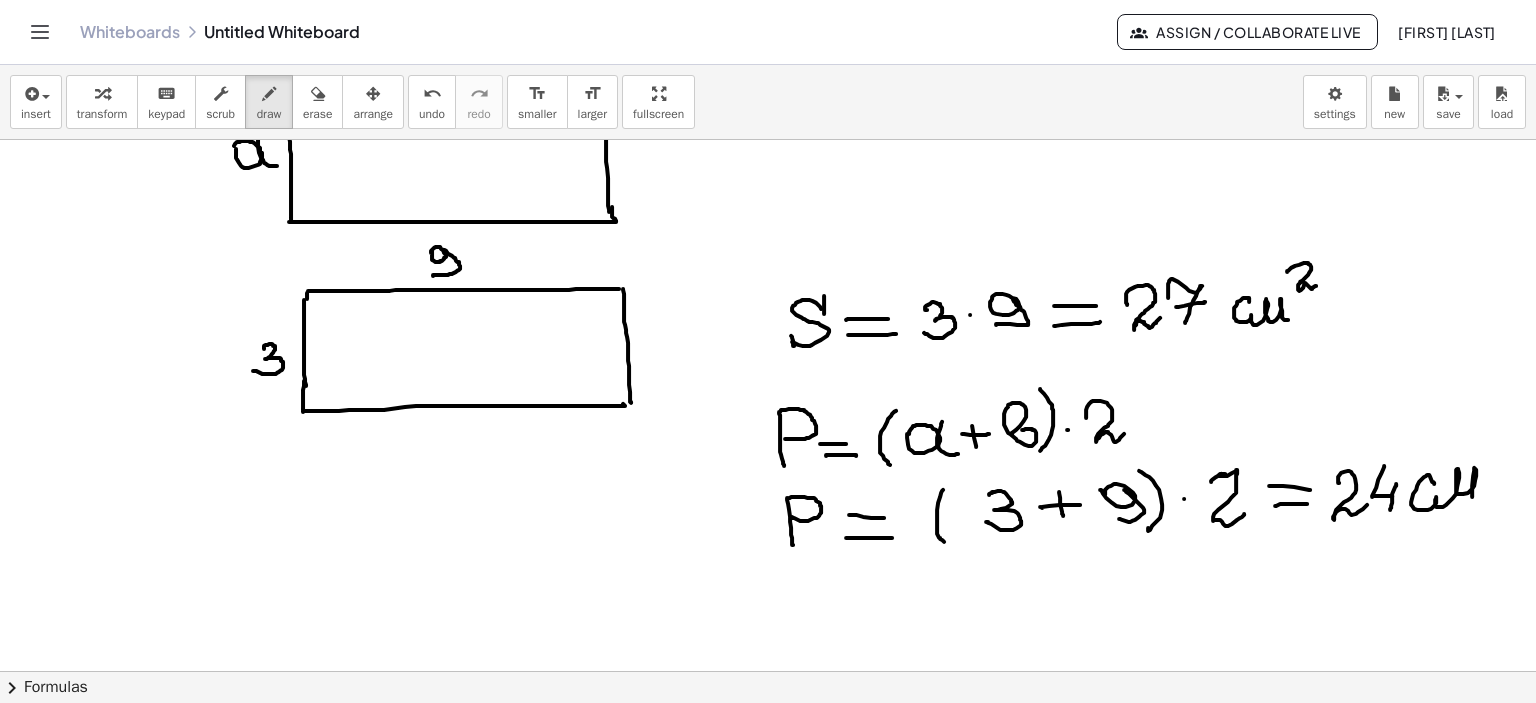 scroll, scrollTop: 470, scrollLeft: 0, axis: vertical 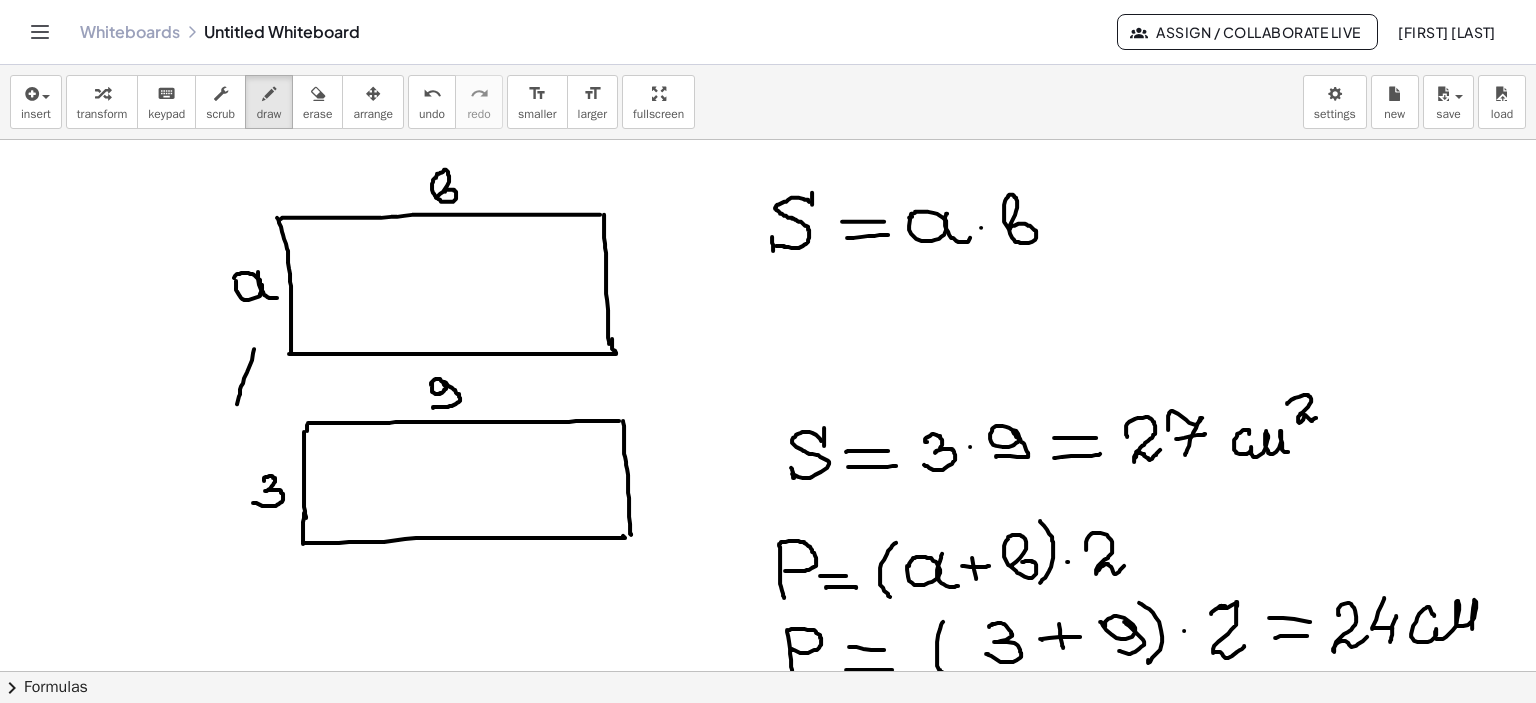 drag, startPoint x: 254, startPoint y: 348, endPoint x: 240, endPoint y: 391, distance: 45.221676 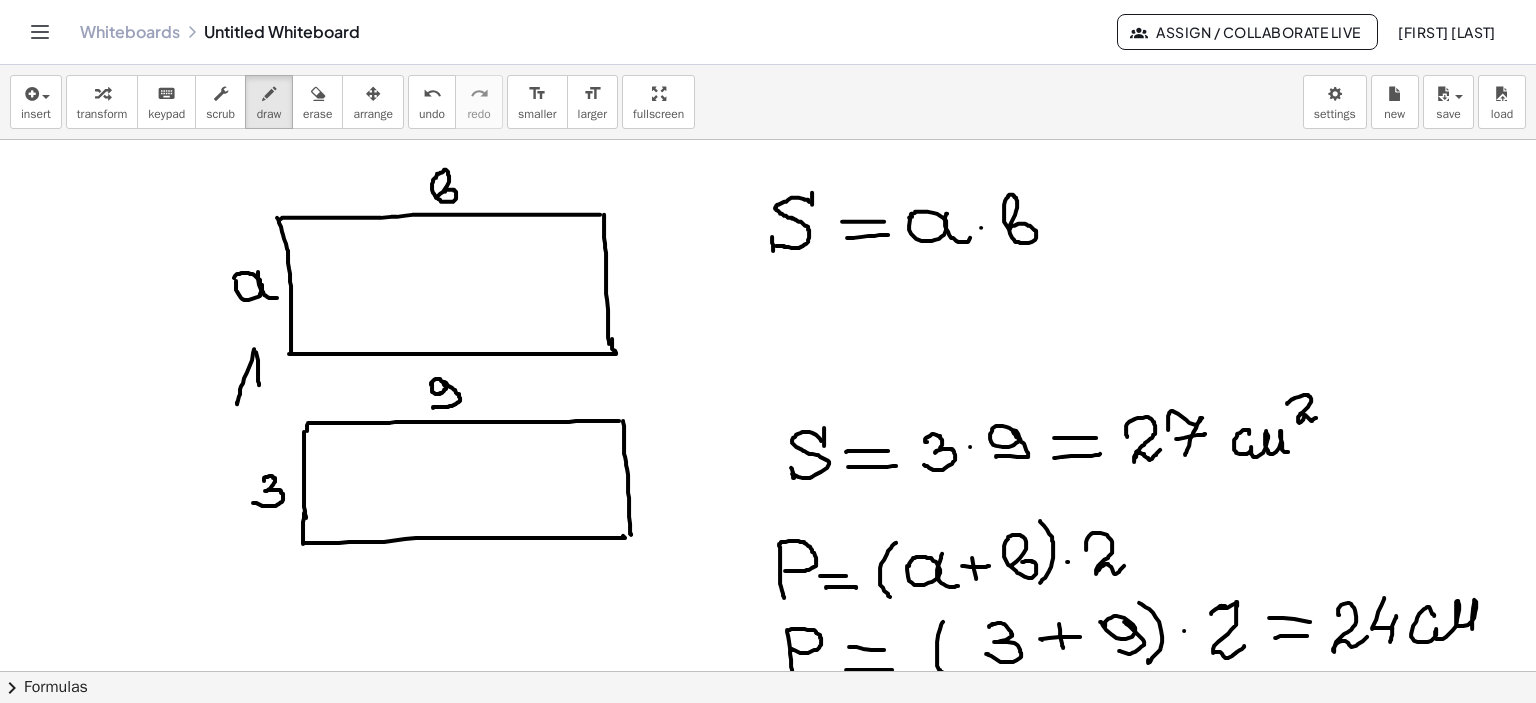 drag, startPoint x: 256, startPoint y: 351, endPoint x: 255, endPoint y: 387, distance: 36.013885 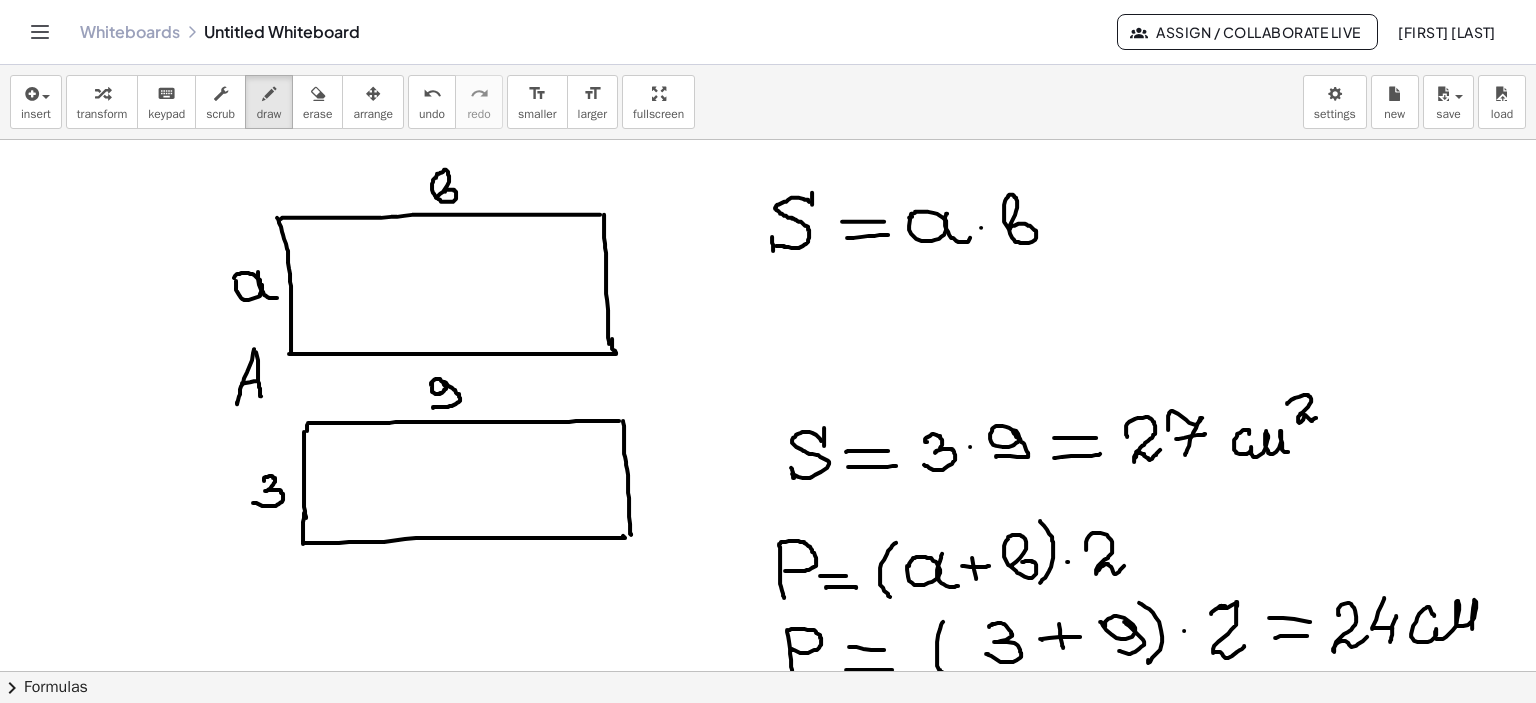 click at bounding box center (768, 468) 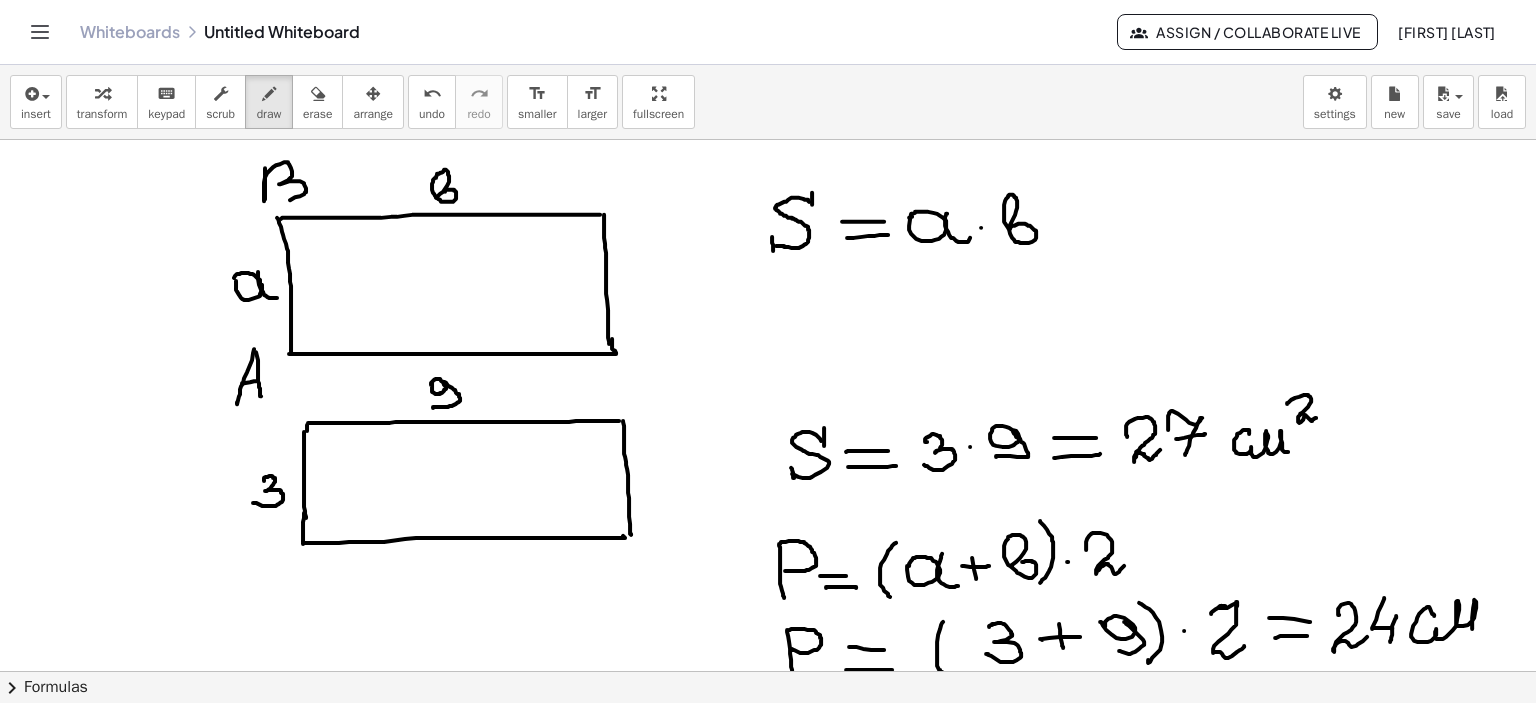 drag, startPoint x: 265, startPoint y: 168, endPoint x: 261, endPoint y: 207, distance: 39.20459 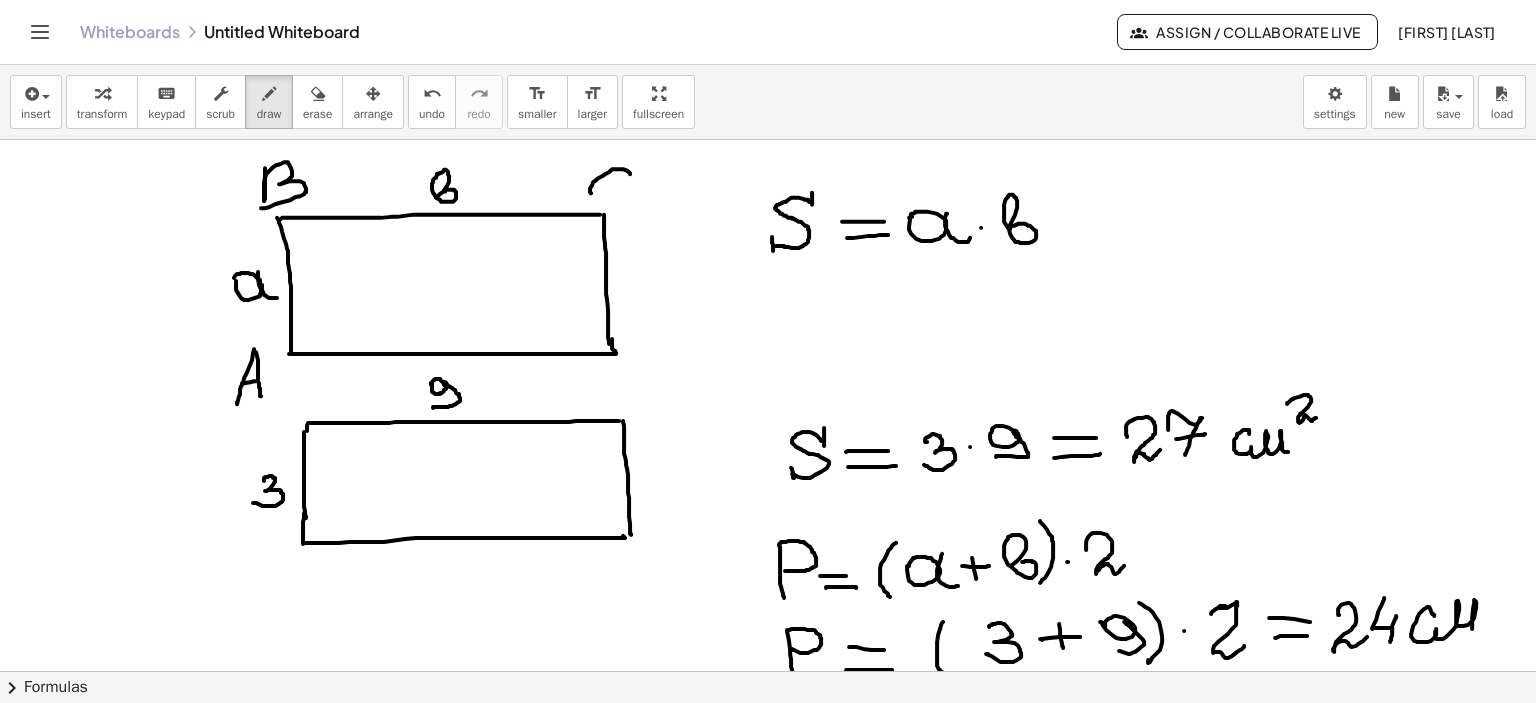 drag, startPoint x: 630, startPoint y: 173, endPoint x: 625, endPoint y: 193, distance: 20.615528 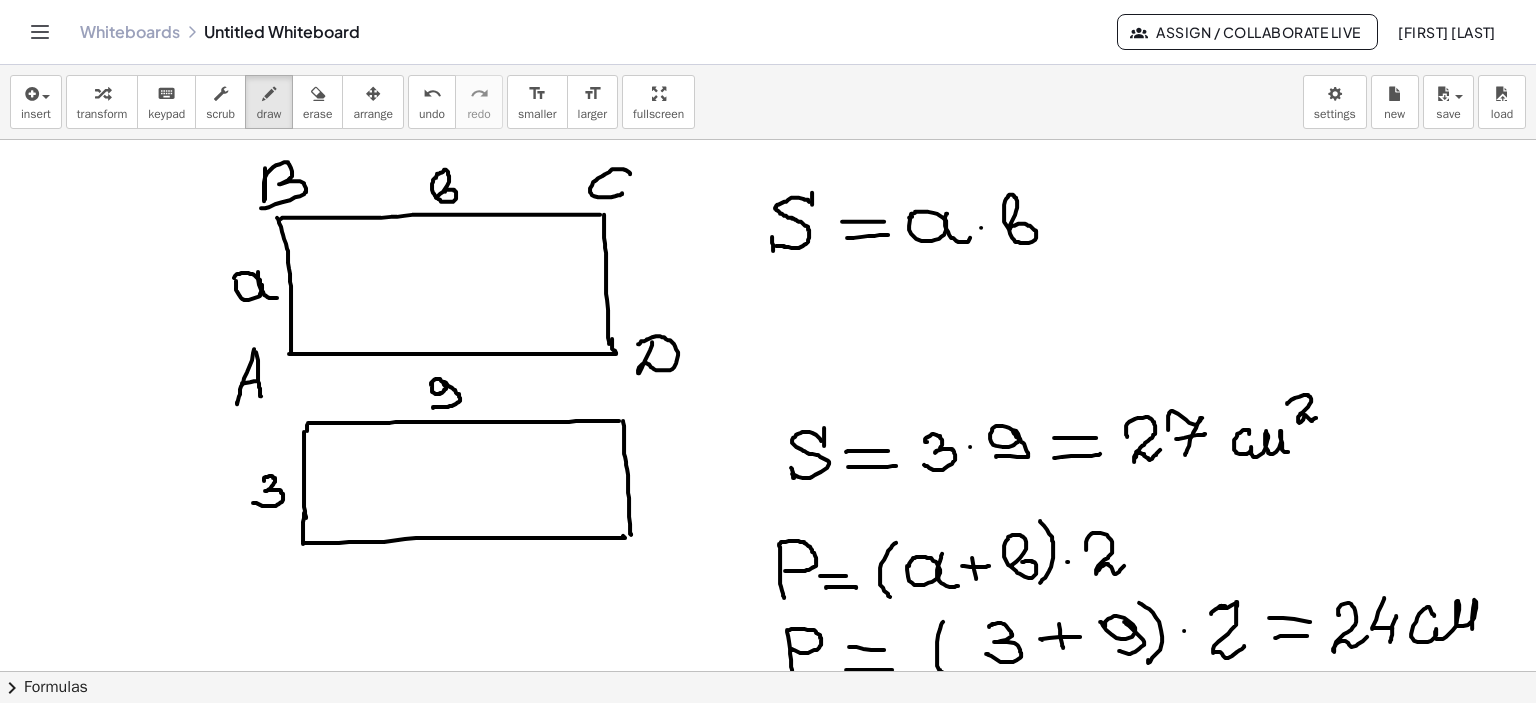click at bounding box center [768, 468] 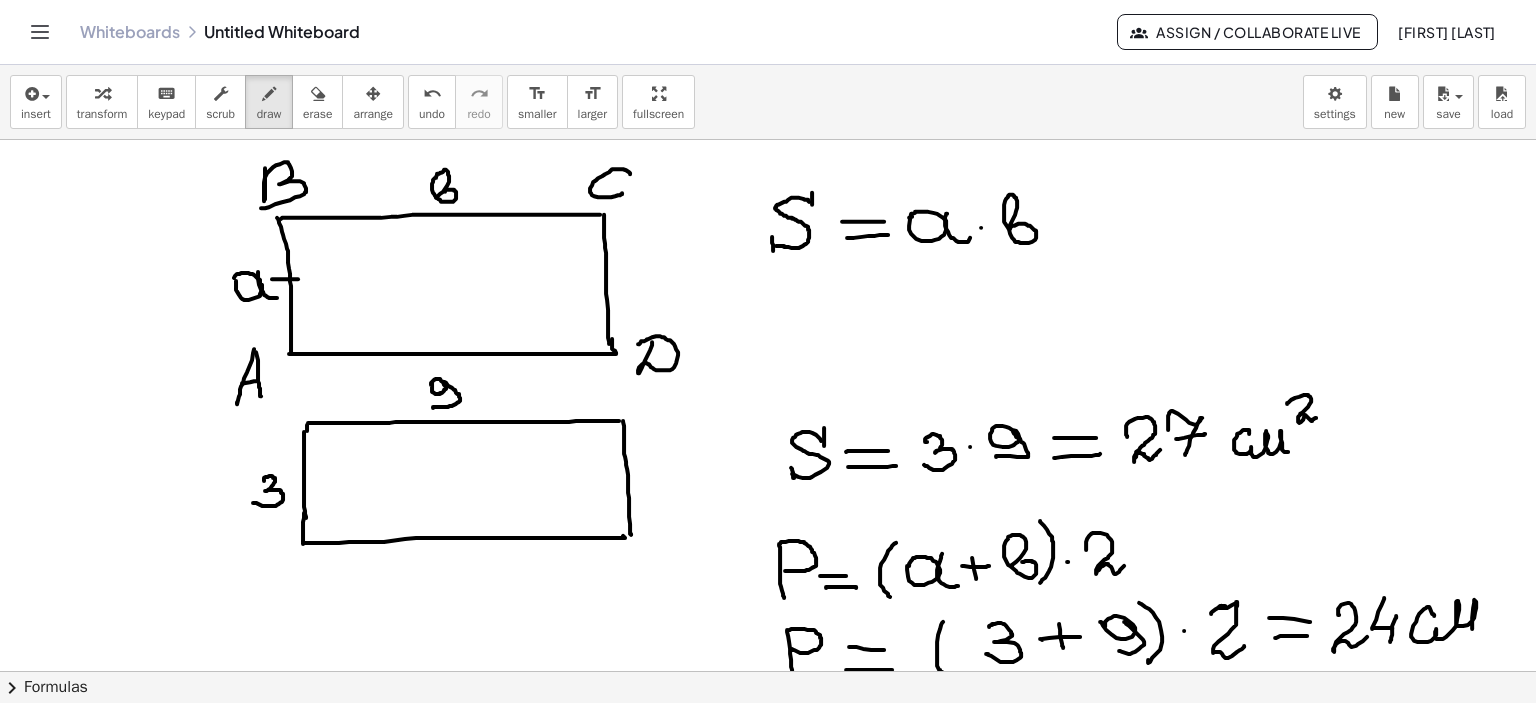 drag, startPoint x: 272, startPoint y: 278, endPoint x: 298, endPoint y: 278, distance: 26 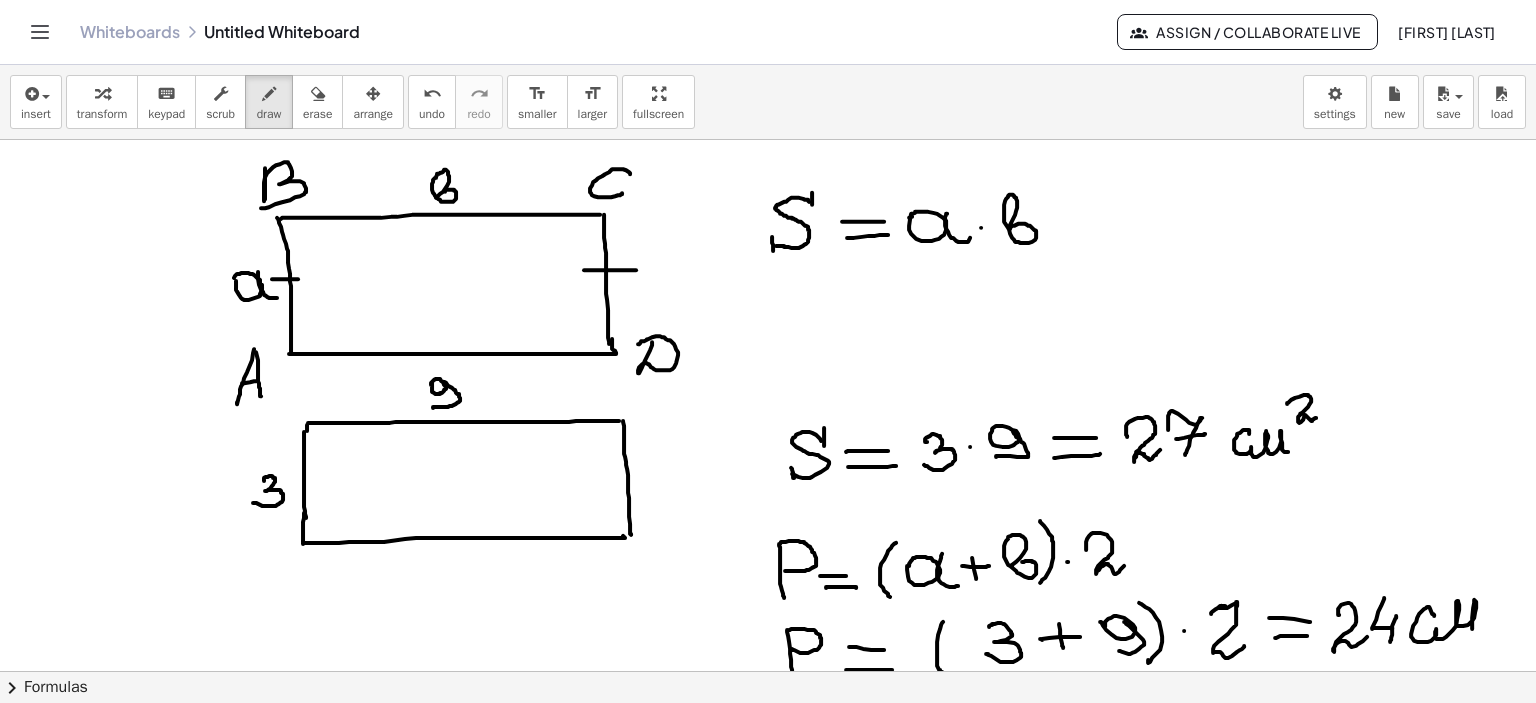 drag, startPoint x: 584, startPoint y: 269, endPoint x: 636, endPoint y: 269, distance: 52 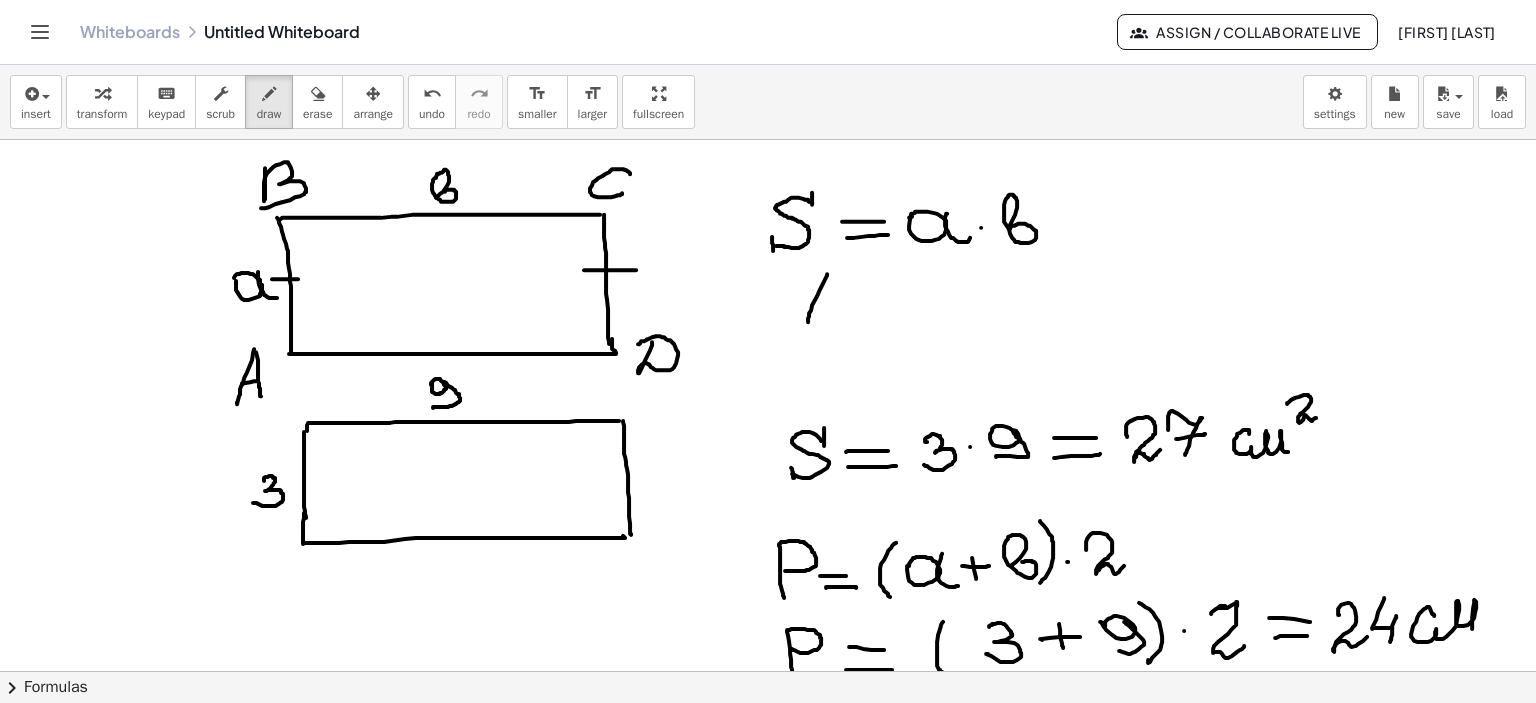 drag, startPoint x: 827, startPoint y: 274, endPoint x: 808, endPoint y: 321, distance: 50.695168 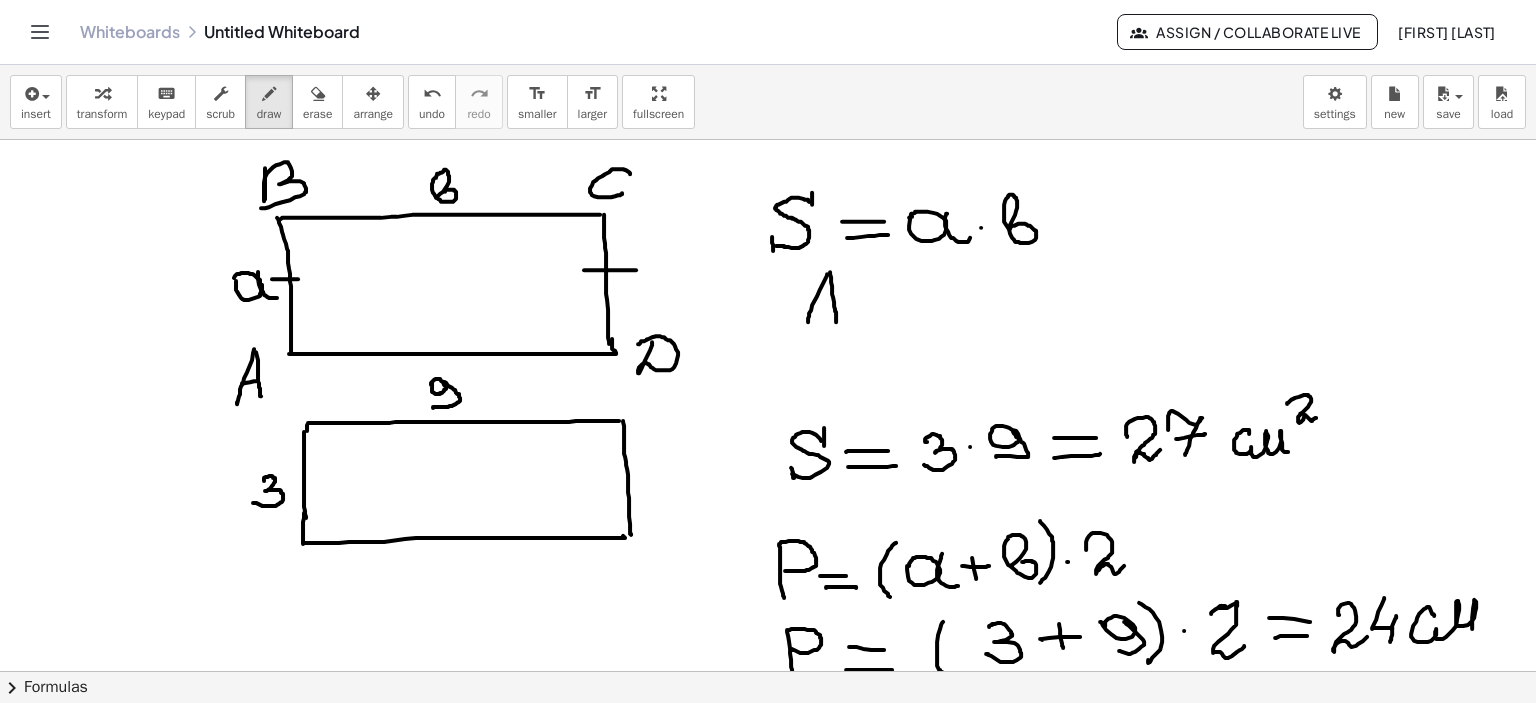 drag, startPoint x: 830, startPoint y: 271, endPoint x: 836, endPoint y: 317, distance: 46.389652 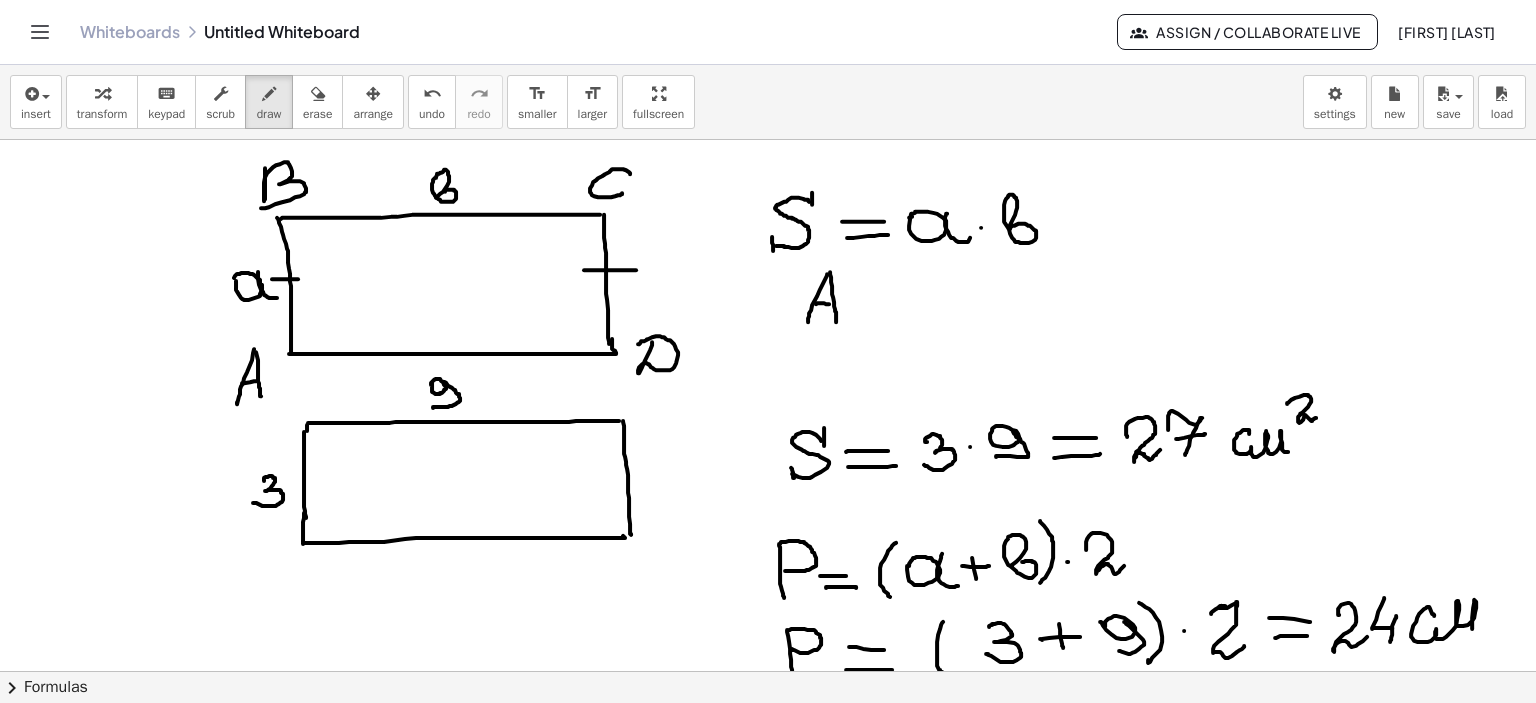 drag, startPoint x: 816, startPoint y: 303, endPoint x: 859, endPoint y: 279, distance: 49.24429 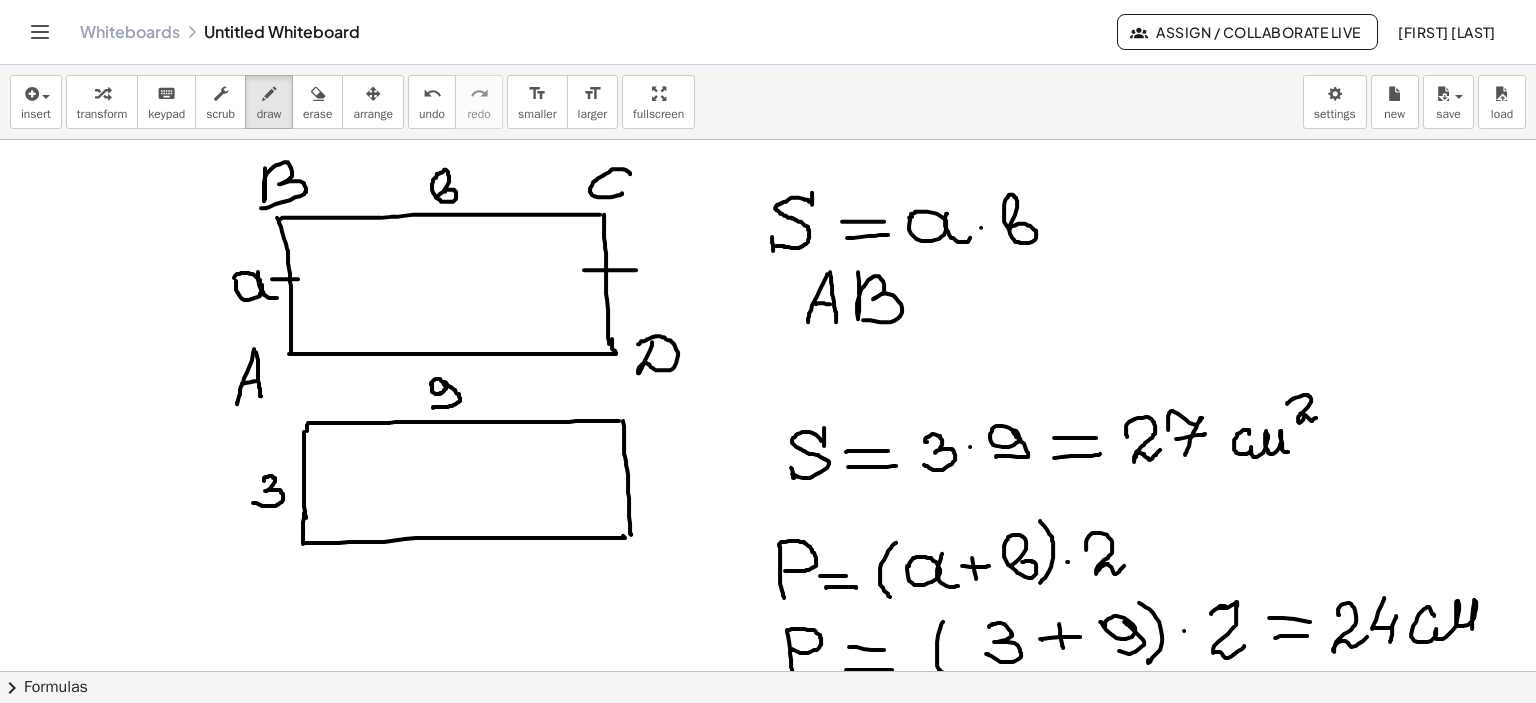 drag, startPoint x: 858, startPoint y: 271, endPoint x: 917, endPoint y: 300, distance: 65.74192 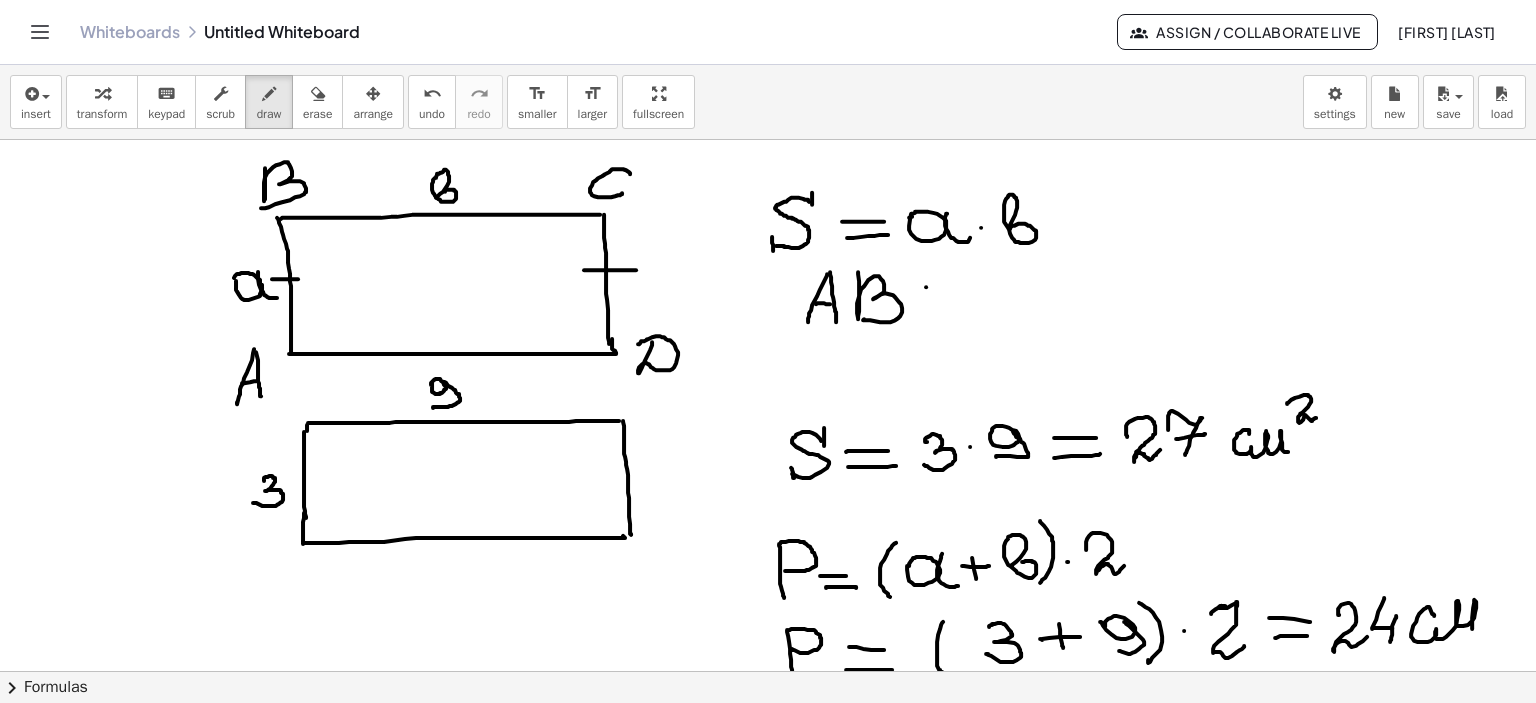 drag, startPoint x: 926, startPoint y: 286, endPoint x: 965, endPoint y: 287, distance: 39.012817 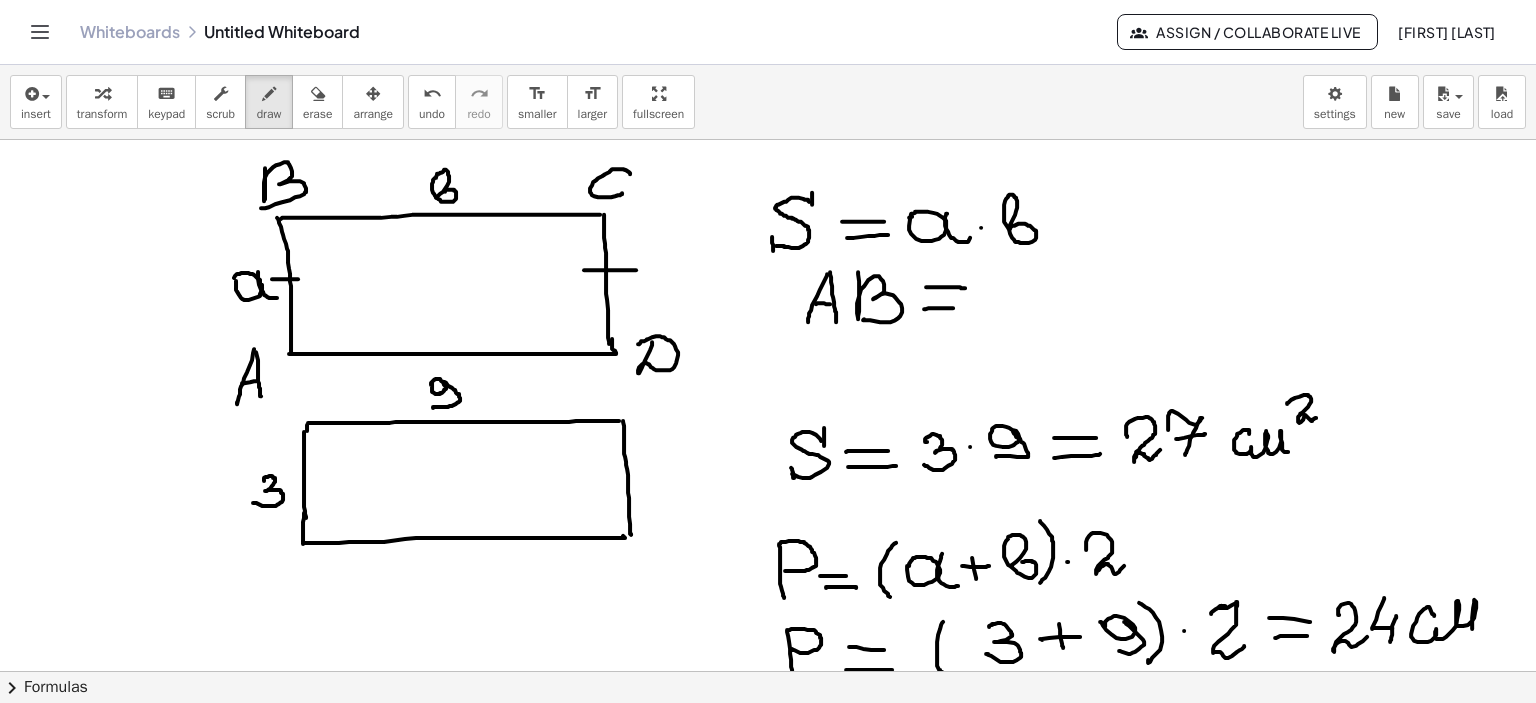 drag, startPoint x: 924, startPoint y: 308, endPoint x: 1014, endPoint y: 287, distance: 92.417534 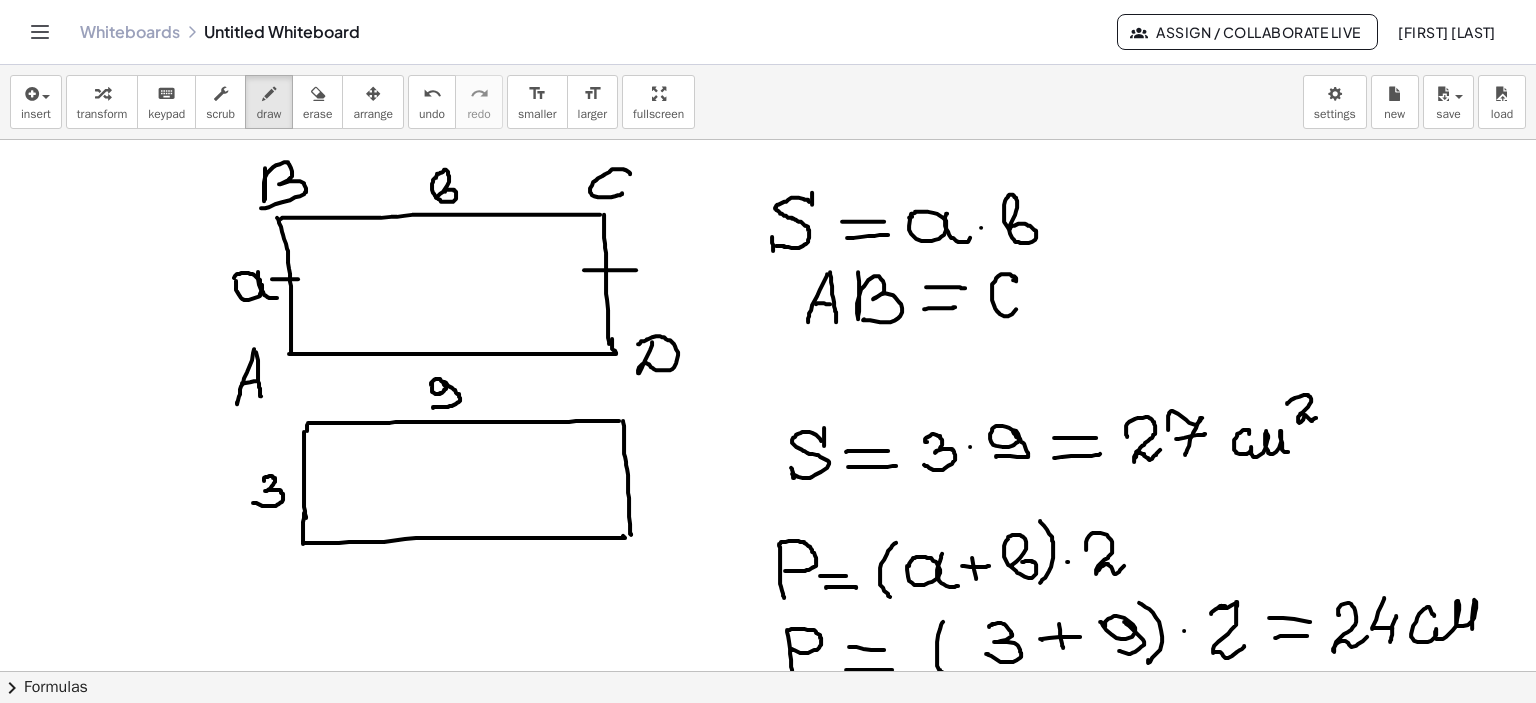 drag, startPoint x: 1016, startPoint y: 280, endPoint x: 1064, endPoint y: 281, distance: 48.010414 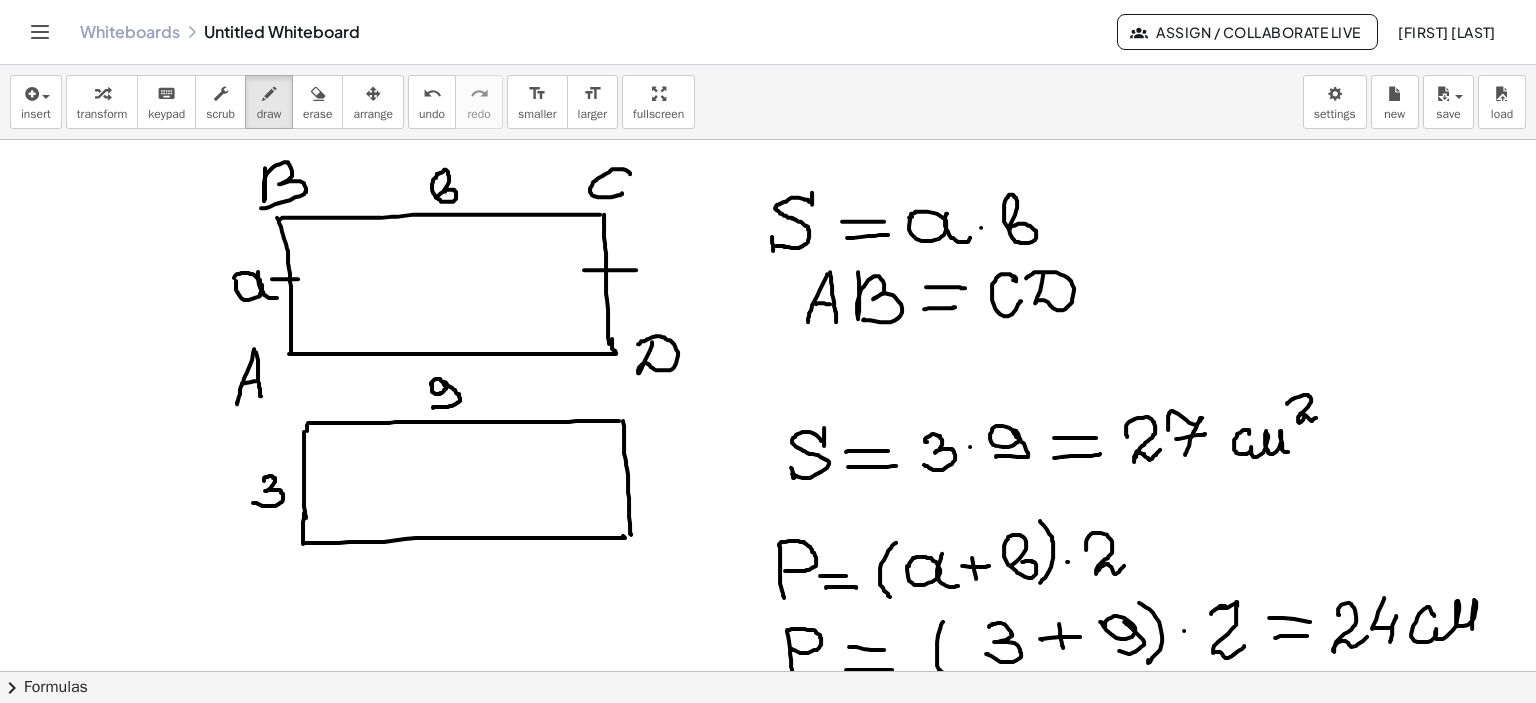 drag, startPoint x: 1043, startPoint y: 271, endPoint x: 1026, endPoint y: 277, distance: 18.027756 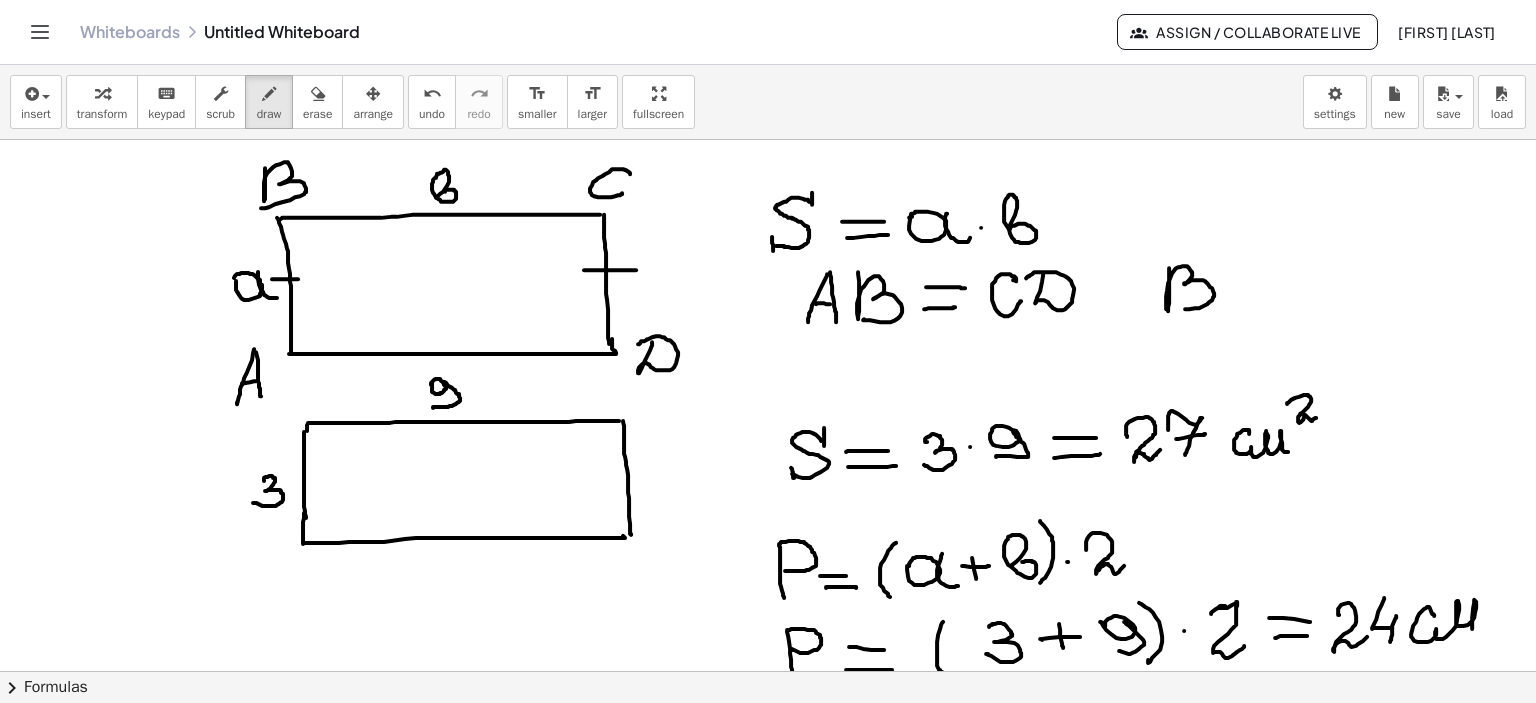 drag, startPoint x: 1169, startPoint y: 267, endPoint x: 1179, endPoint y: 303, distance: 37.363083 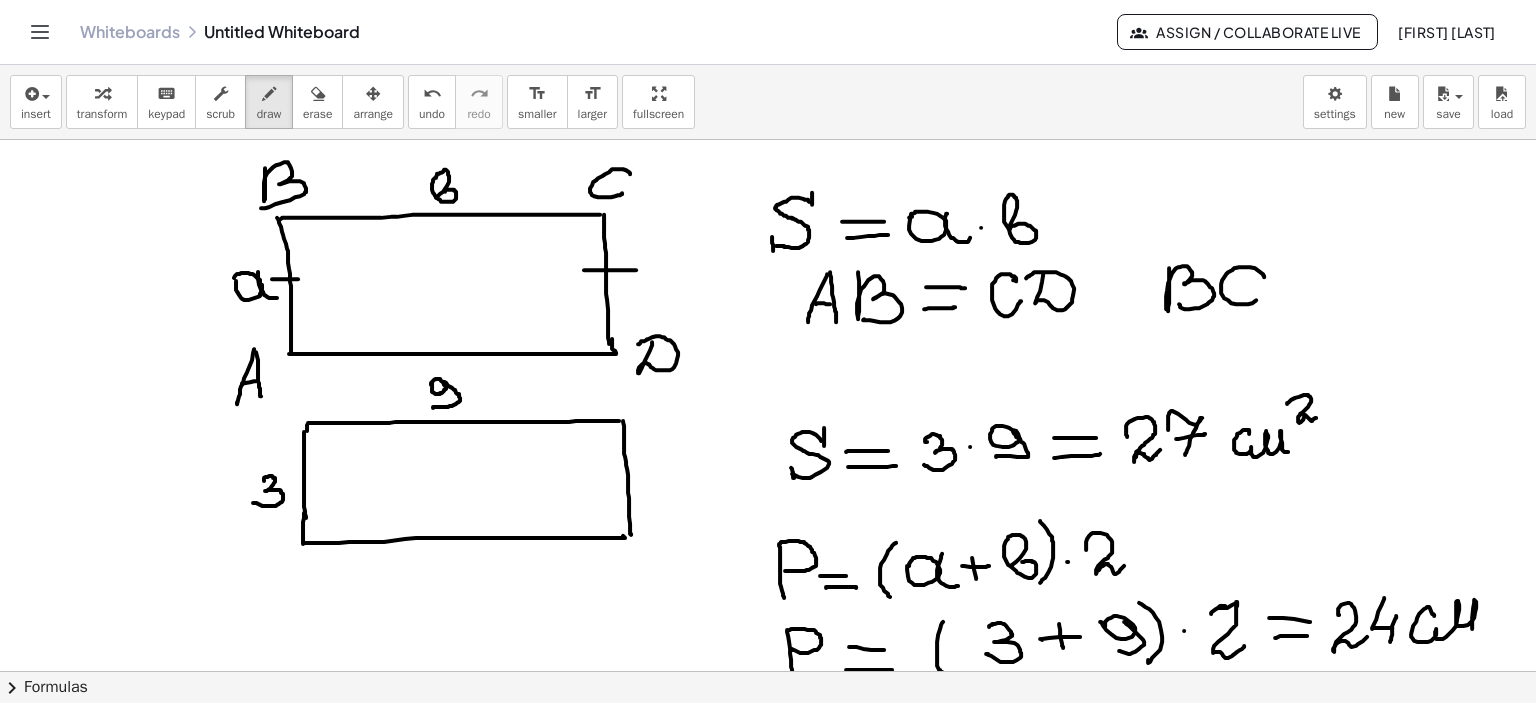drag, startPoint x: 1263, startPoint y: 274, endPoint x: 1258, endPoint y: 299, distance: 25.495098 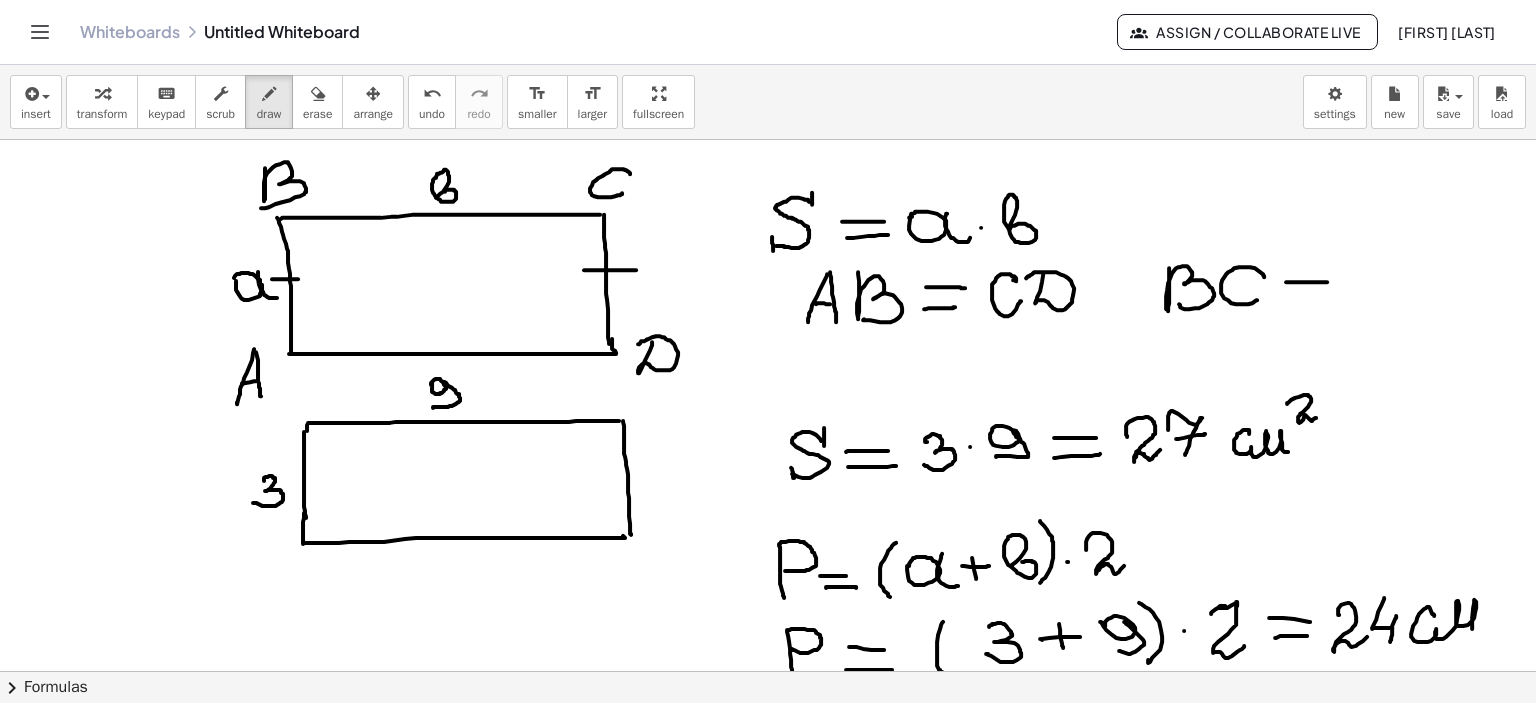 drag, startPoint x: 1286, startPoint y: 281, endPoint x: 1327, endPoint y: 281, distance: 41 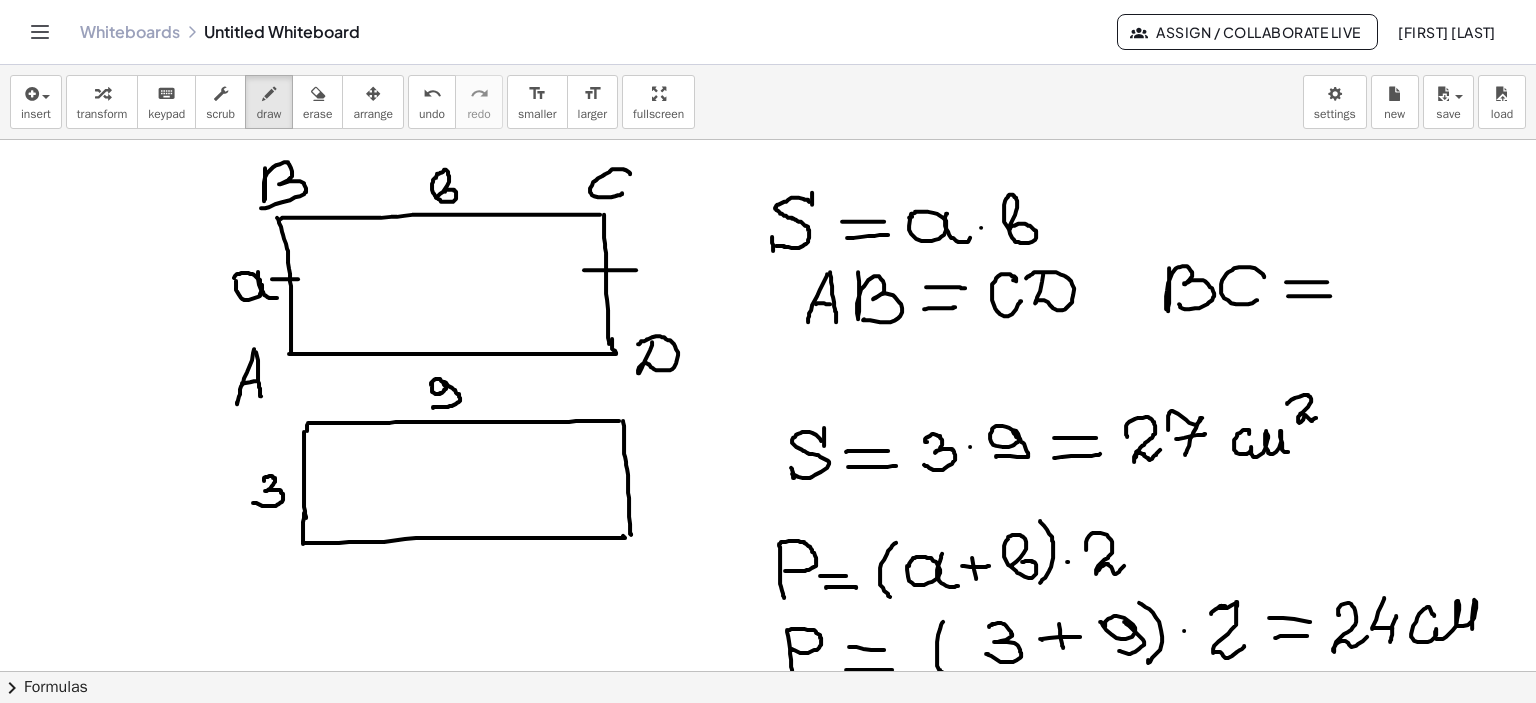 drag, startPoint x: 1288, startPoint y: 295, endPoint x: 1391, endPoint y: 275, distance: 104.92378 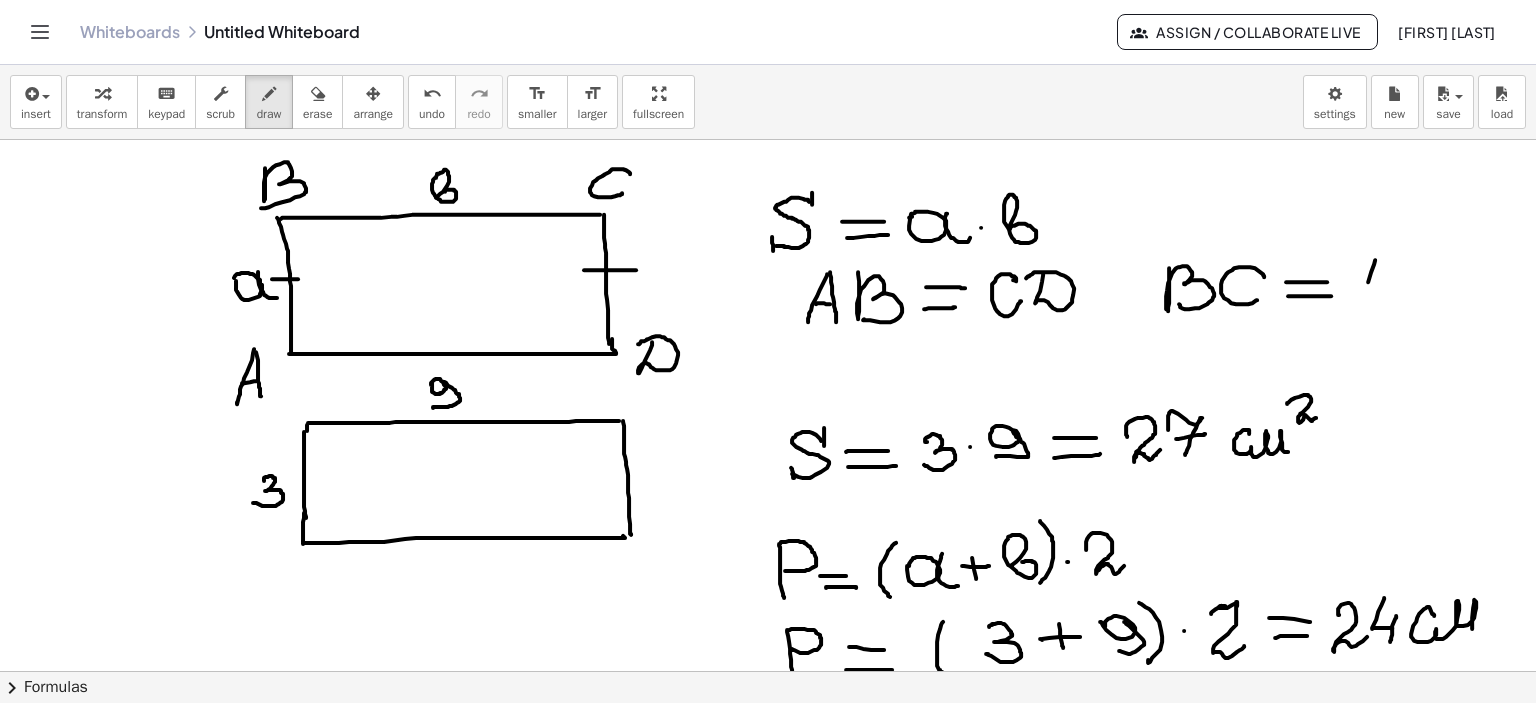 drag, startPoint x: 1375, startPoint y: 259, endPoint x: 1376, endPoint y: 285, distance: 26.019224 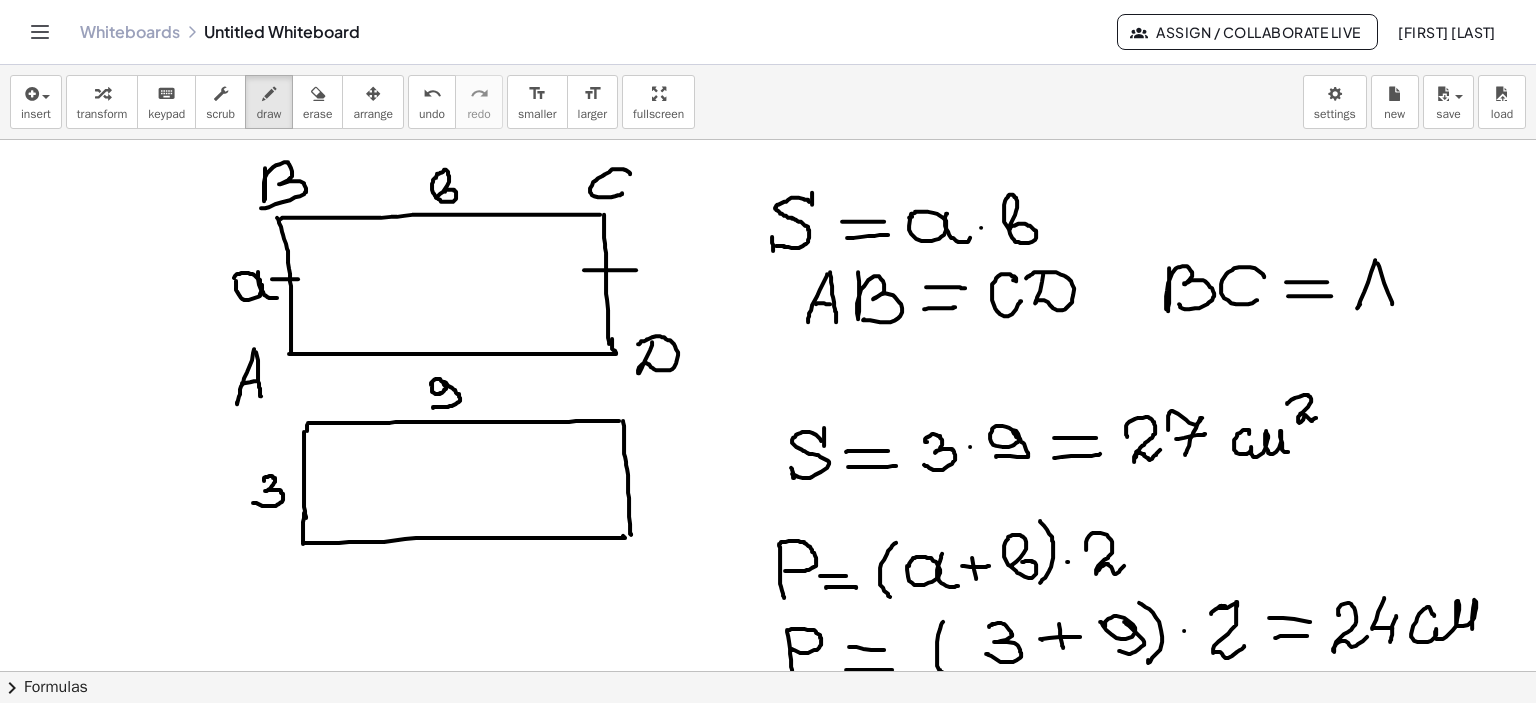drag, startPoint x: 1384, startPoint y: 282, endPoint x: 1380, endPoint y: 295, distance: 13.601471 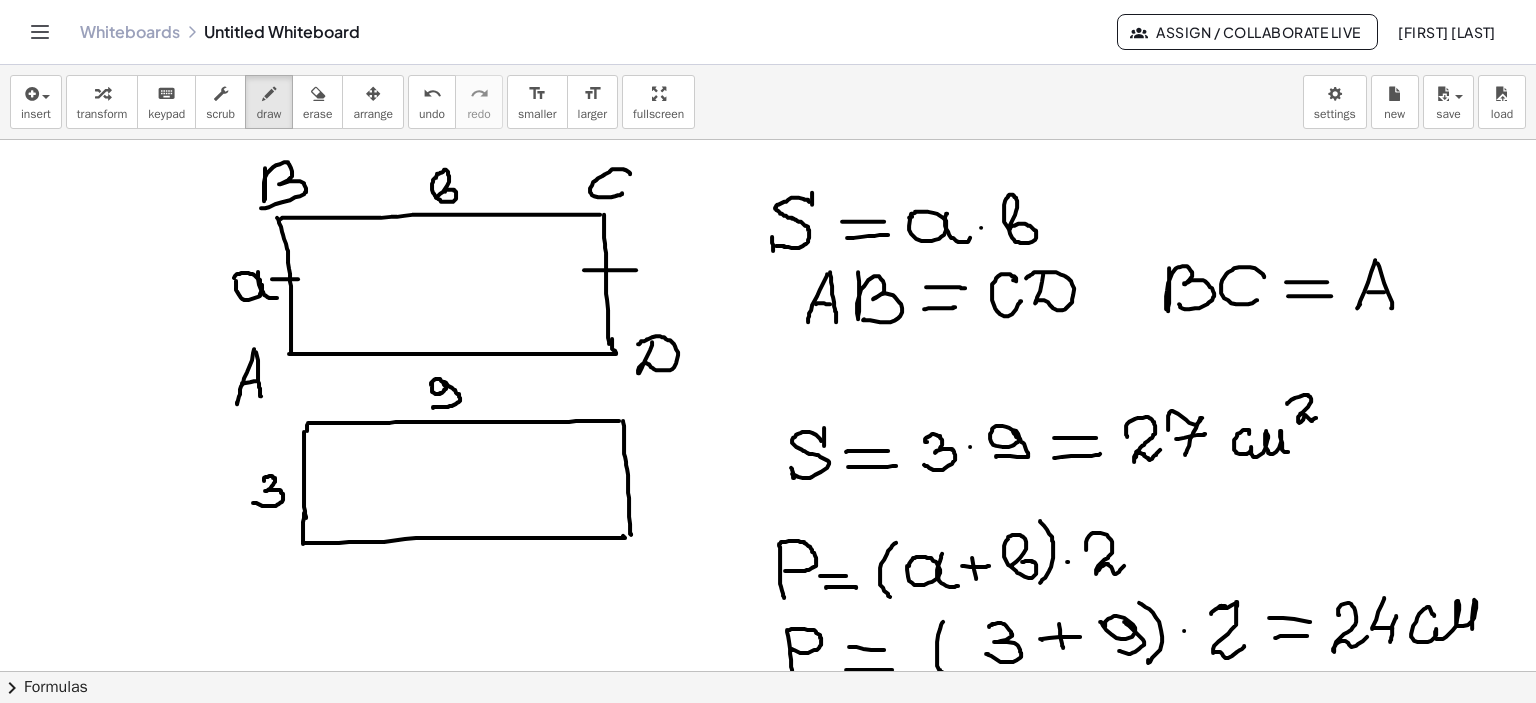 drag, startPoint x: 1368, startPoint y: 291, endPoint x: 1415, endPoint y: 281, distance: 48.052055 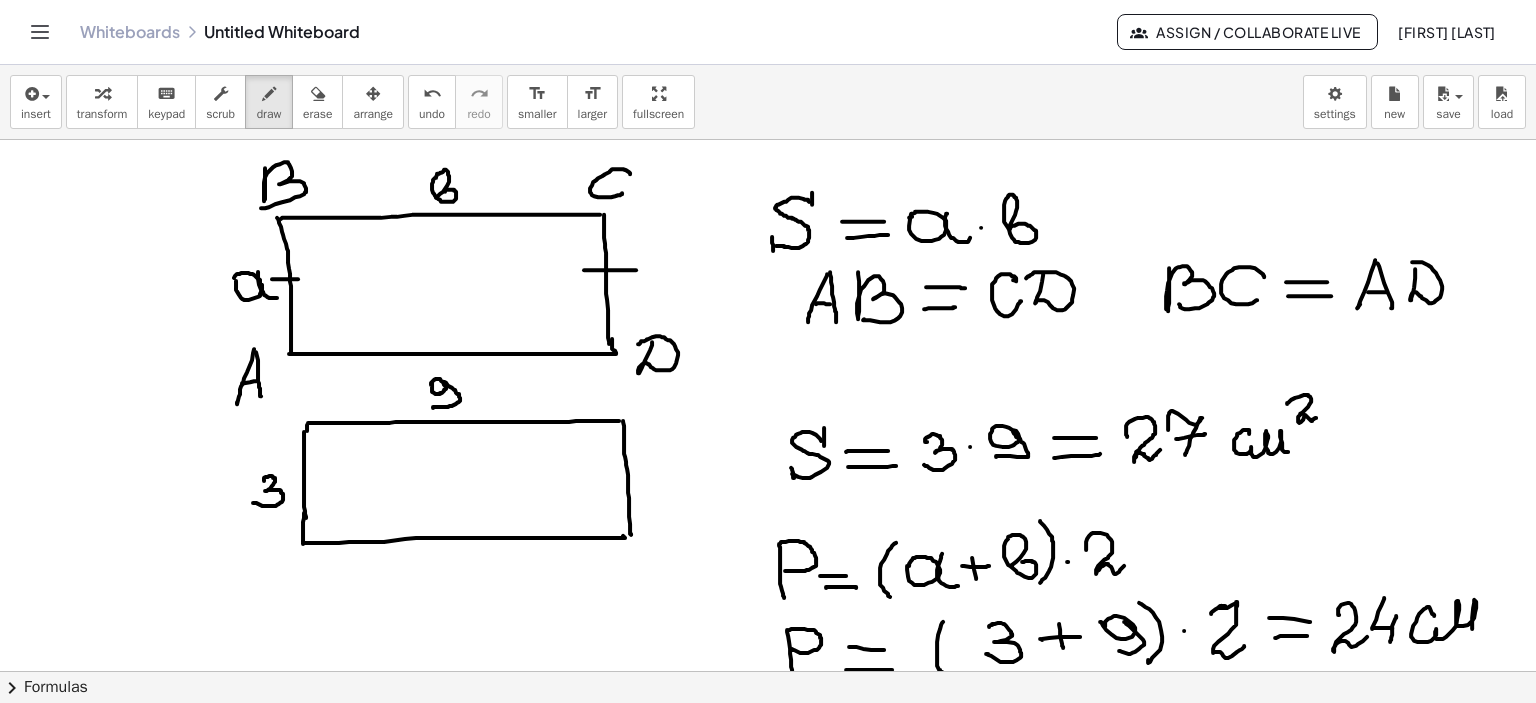 drag, startPoint x: 1415, startPoint y: 269, endPoint x: 1392, endPoint y: 271, distance: 23.086792 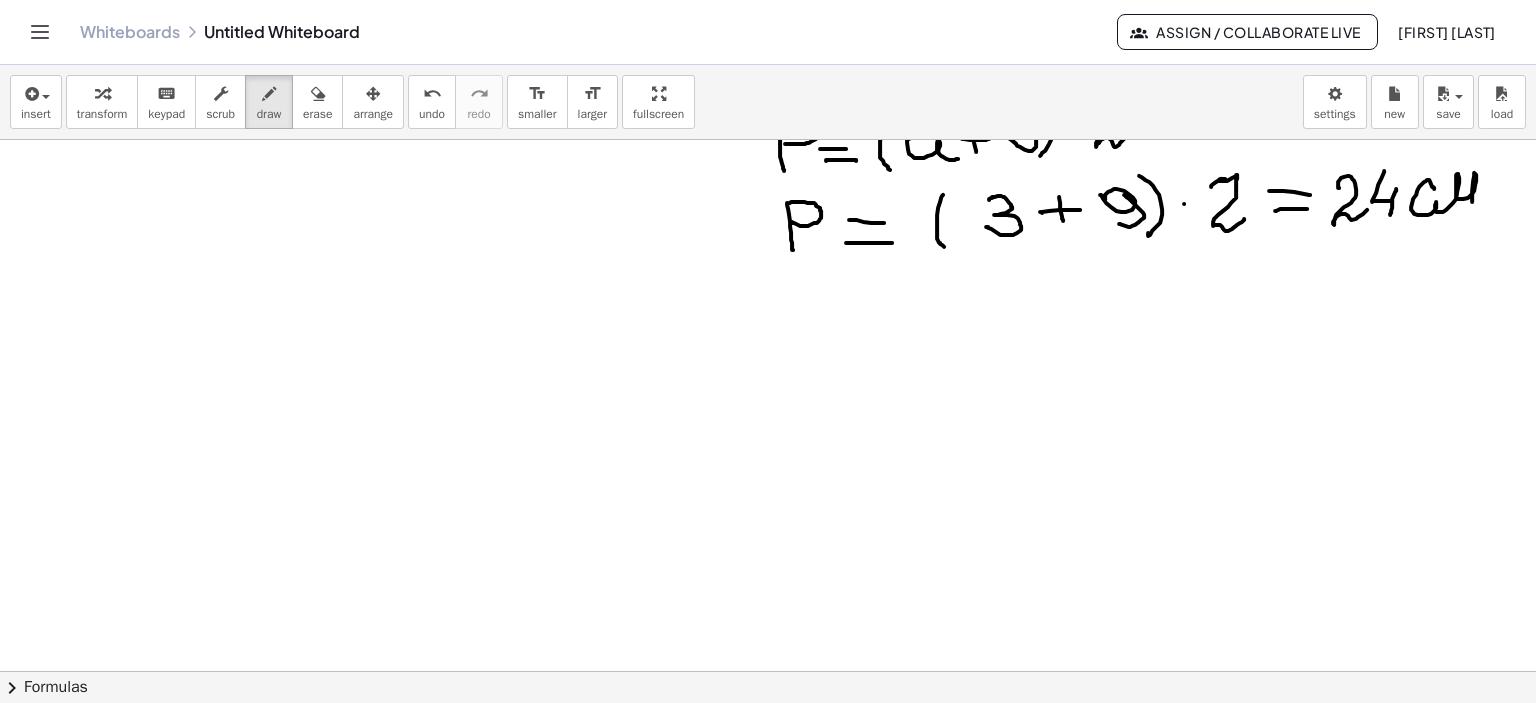 scroll, scrollTop: 1064, scrollLeft: 0, axis: vertical 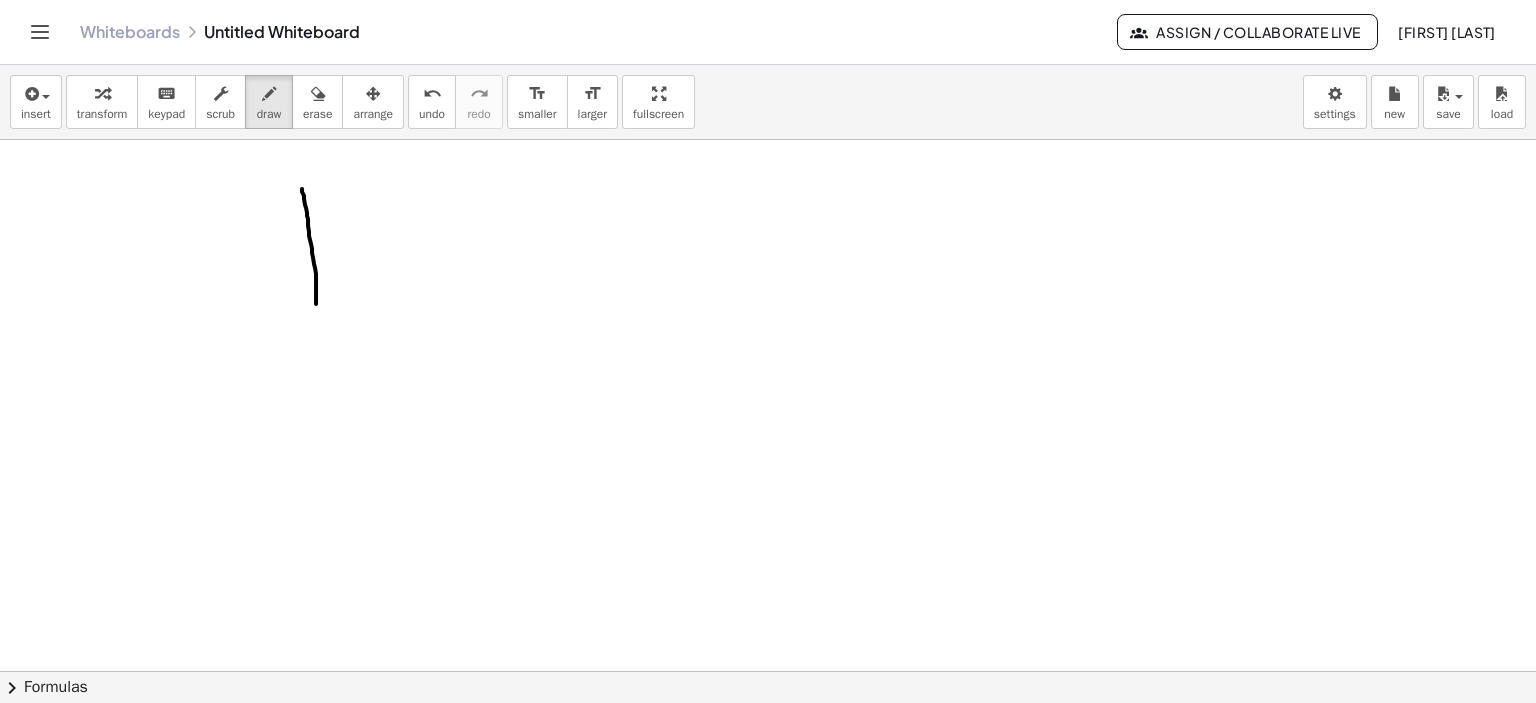 drag, startPoint x: 302, startPoint y: 188, endPoint x: 318, endPoint y: 314, distance: 127.01181 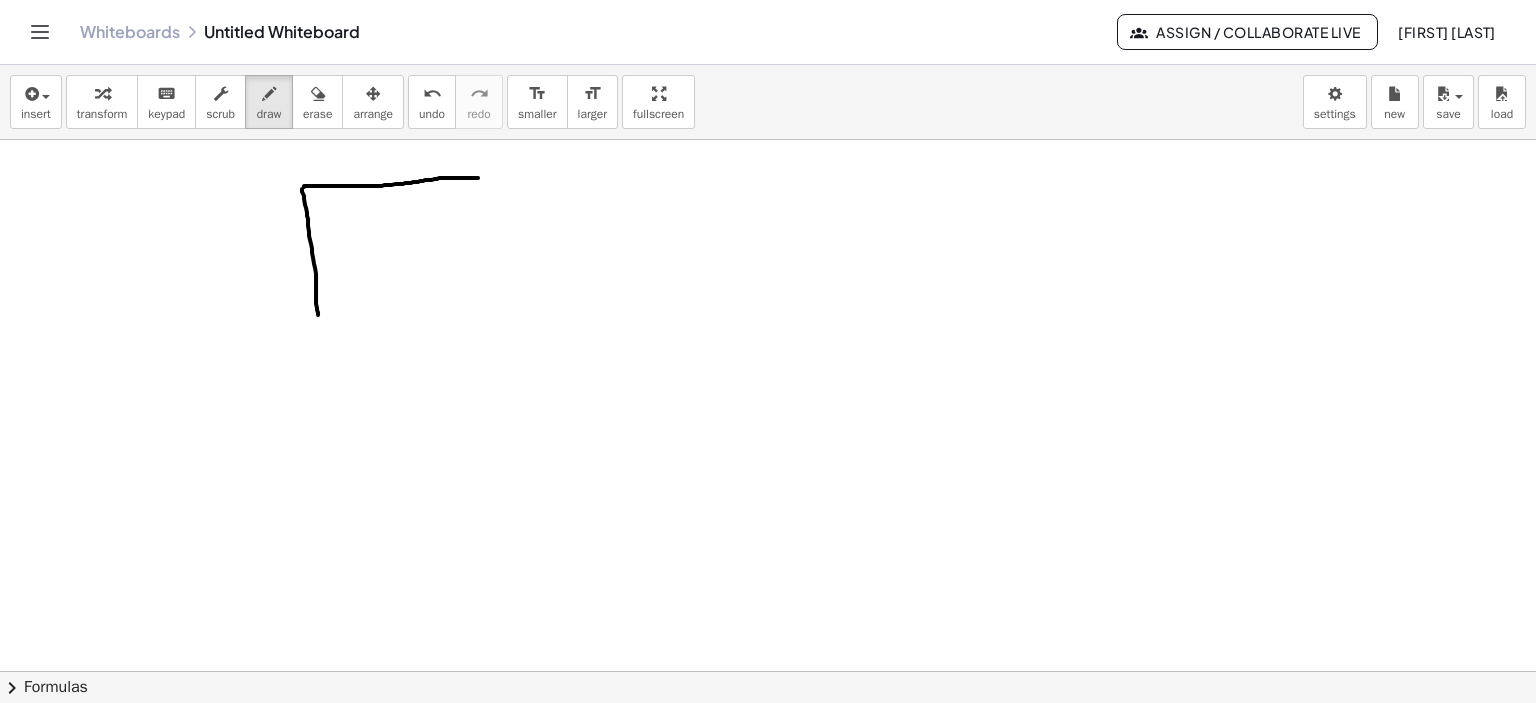 drag, startPoint x: 304, startPoint y: 186, endPoint x: 478, endPoint y: 177, distance: 174.2326 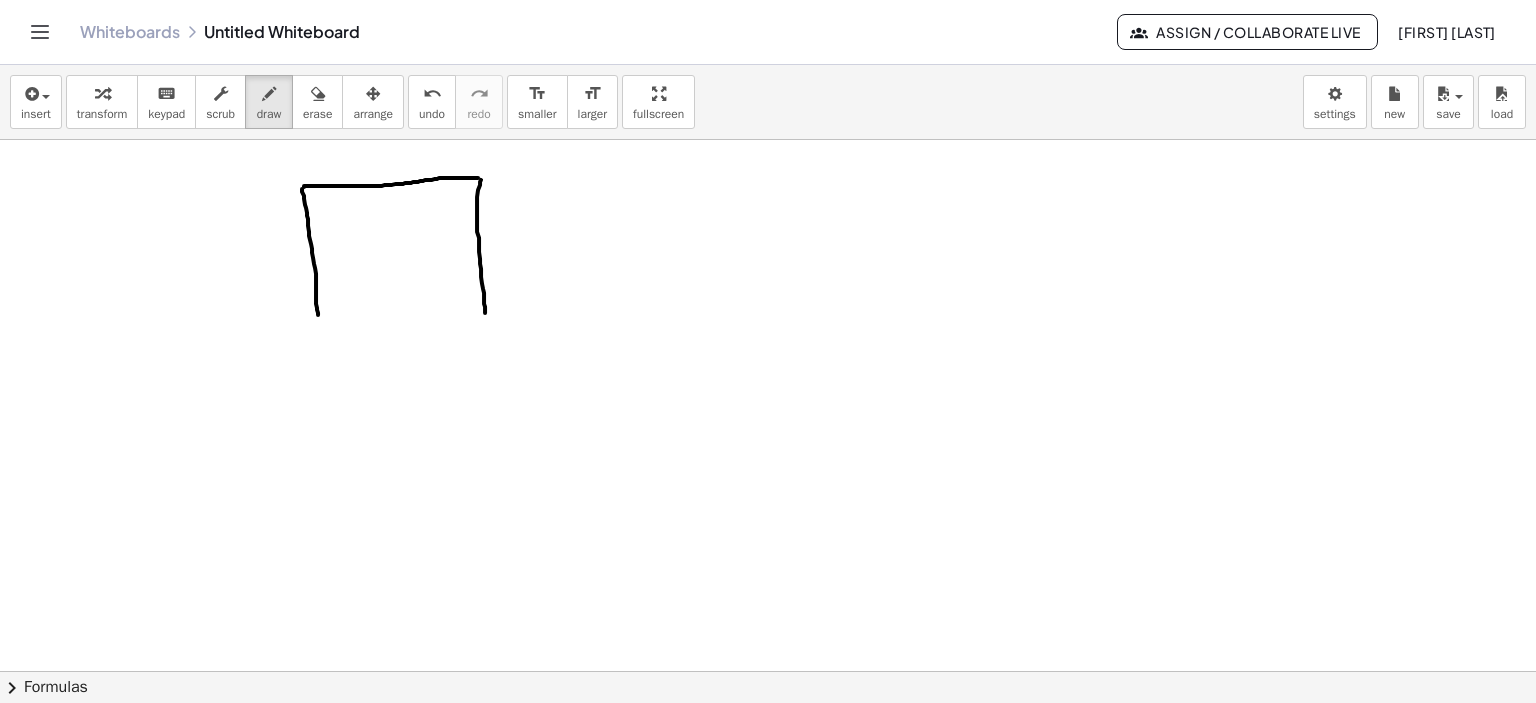 drag, startPoint x: 481, startPoint y: 179, endPoint x: 485, endPoint y: 315, distance: 136.0588 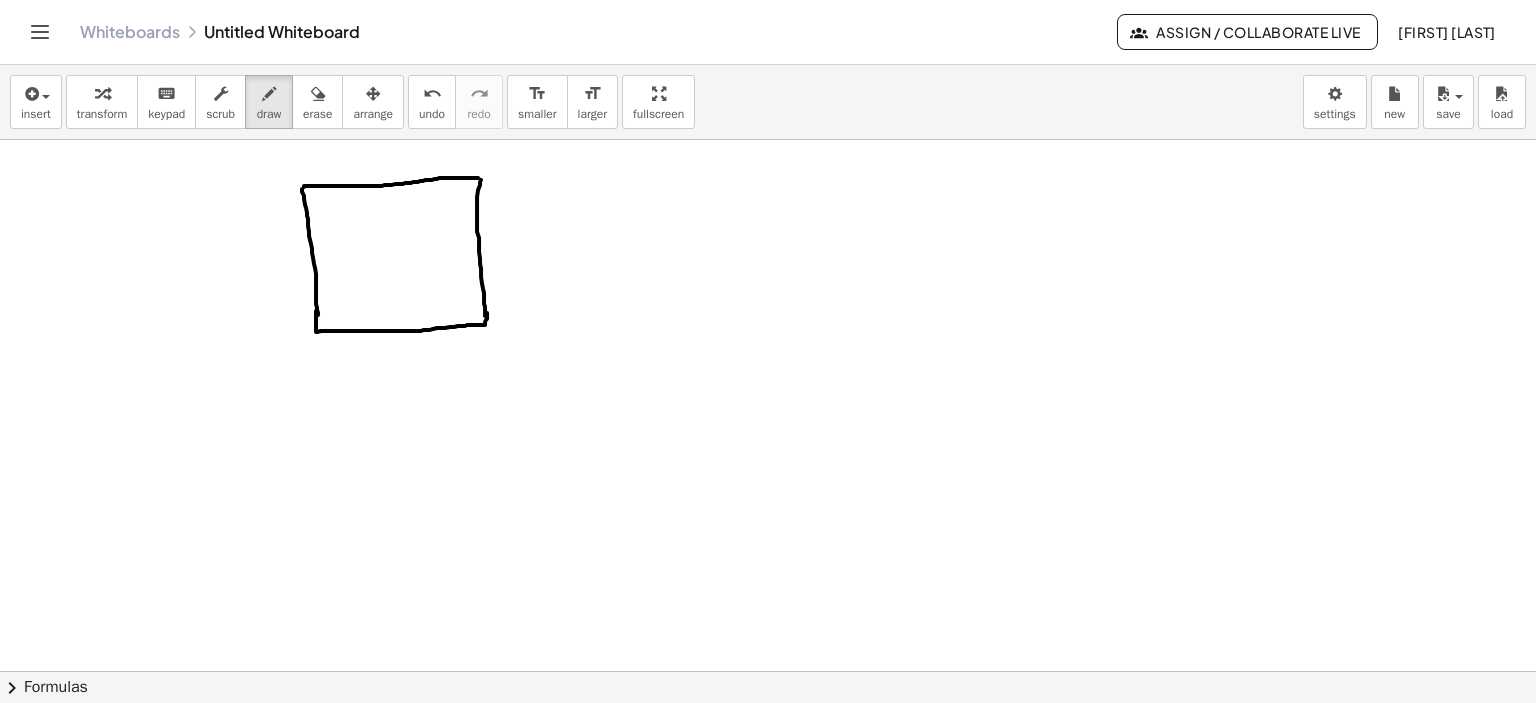 drag, startPoint x: 316, startPoint y: 310, endPoint x: 487, endPoint y: 312, distance: 171.01169 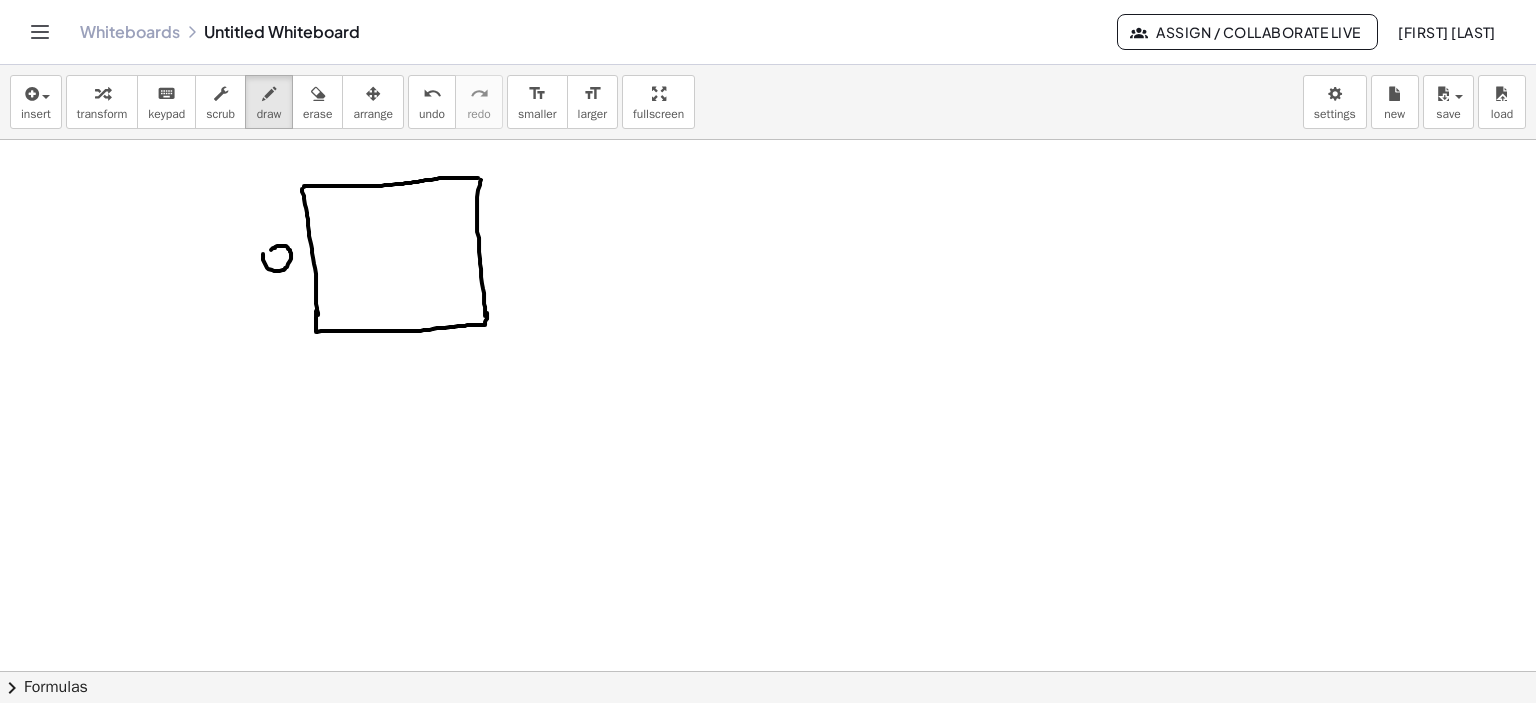 click at bounding box center (768, 140) 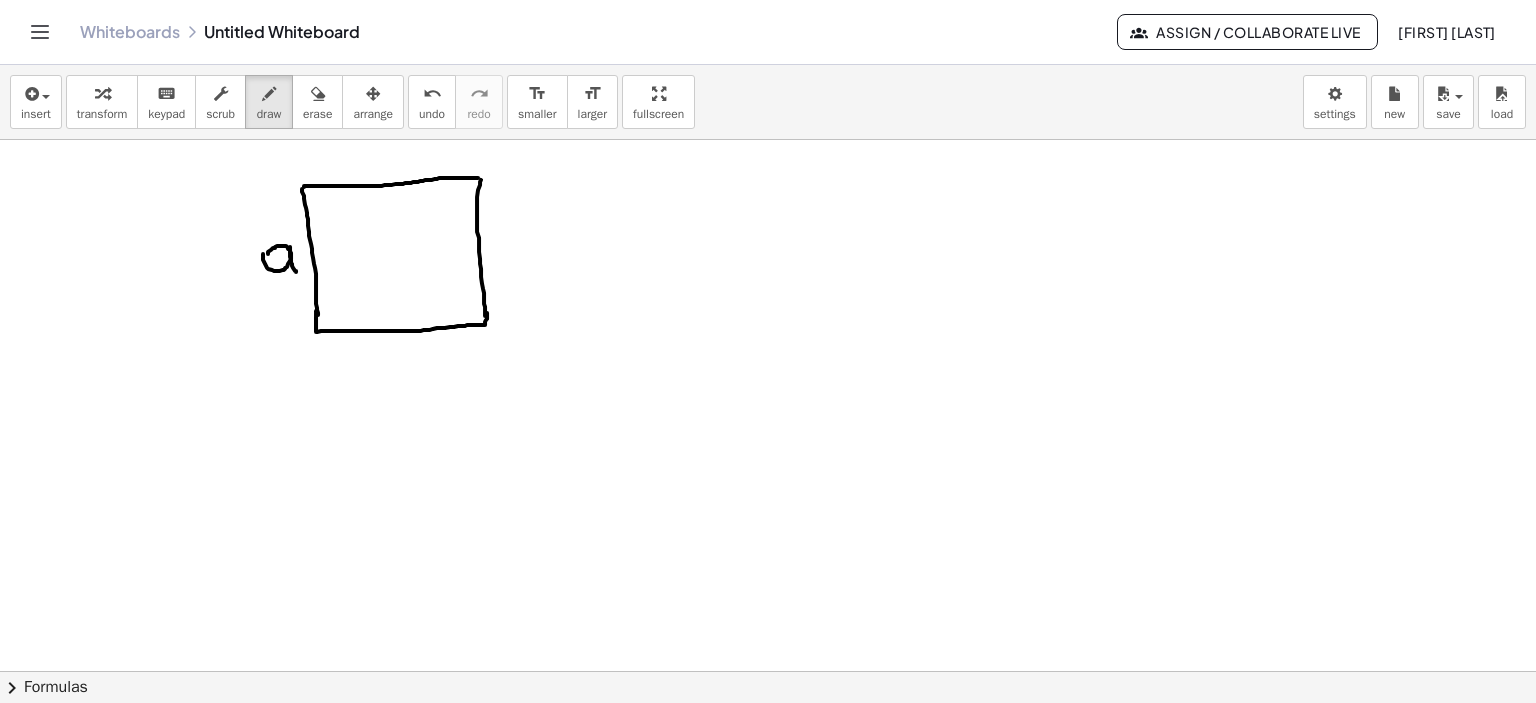drag, startPoint x: 290, startPoint y: 246, endPoint x: 296, endPoint y: 271, distance: 25.70992 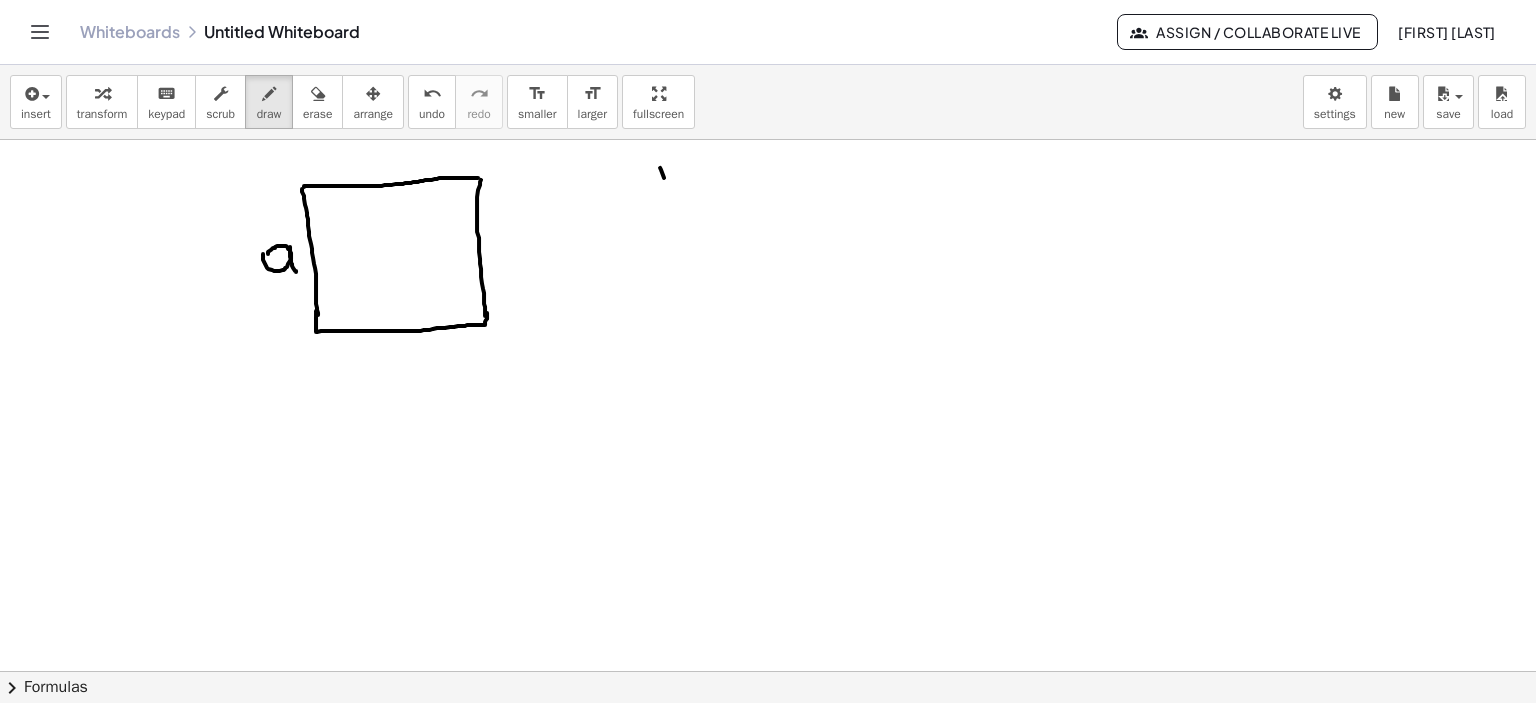 drag, startPoint x: 660, startPoint y: 167, endPoint x: 669, endPoint y: 211, distance: 44.911022 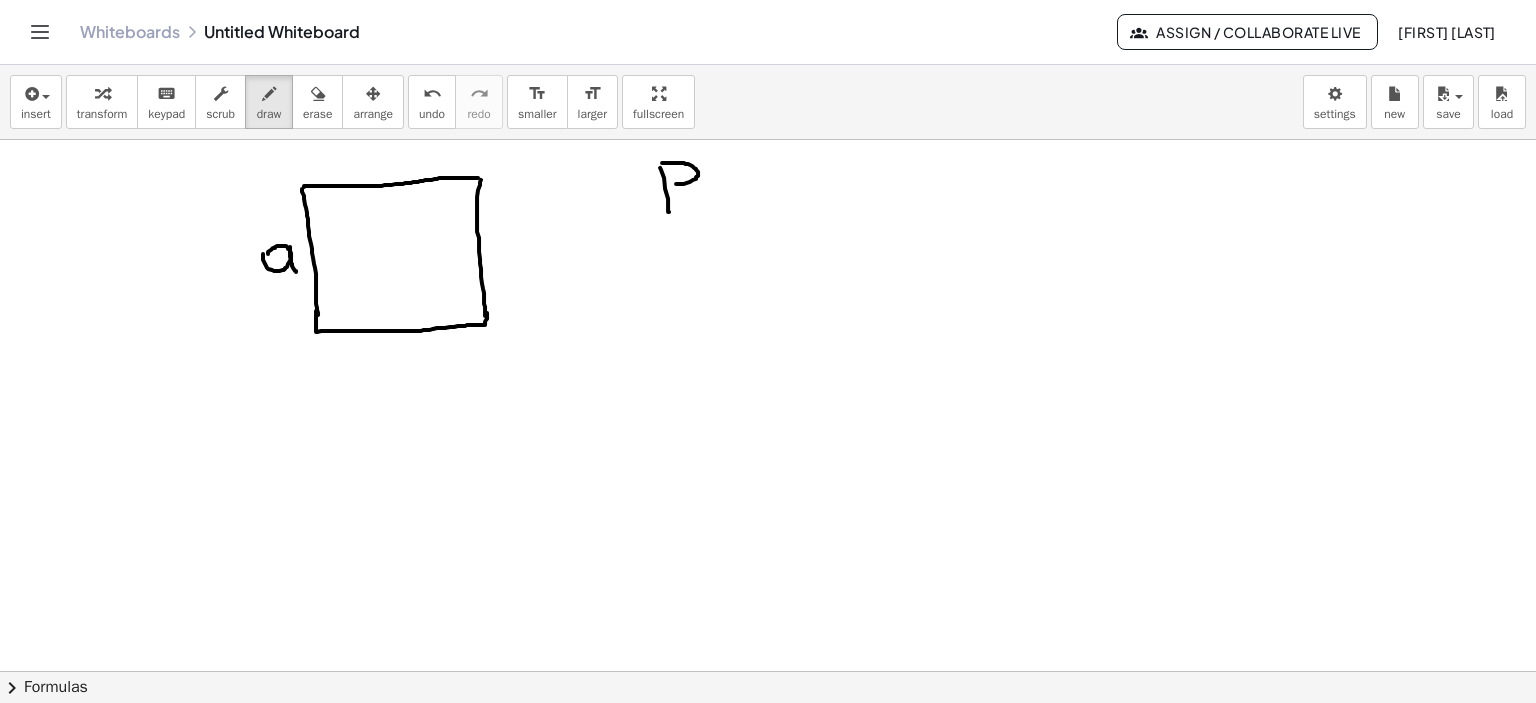 drag, startPoint x: 672, startPoint y: 162, endPoint x: 676, endPoint y: 183, distance: 21.377558 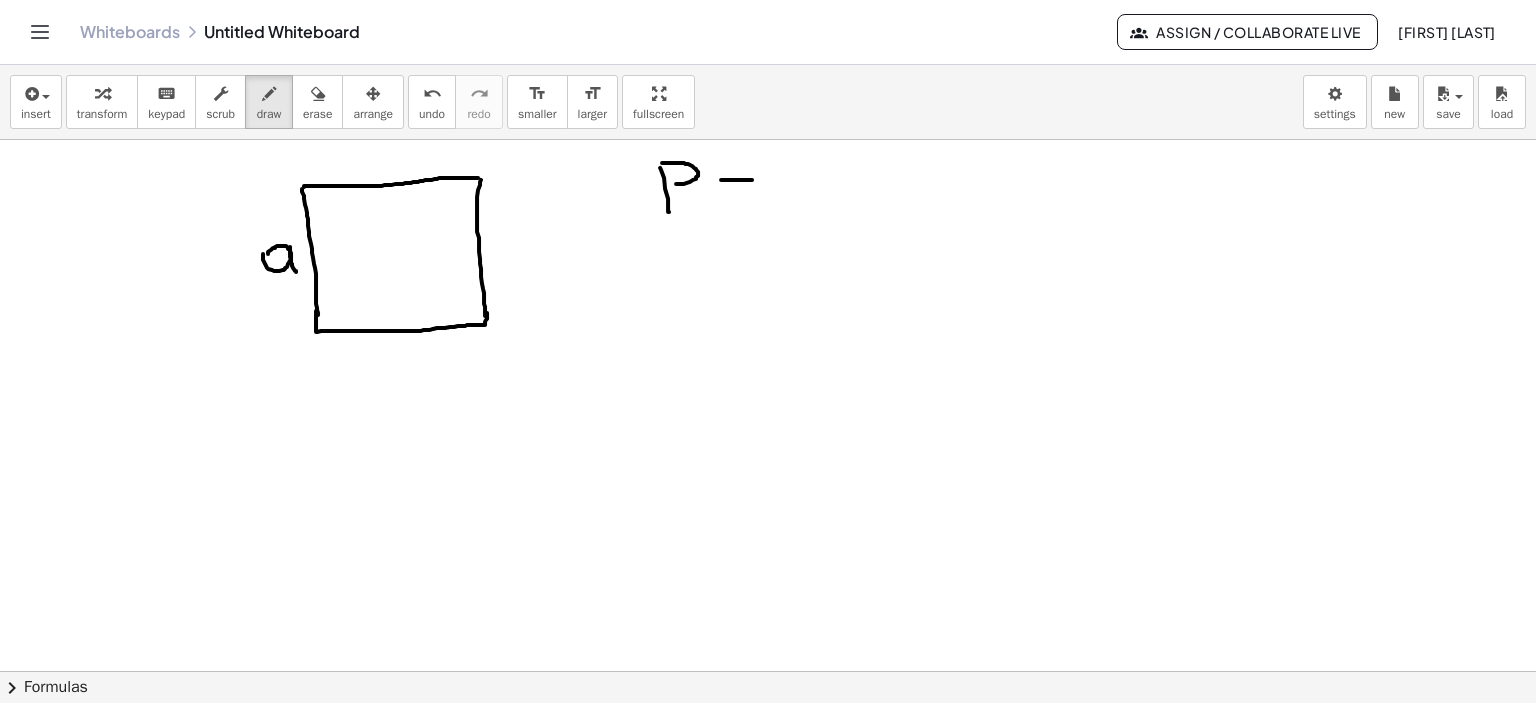 drag, startPoint x: 721, startPoint y: 179, endPoint x: 752, endPoint y: 179, distance: 31 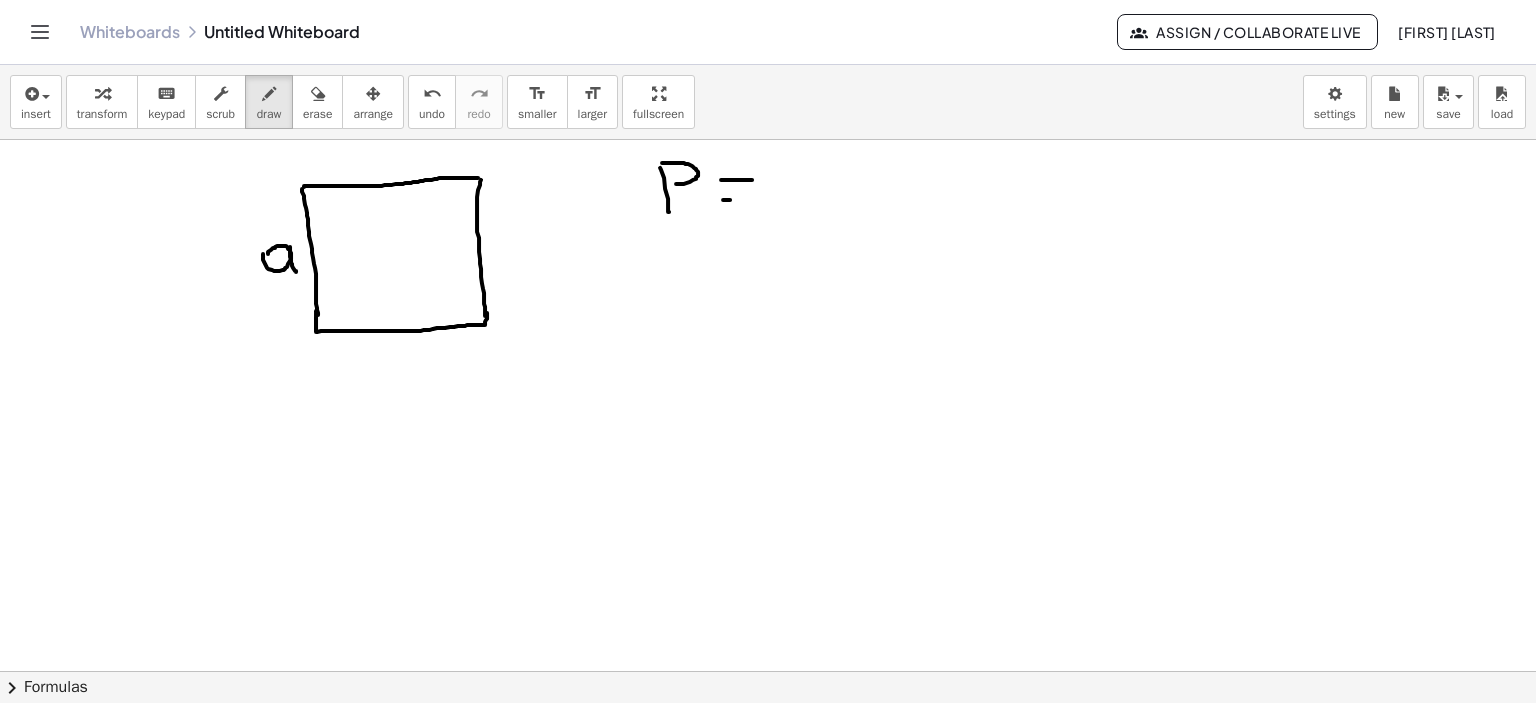 drag, startPoint x: 723, startPoint y: 199, endPoint x: 744, endPoint y: 199, distance: 21 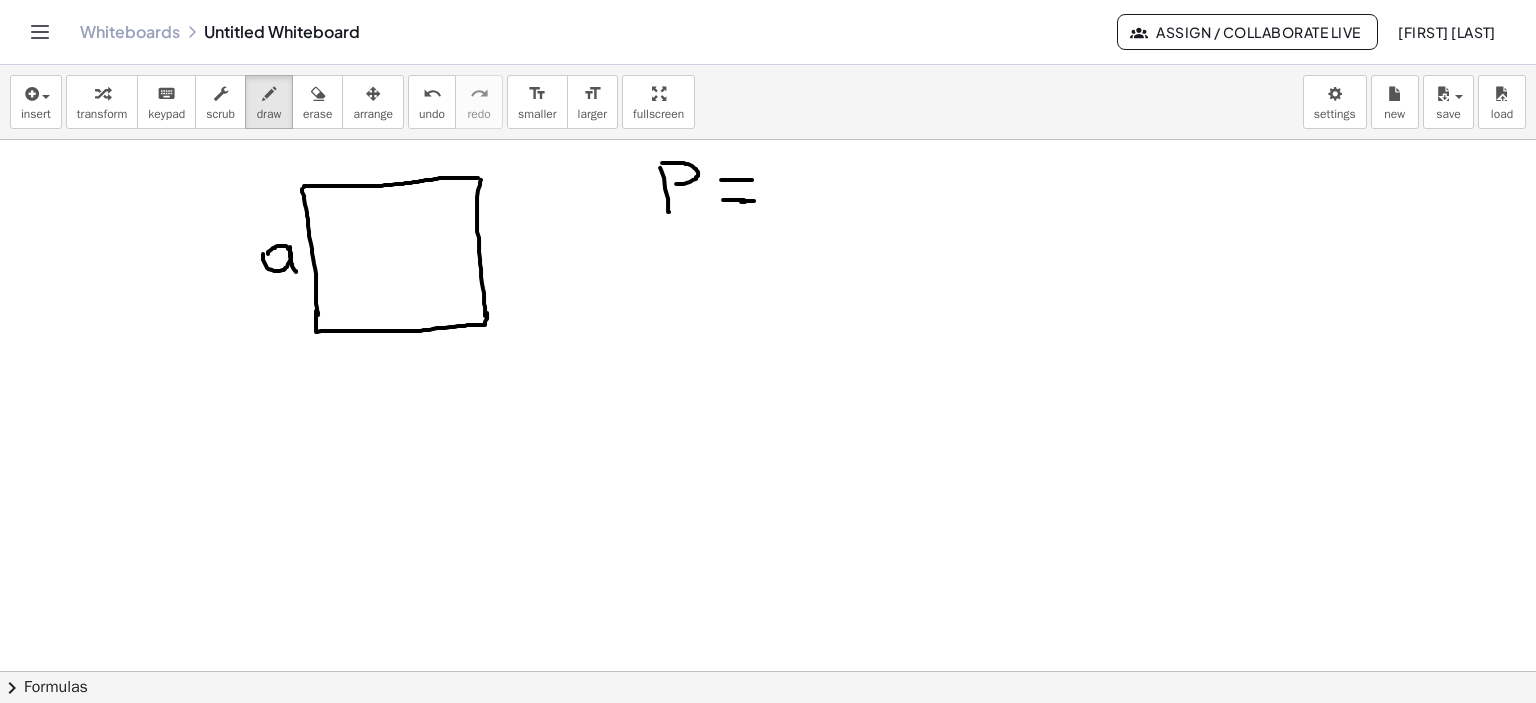 drag, startPoint x: 741, startPoint y: 201, endPoint x: 754, endPoint y: 200, distance: 13.038404 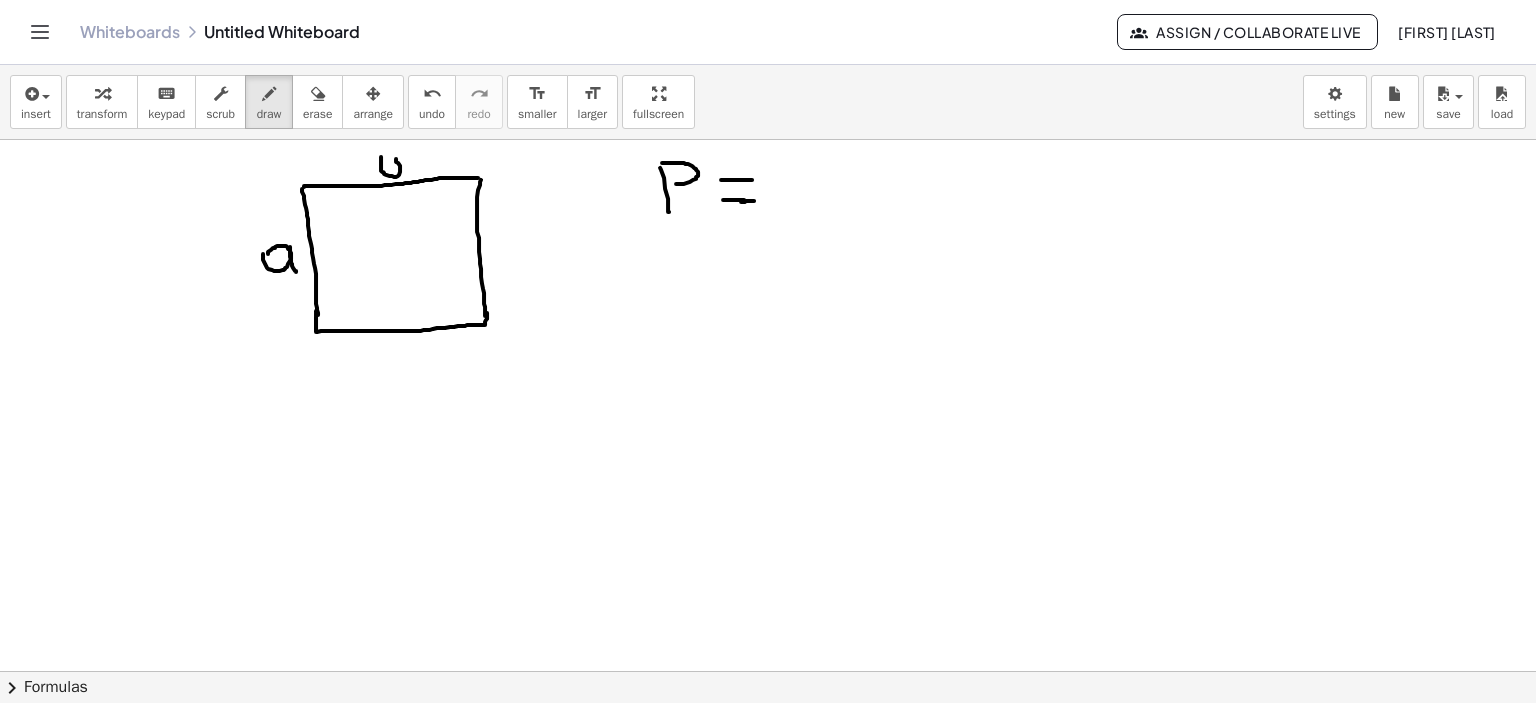 drag, startPoint x: 381, startPoint y: 157, endPoint x: 404, endPoint y: 167, distance: 25.079872 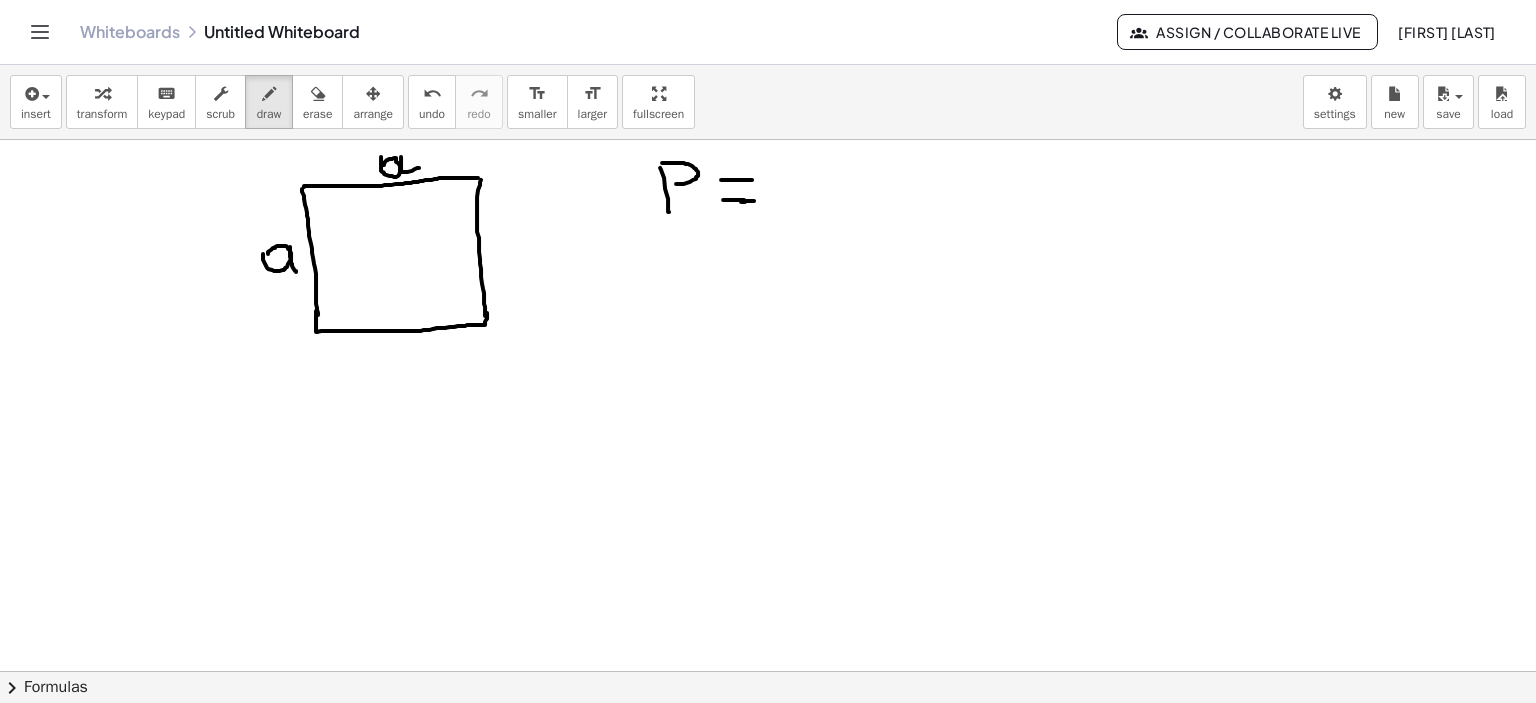 drag, startPoint x: 402, startPoint y: 171, endPoint x: 419, endPoint y: 167, distance: 17.464249 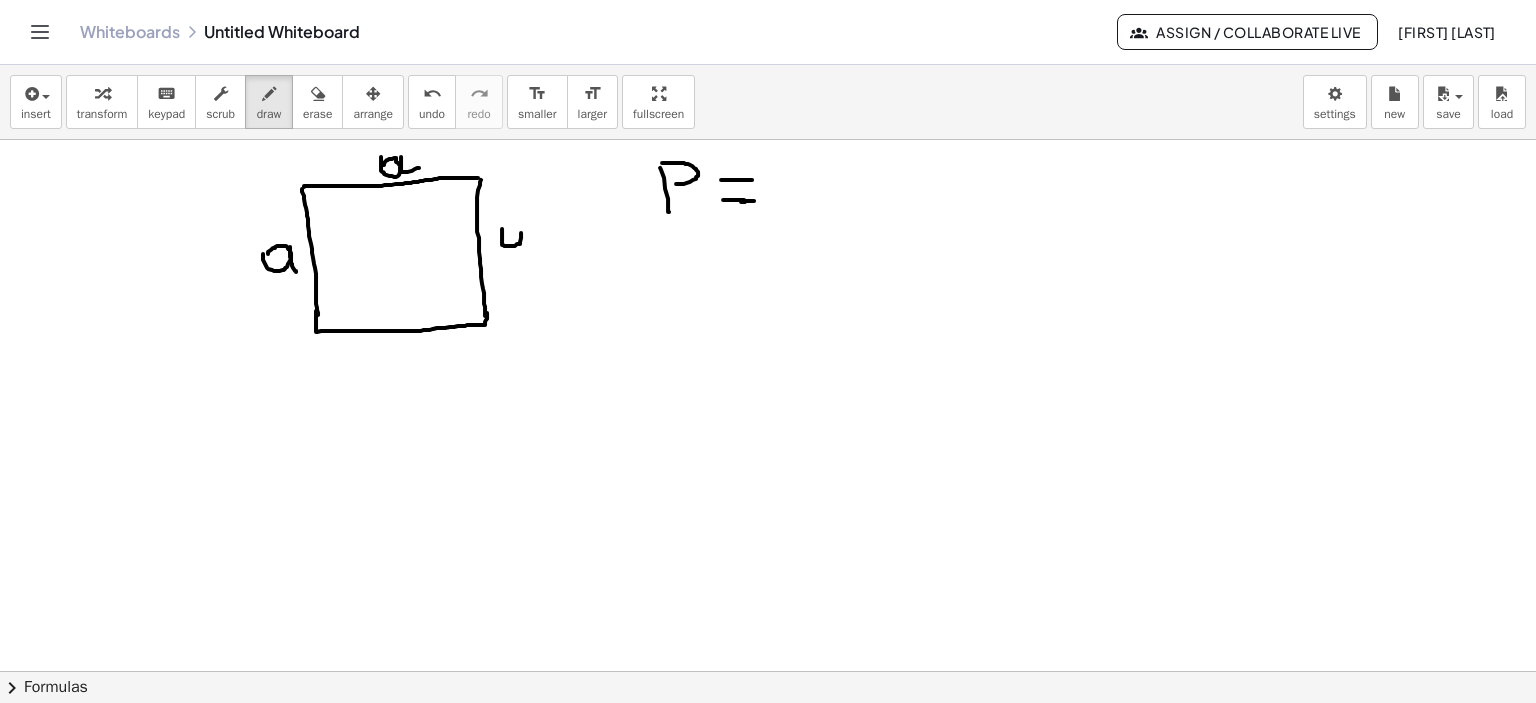 drag, startPoint x: 502, startPoint y: 228, endPoint x: 519, endPoint y: 238, distance: 19.723083 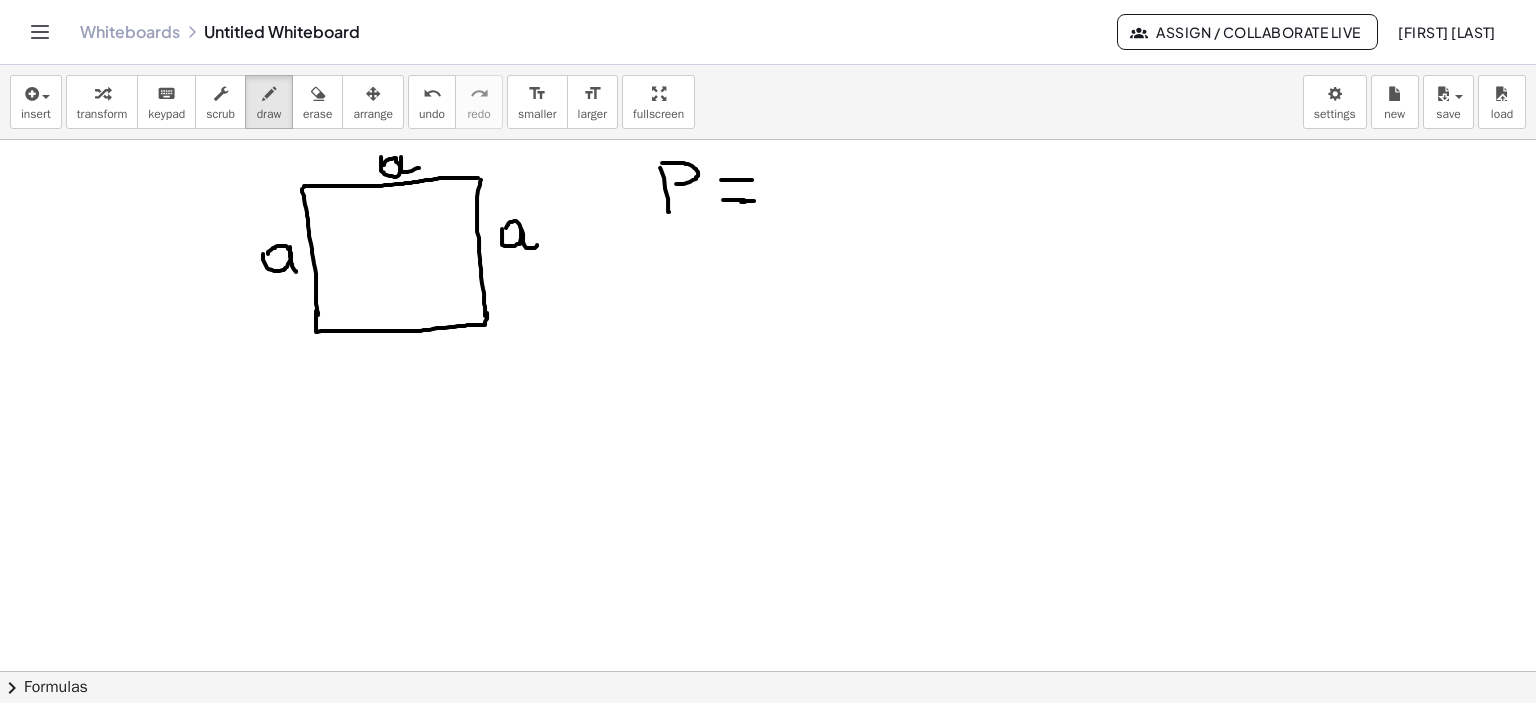 drag, startPoint x: 521, startPoint y: 228, endPoint x: 537, endPoint y: 244, distance: 22.627417 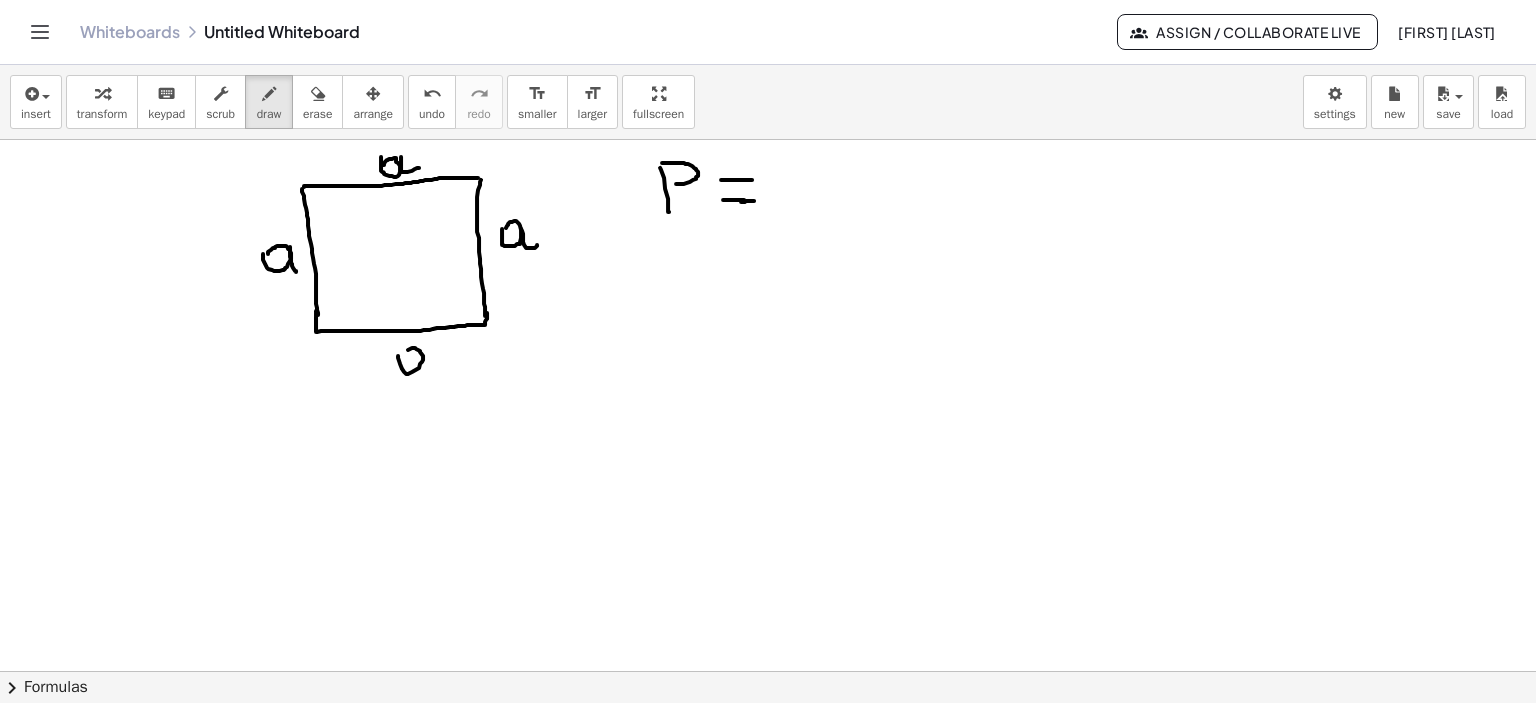 drag, startPoint x: 398, startPoint y: 357, endPoint x: 427, endPoint y: 356, distance: 29.017237 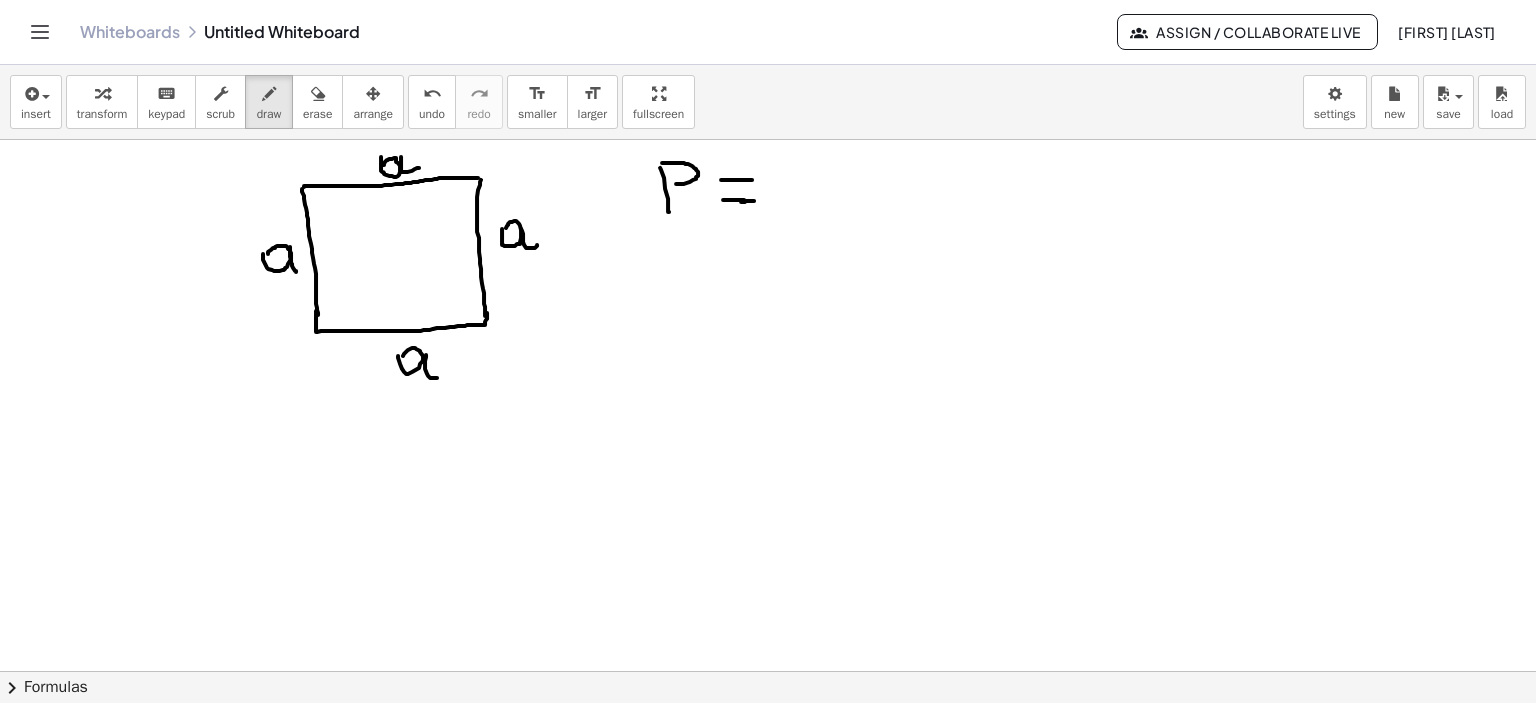 drag, startPoint x: 426, startPoint y: 354, endPoint x: 447, endPoint y: 371, distance: 27.018513 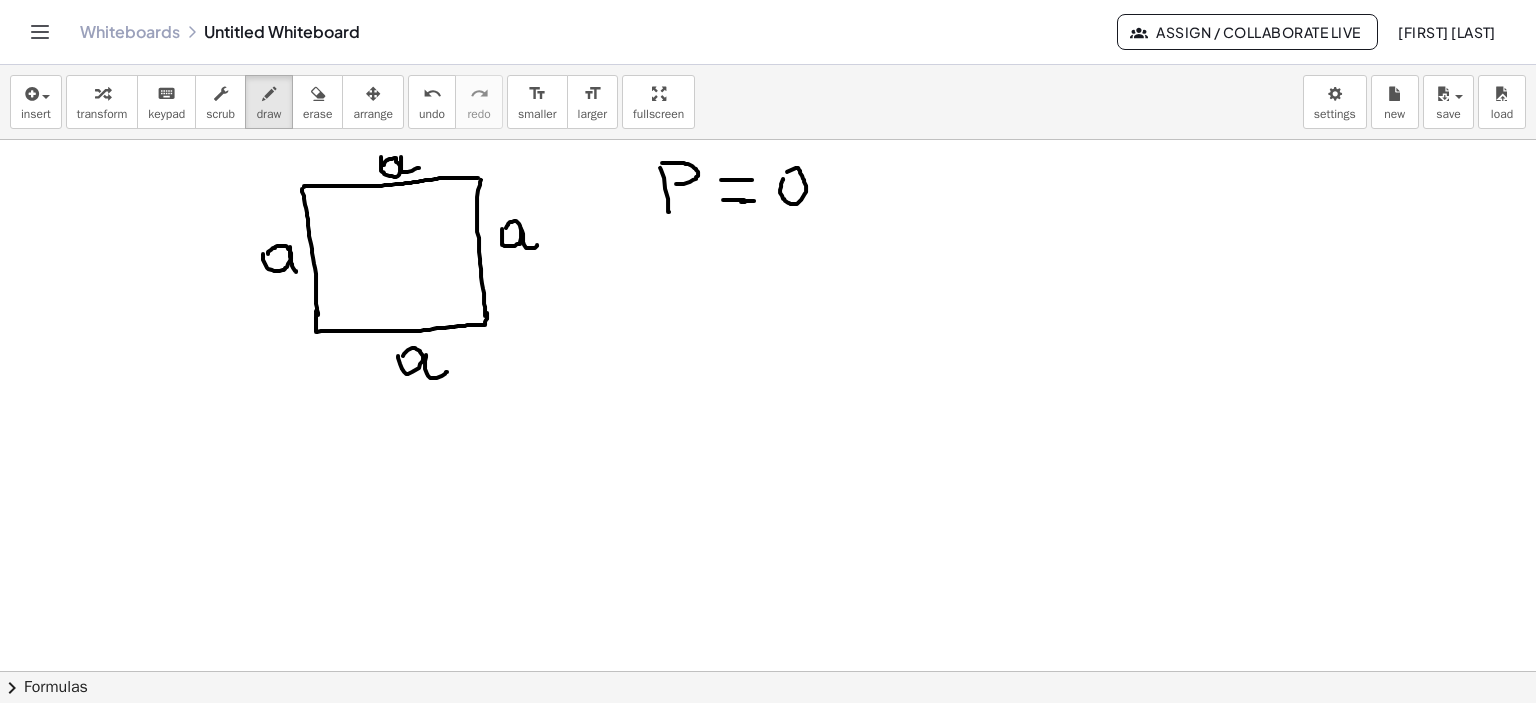 click at bounding box center (768, 140) 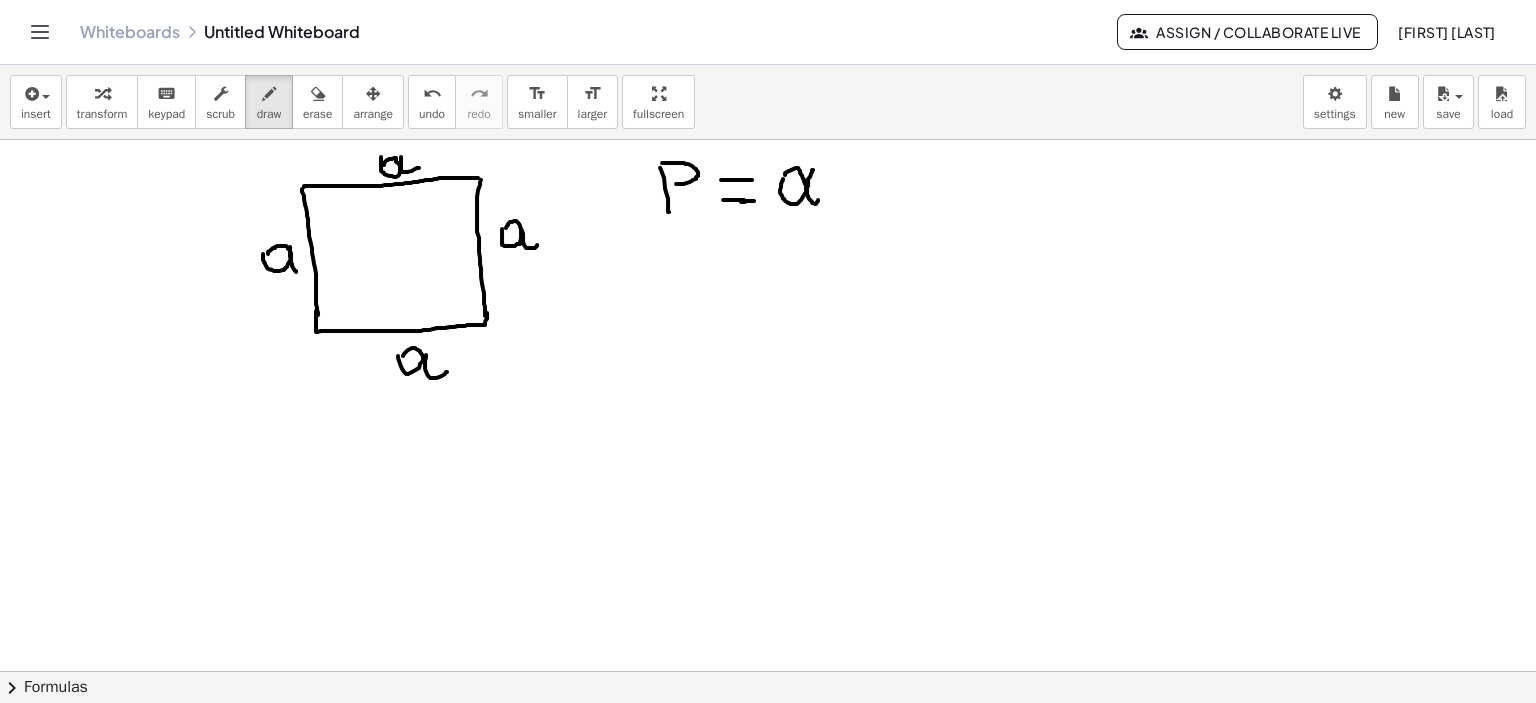 drag, startPoint x: 812, startPoint y: 169, endPoint x: 880, endPoint y: 204, distance: 76.47875 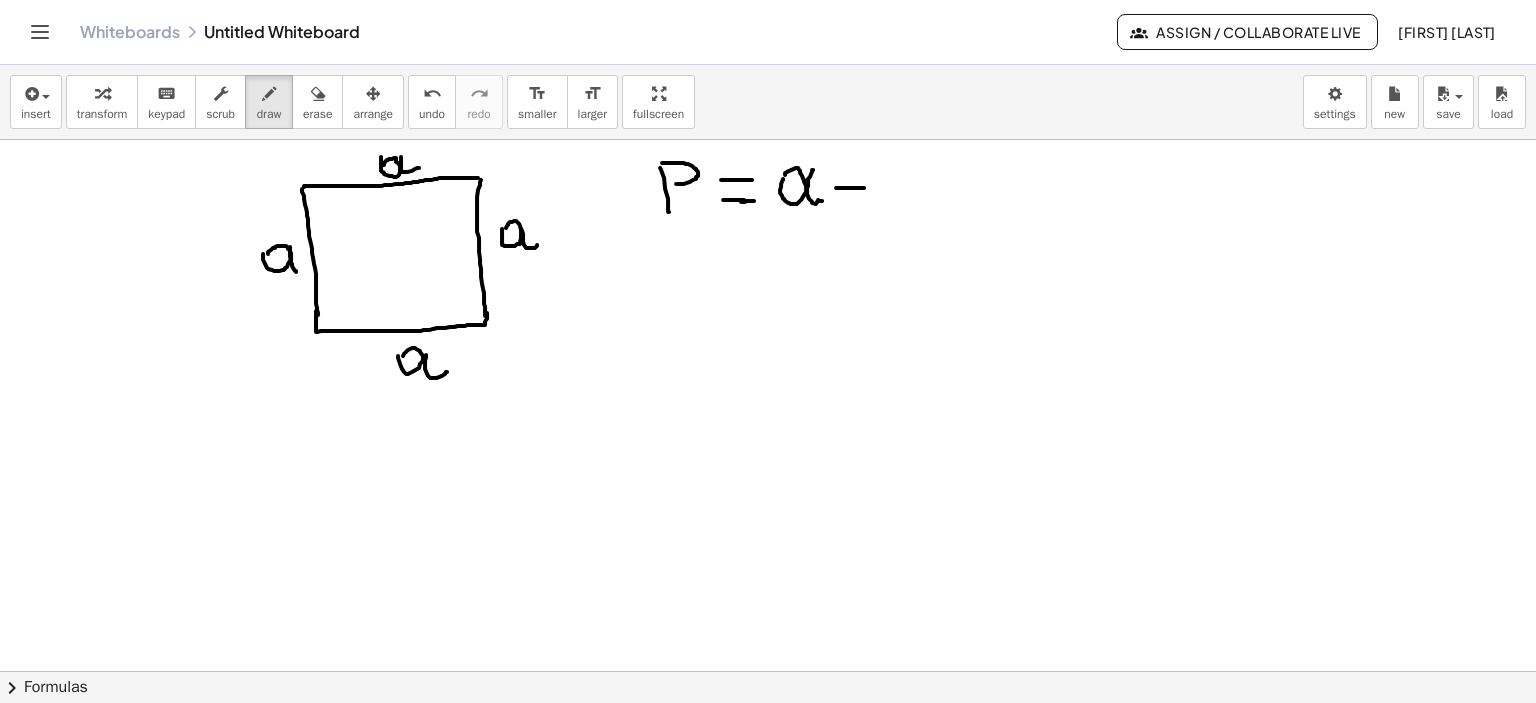 drag, startPoint x: 836, startPoint y: 187, endPoint x: 864, endPoint y: 187, distance: 28 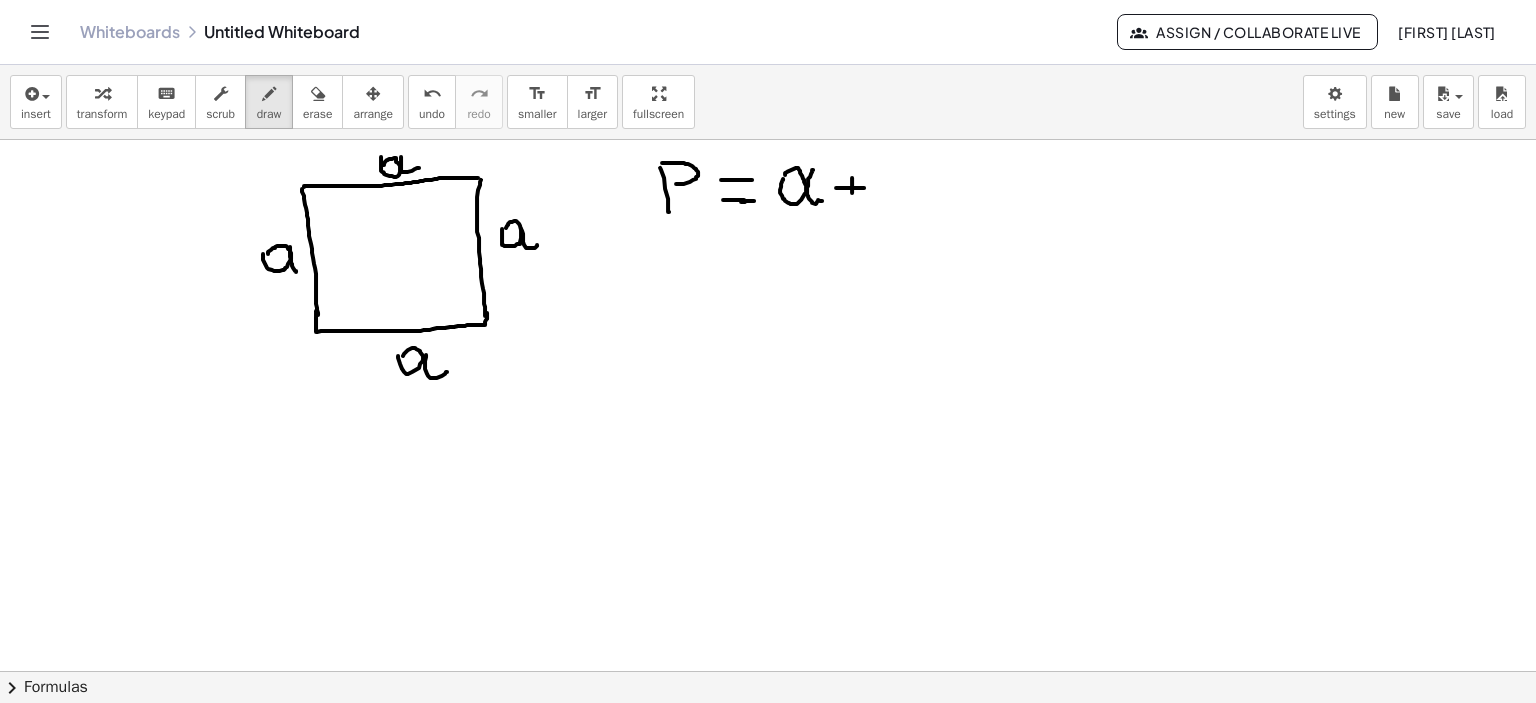 drag, startPoint x: 852, startPoint y: 177, endPoint x: 852, endPoint y: 192, distance: 15 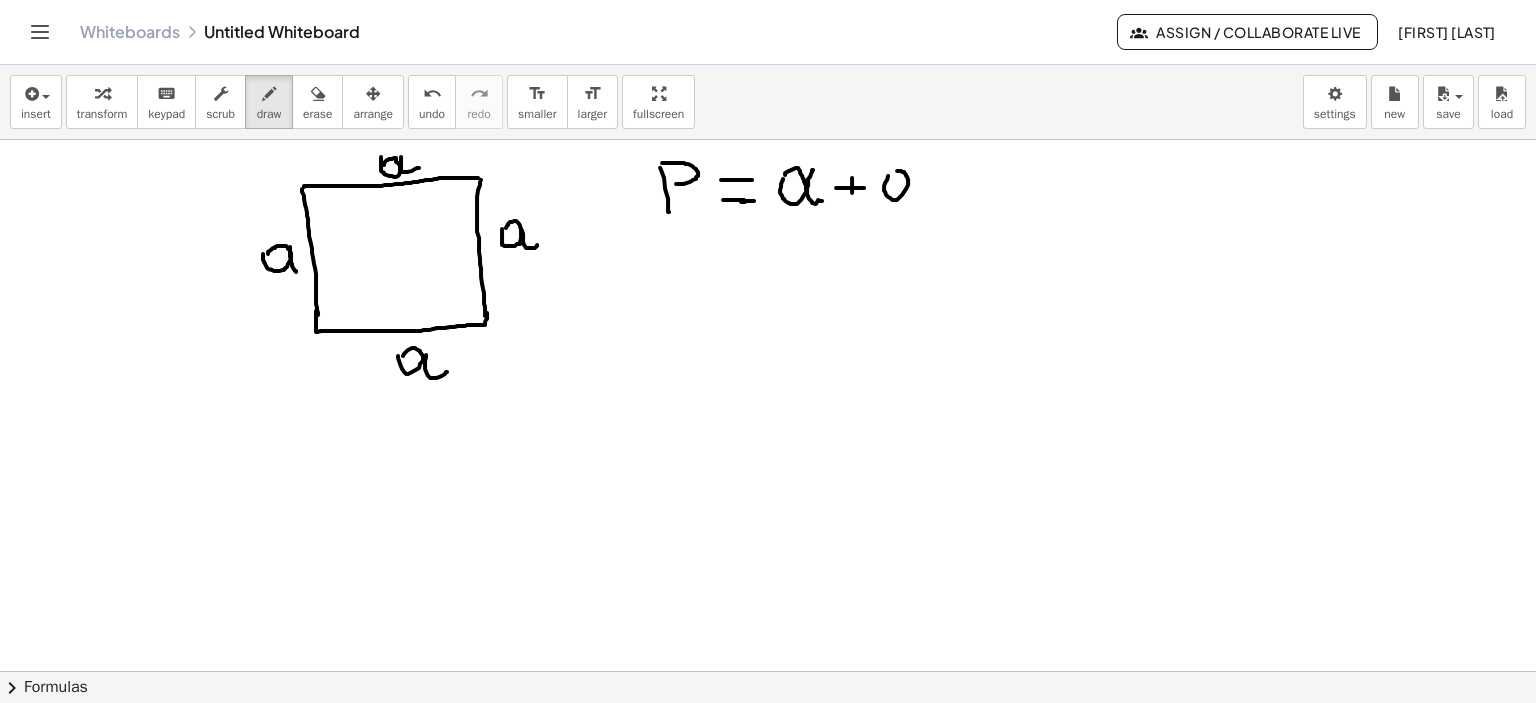 drag, startPoint x: 888, startPoint y: 175, endPoint x: 907, endPoint y: 184, distance: 21.023796 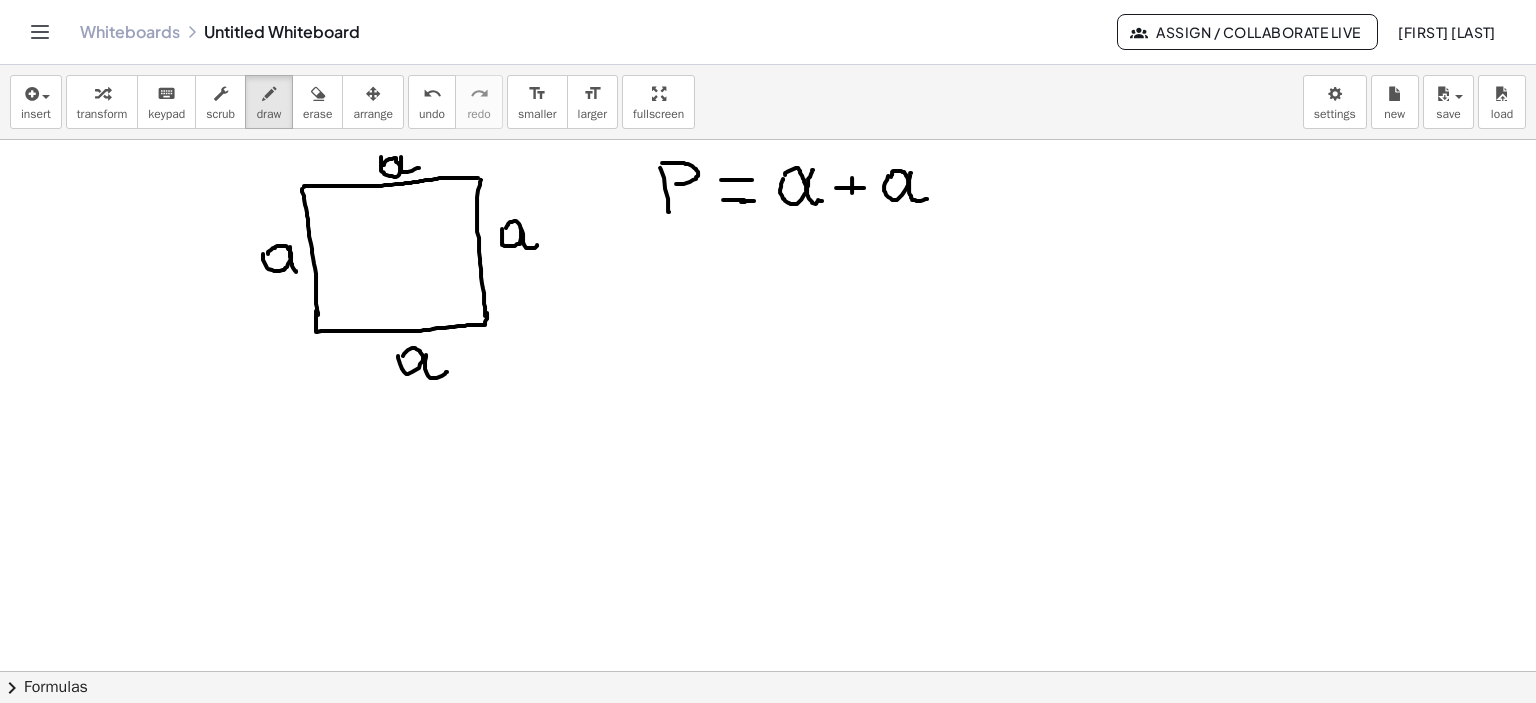 drag, startPoint x: 911, startPoint y: 172, endPoint x: 972, endPoint y: 200, distance: 67.11929 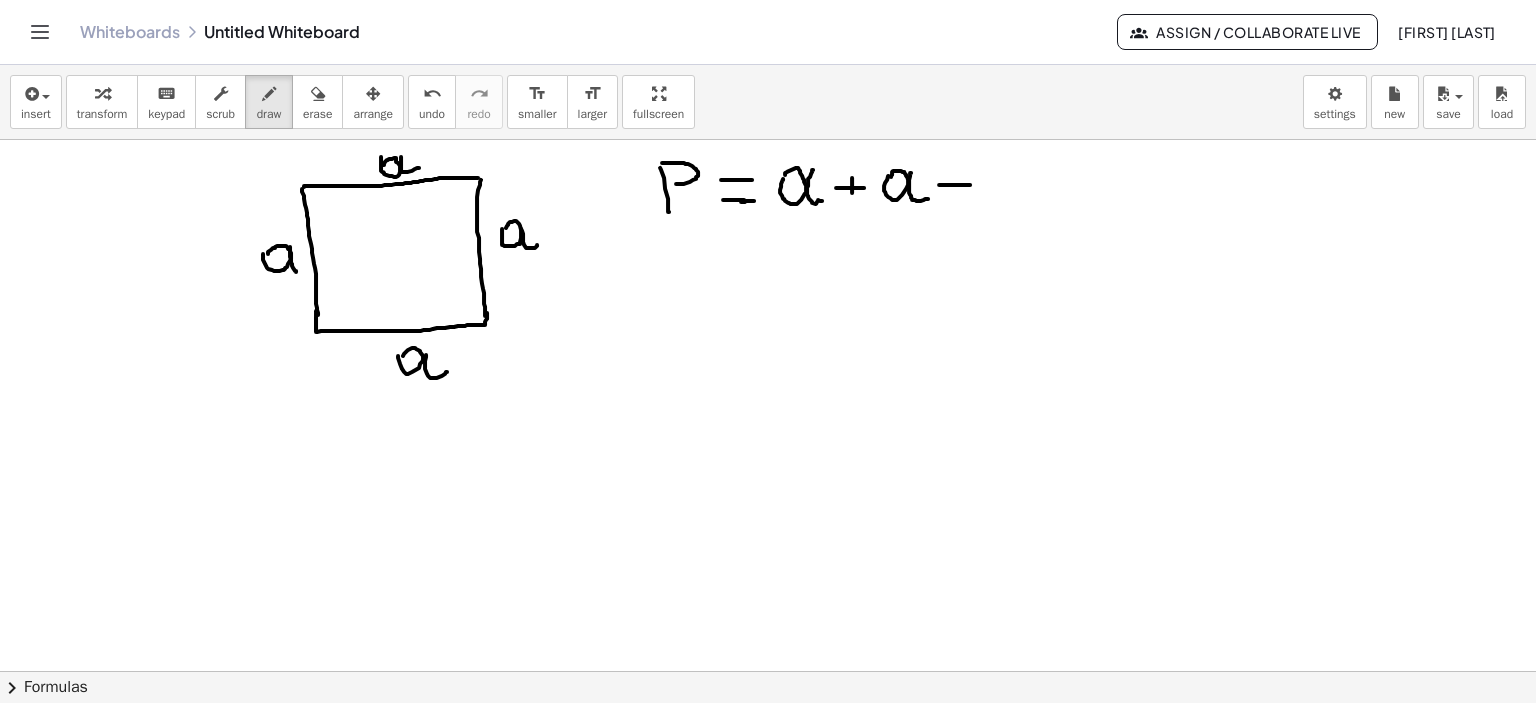 drag, startPoint x: 939, startPoint y: 184, endPoint x: 970, endPoint y: 184, distance: 31 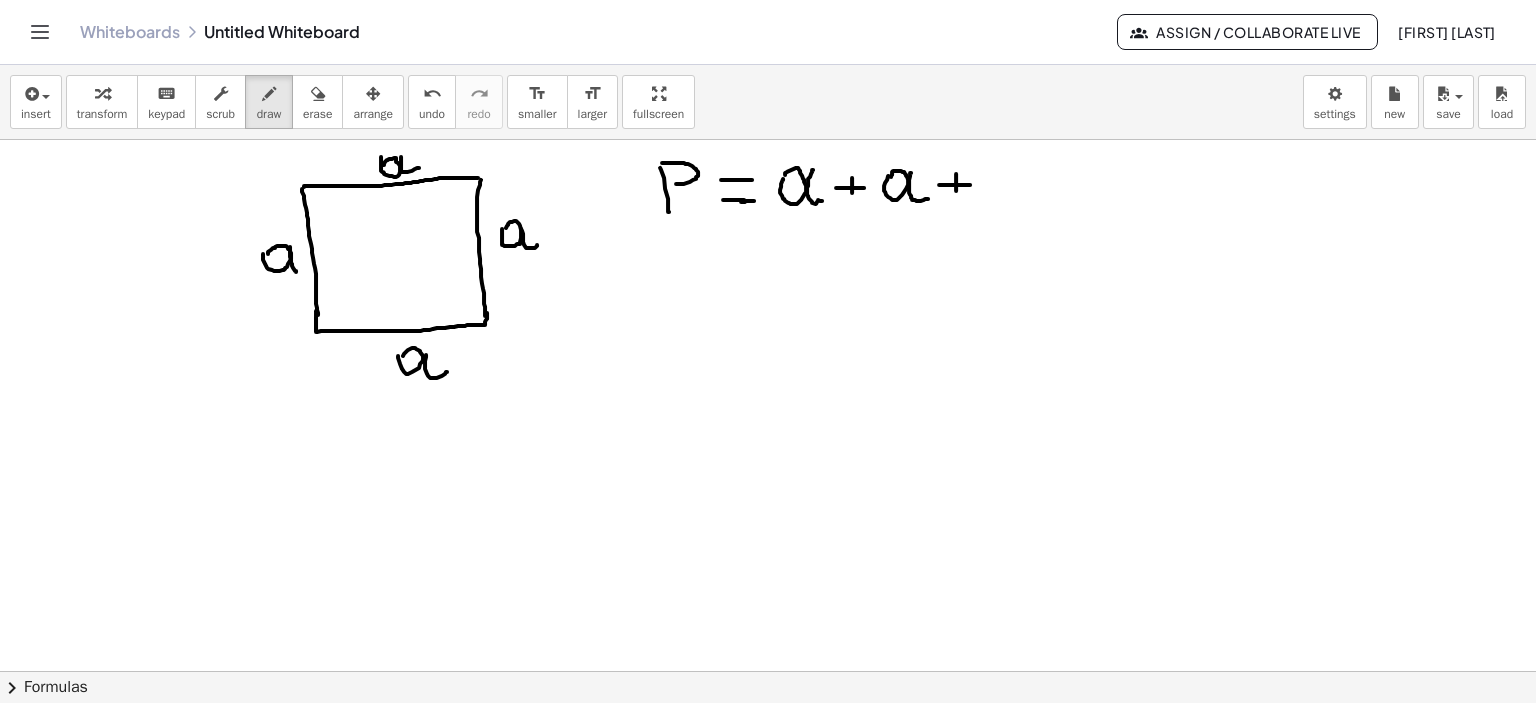drag, startPoint x: 956, startPoint y: 173, endPoint x: 959, endPoint y: 195, distance: 22.203604 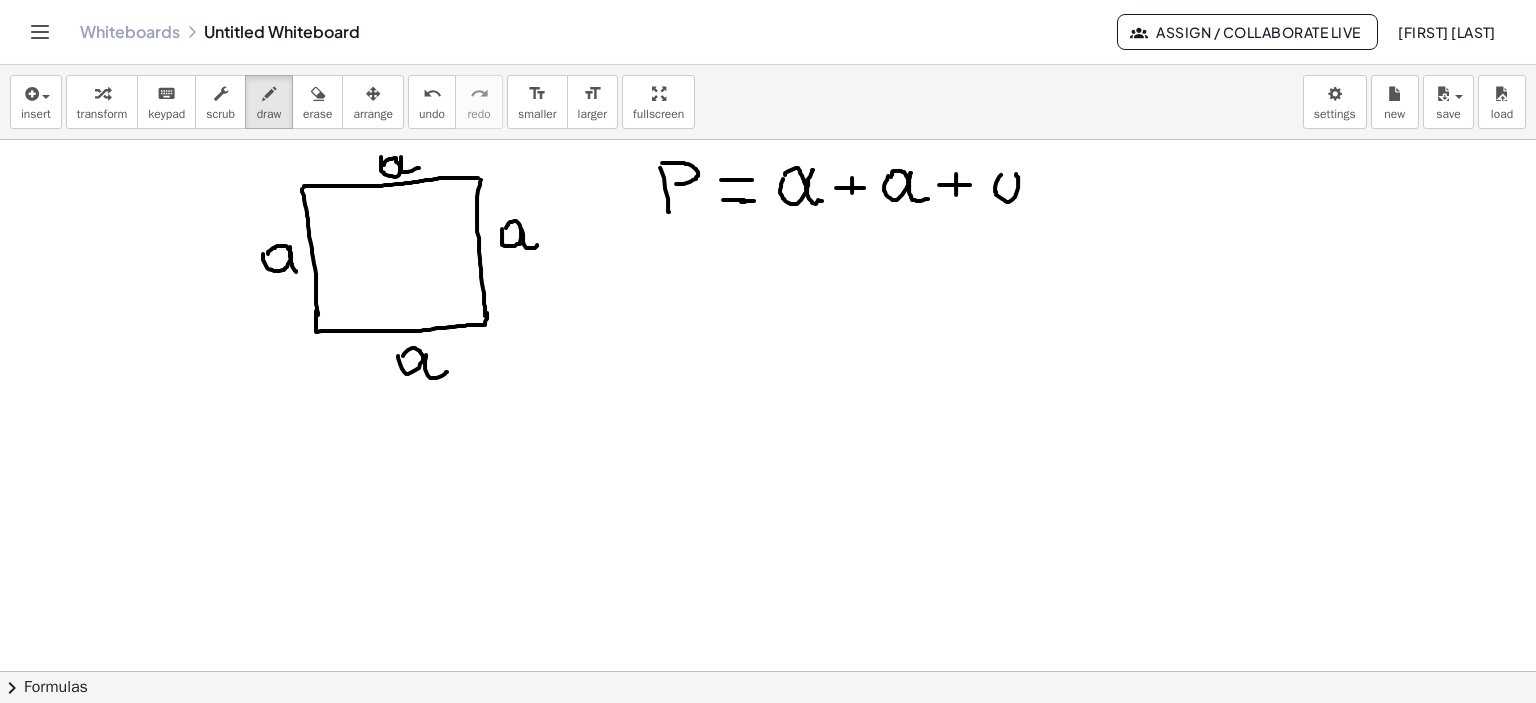 drag, startPoint x: 1001, startPoint y: 174, endPoint x: 1020, endPoint y: 184, distance: 21.470911 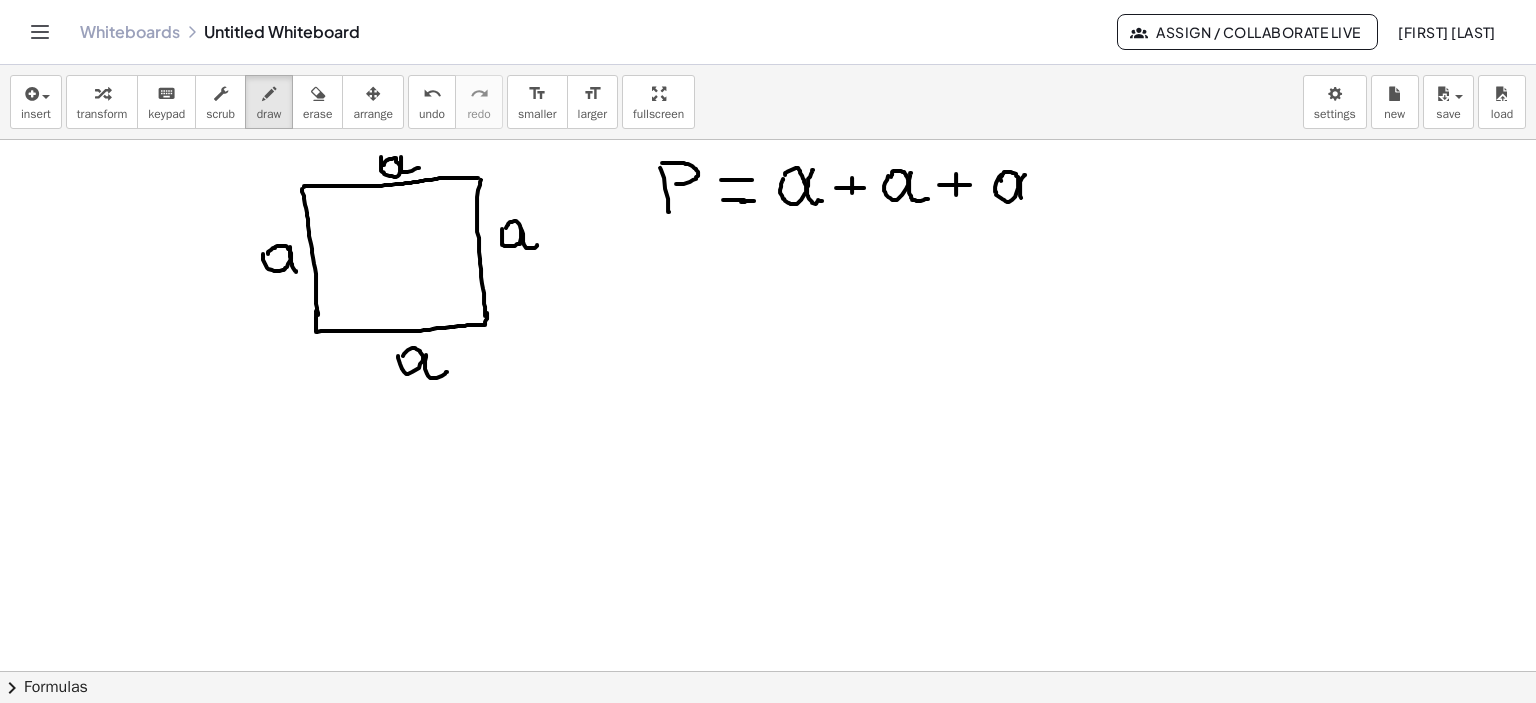 drag, startPoint x: 1025, startPoint y: 174, endPoint x: 1037, endPoint y: 199, distance: 27.730848 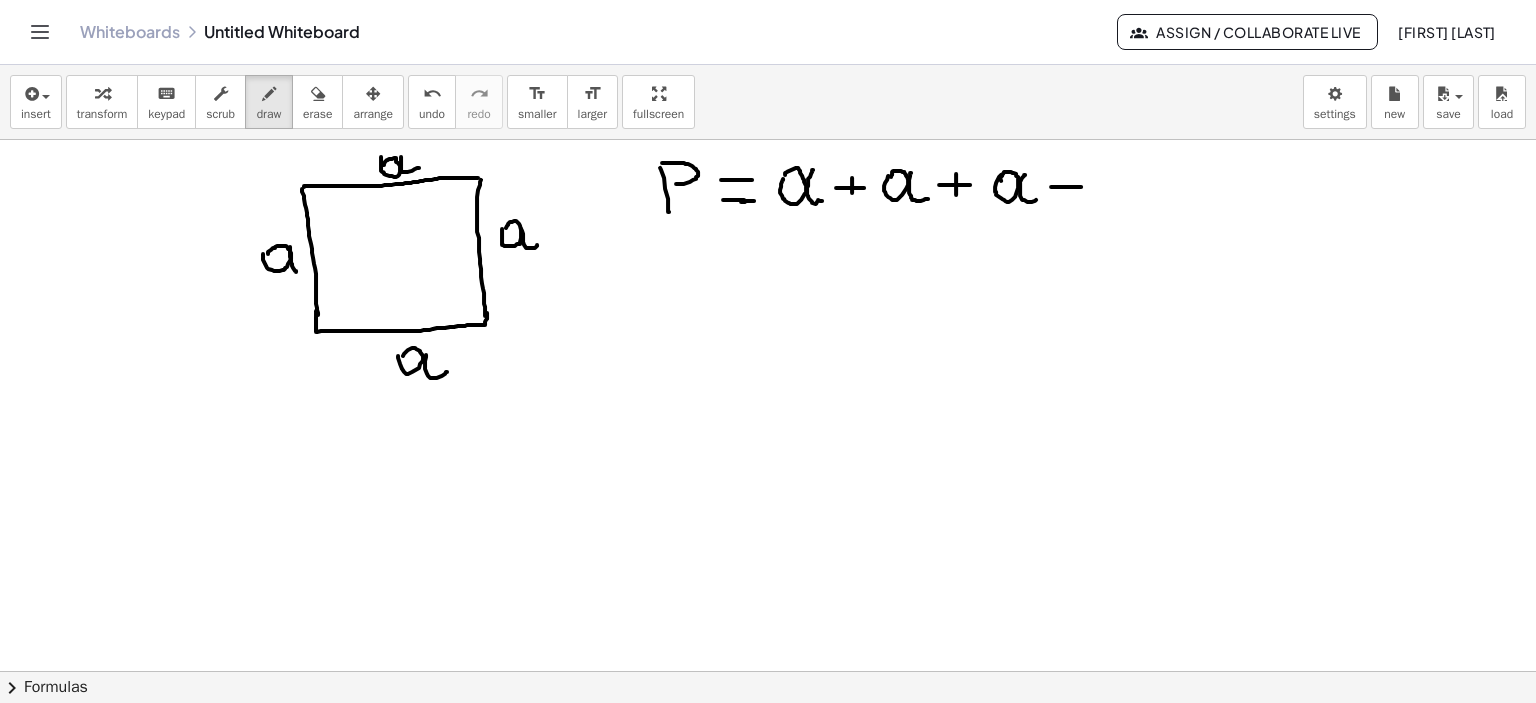 drag, startPoint x: 1051, startPoint y: 186, endPoint x: 1082, endPoint y: 186, distance: 31 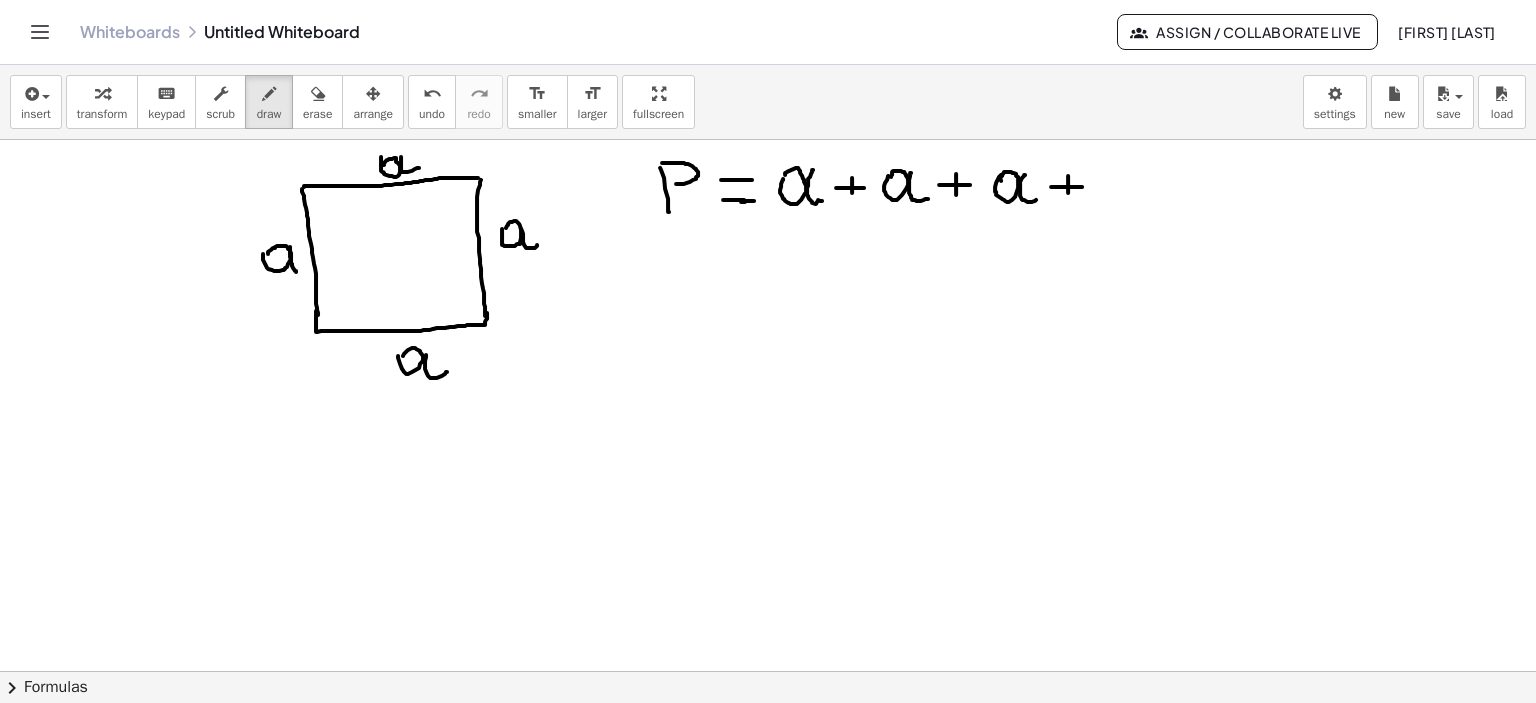 drag, startPoint x: 1068, startPoint y: 175, endPoint x: 1087, endPoint y: 195, distance: 27.58623 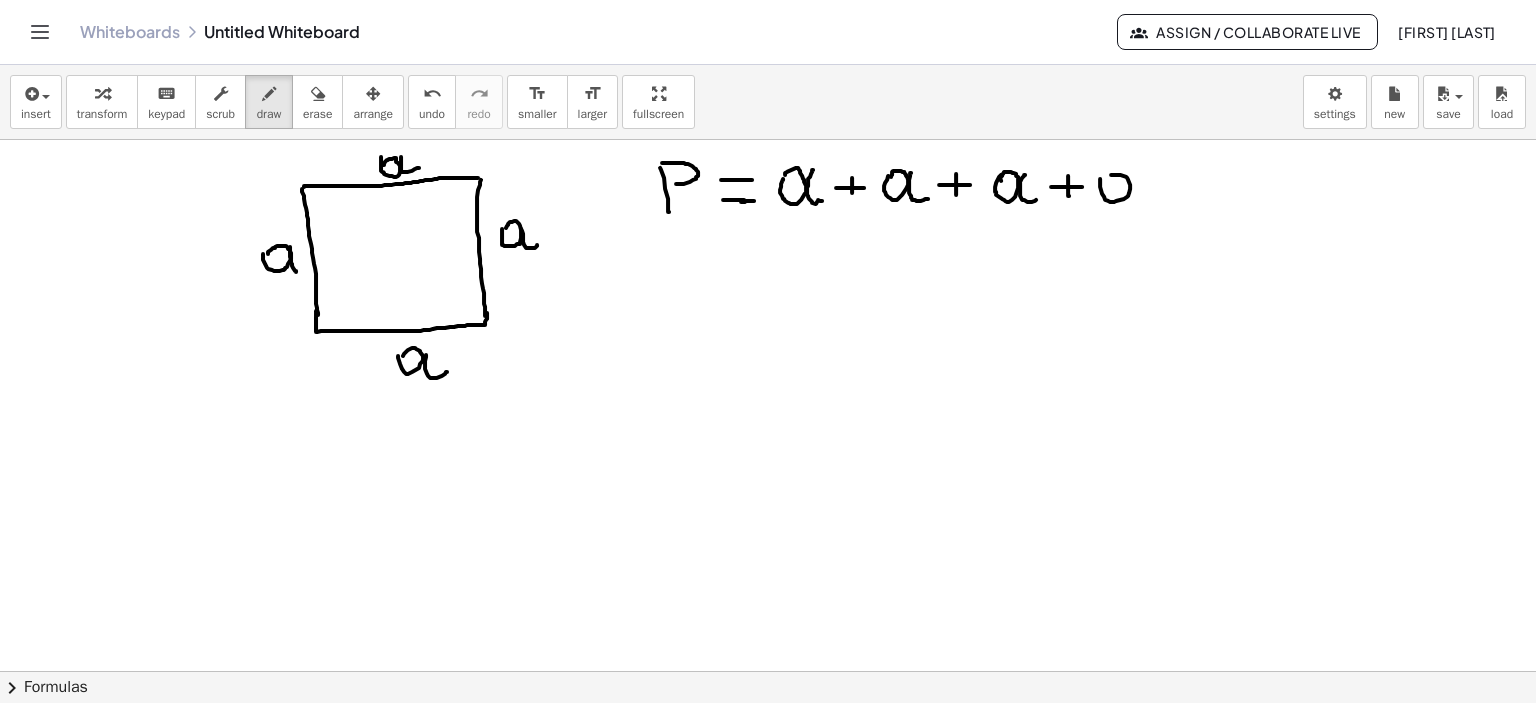 drag, startPoint x: 1100, startPoint y: 178, endPoint x: 1136, endPoint y: 183, distance: 36.345562 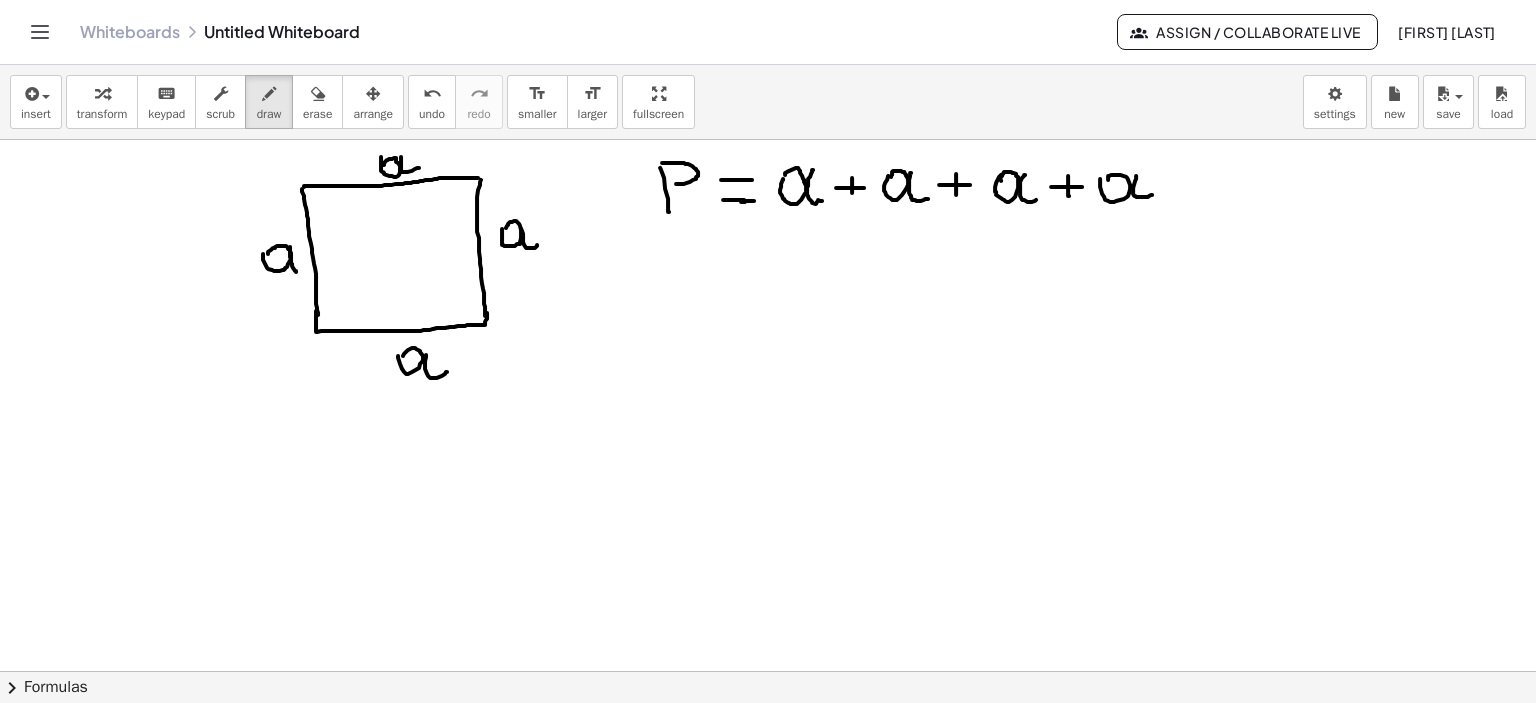 drag, startPoint x: 1136, startPoint y: 175, endPoint x: 1153, endPoint y: 194, distance: 25.495098 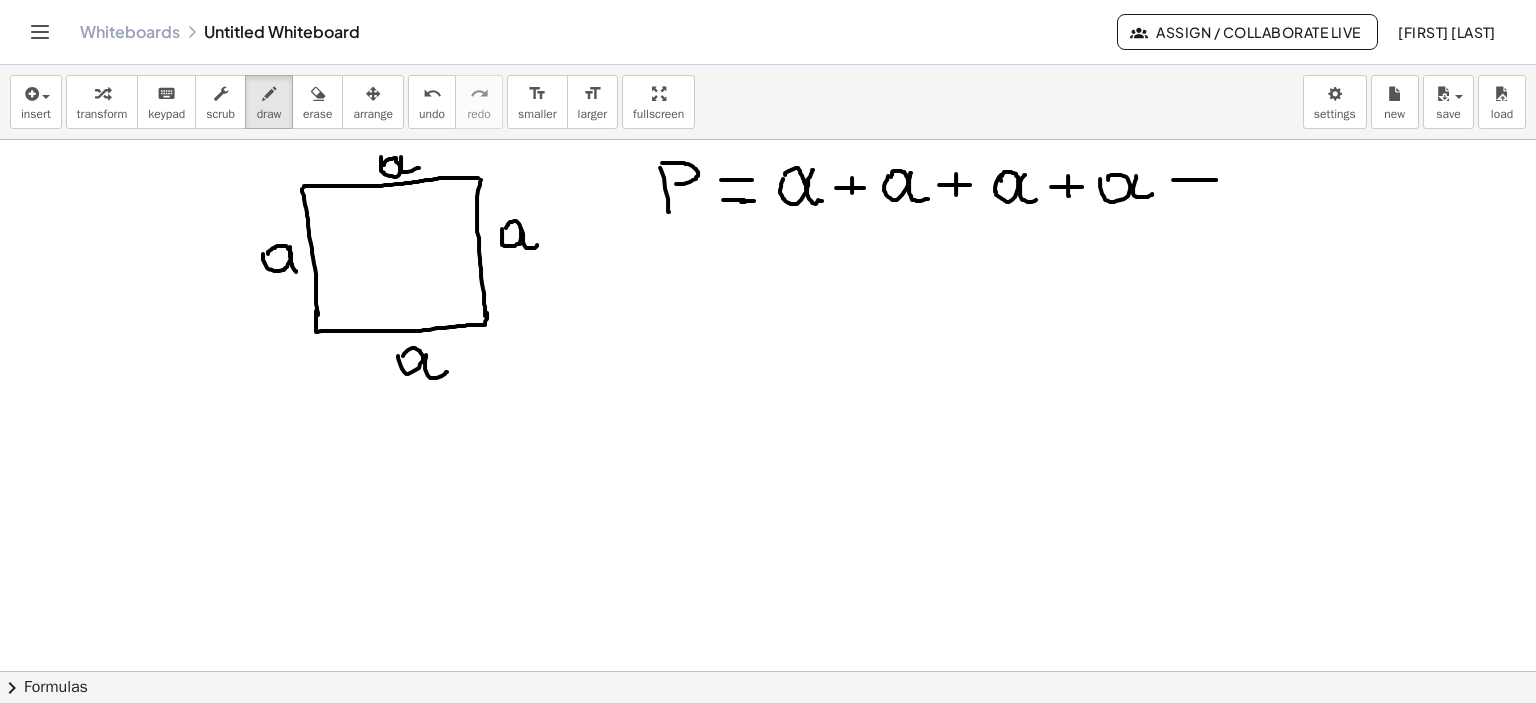 drag, startPoint x: 1173, startPoint y: 179, endPoint x: 1216, endPoint y: 179, distance: 43 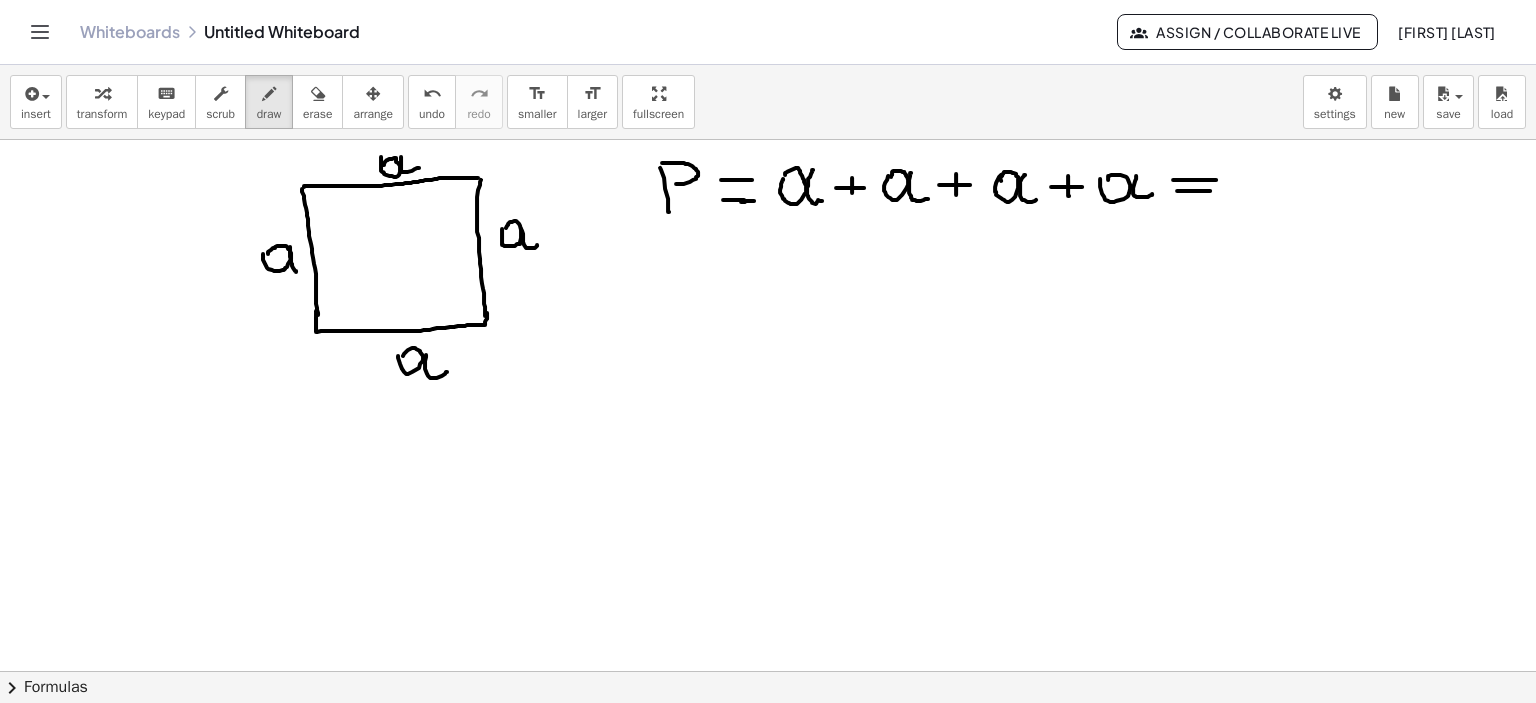 drag, startPoint x: 1177, startPoint y: 190, endPoint x: 1217, endPoint y: 191, distance: 40.012497 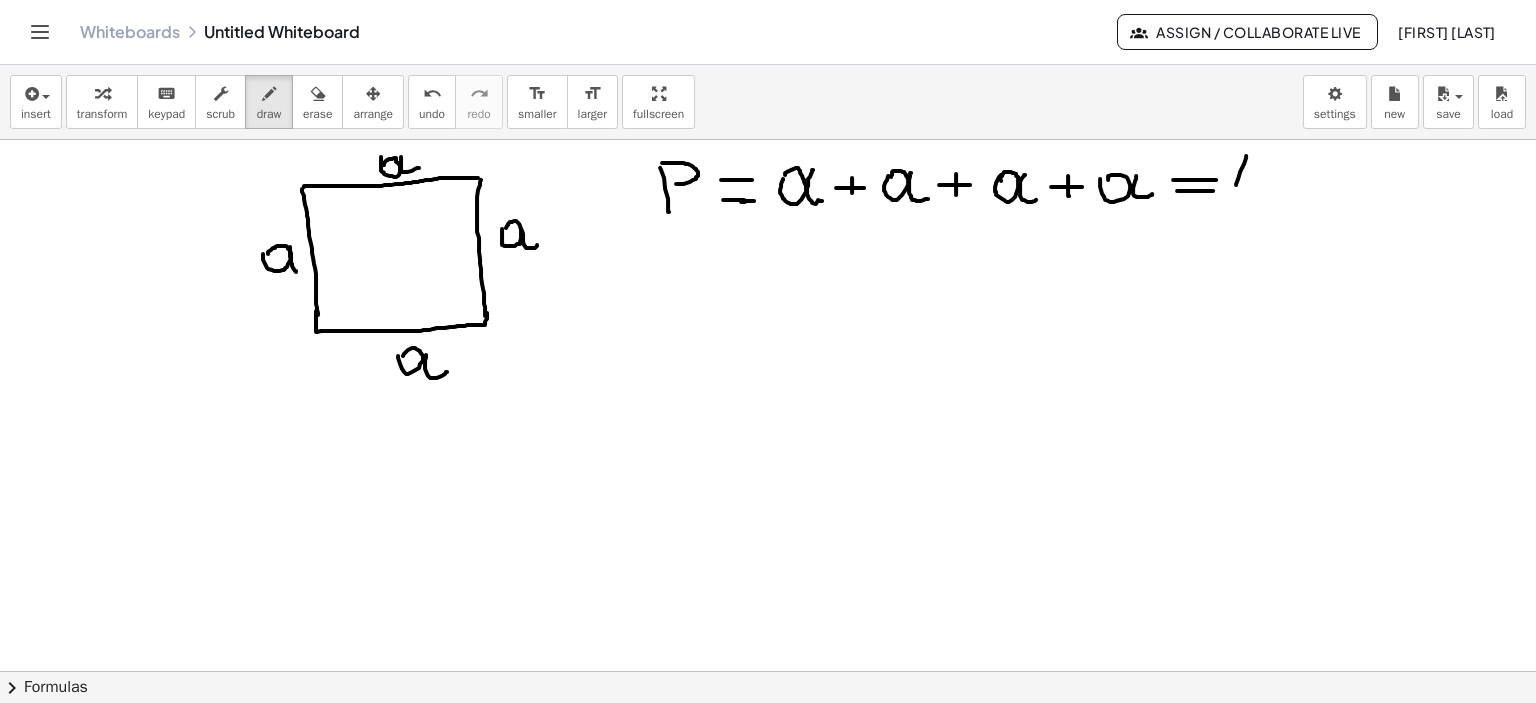 drag, startPoint x: 1246, startPoint y: 155, endPoint x: 1250, endPoint y: 187, distance: 32.24903 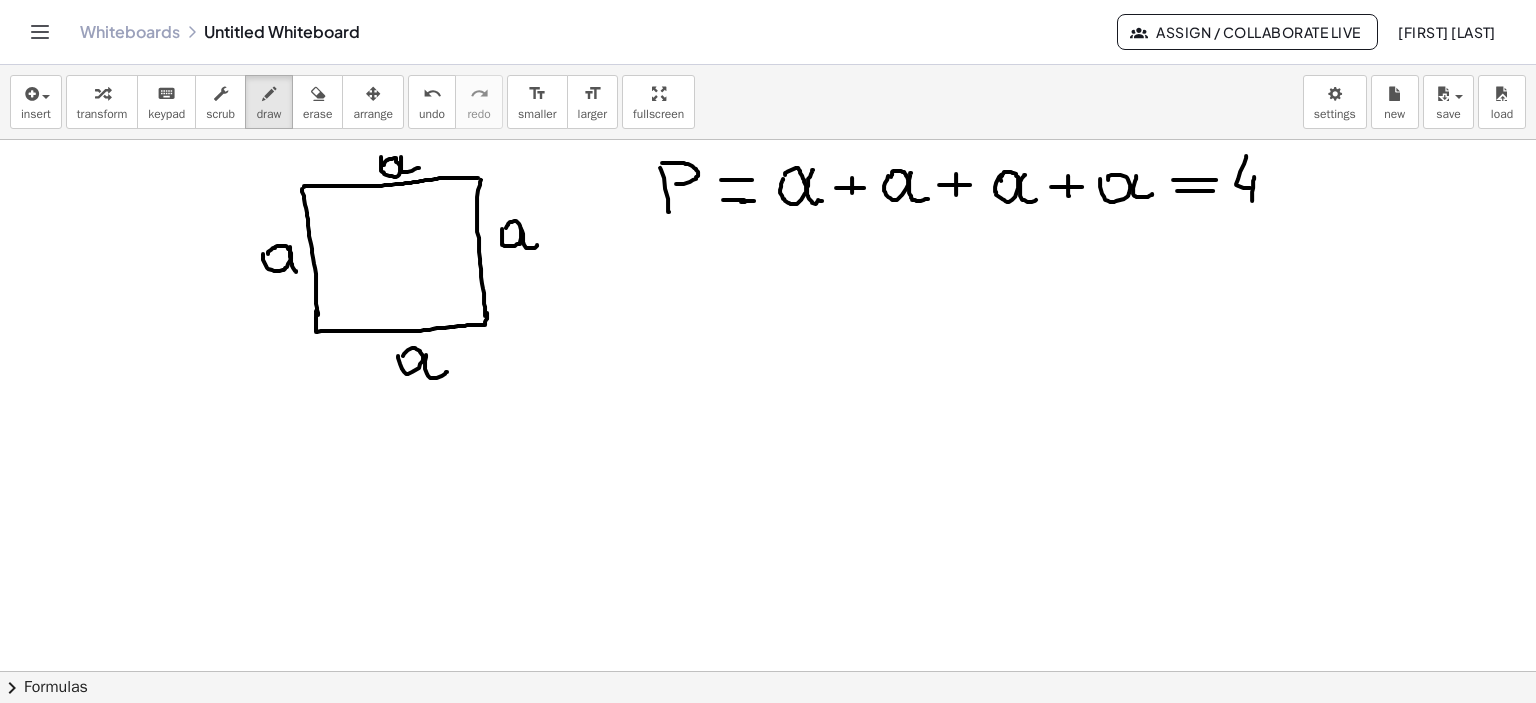 drag, startPoint x: 1254, startPoint y: 176, endPoint x: 1256, endPoint y: 203, distance: 27.073973 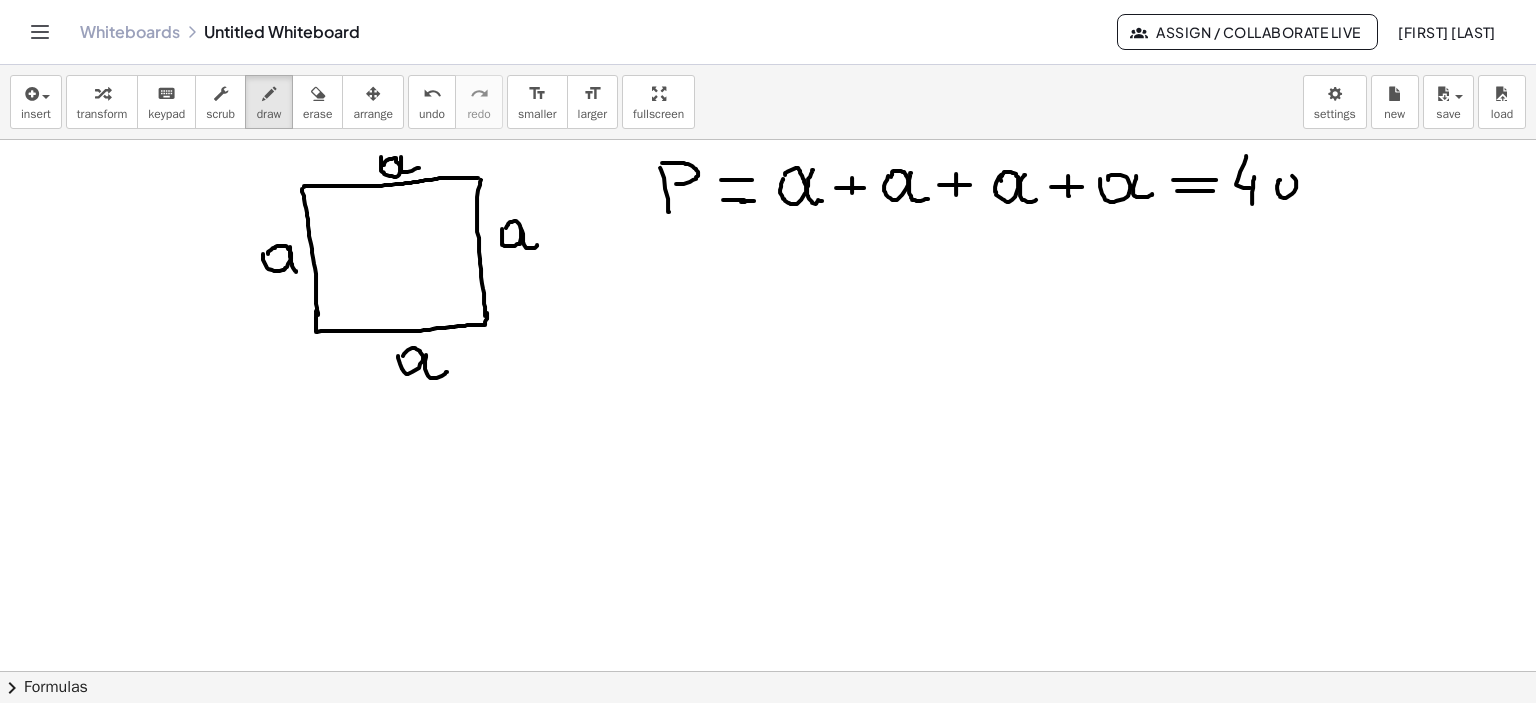drag, startPoint x: 1279, startPoint y: 179, endPoint x: 1292, endPoint y: 183, distance: 13.601471 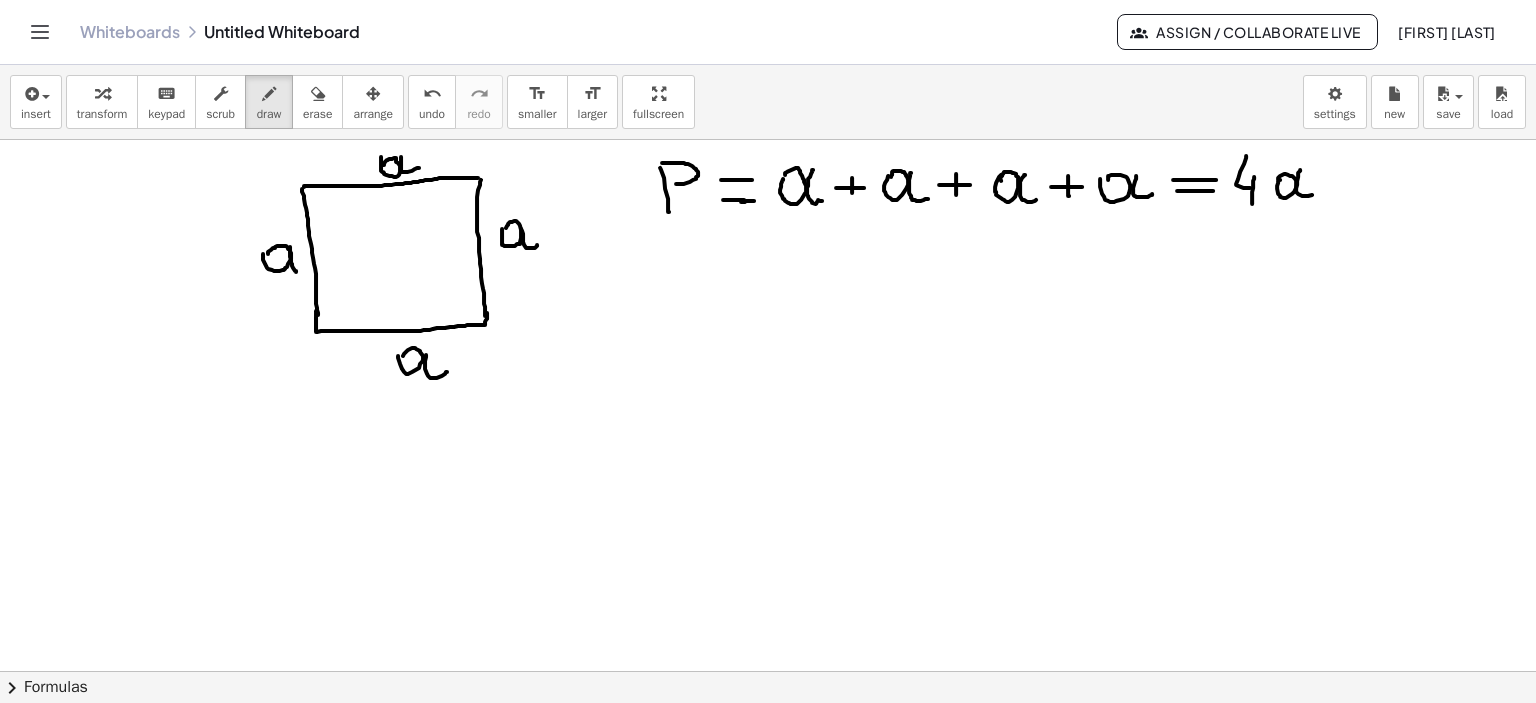 drag, startPoint x: 1300, startPoint y: 169, endPoint x: 1316, endPoint y: 189, distance: 25.612497 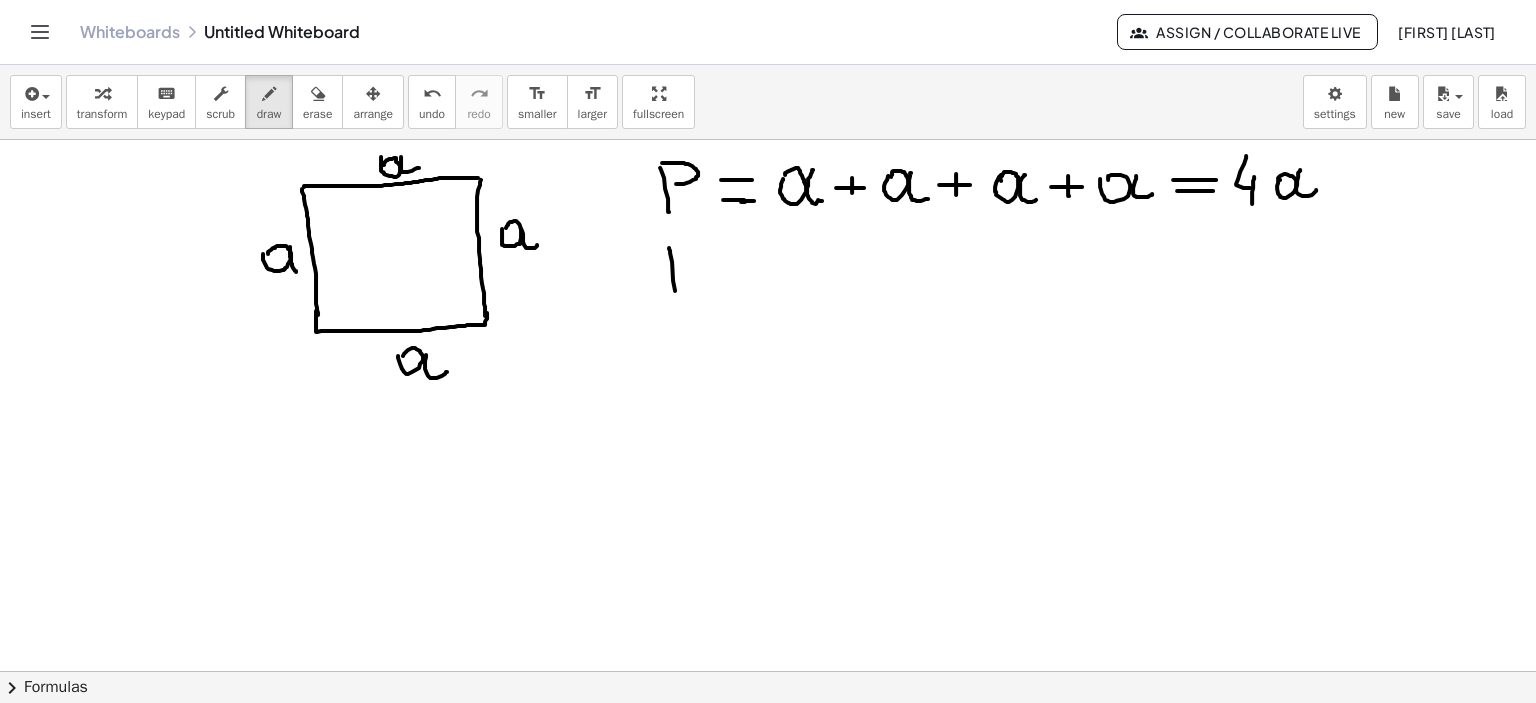 drag, startPoint x: 670, startPoint y: 252, endPoint x: 683, endPoint y: 279, distance: 29.966648 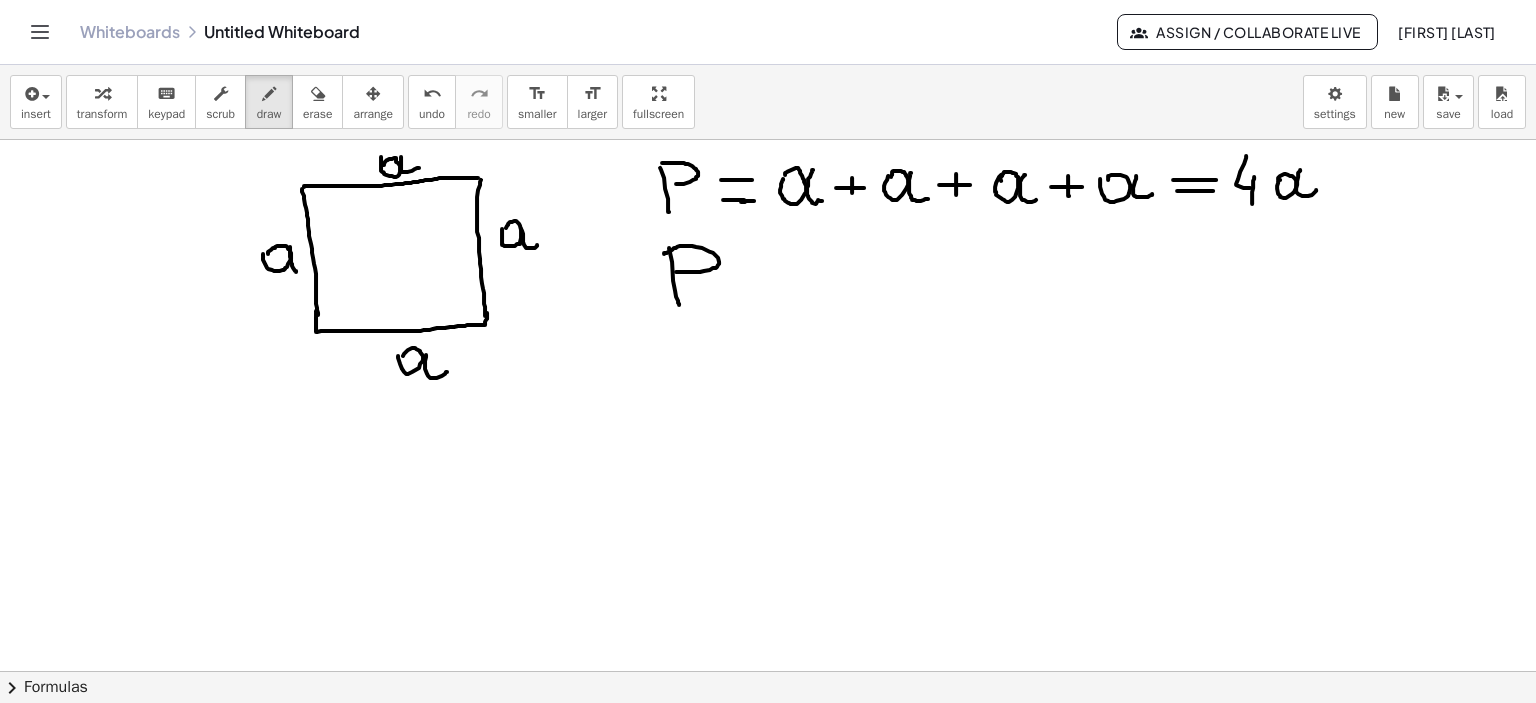 drag, startPoint x: 664, startPoint y: 252, endPoint x: 672, endPoint y: 270, distance: 19.697716 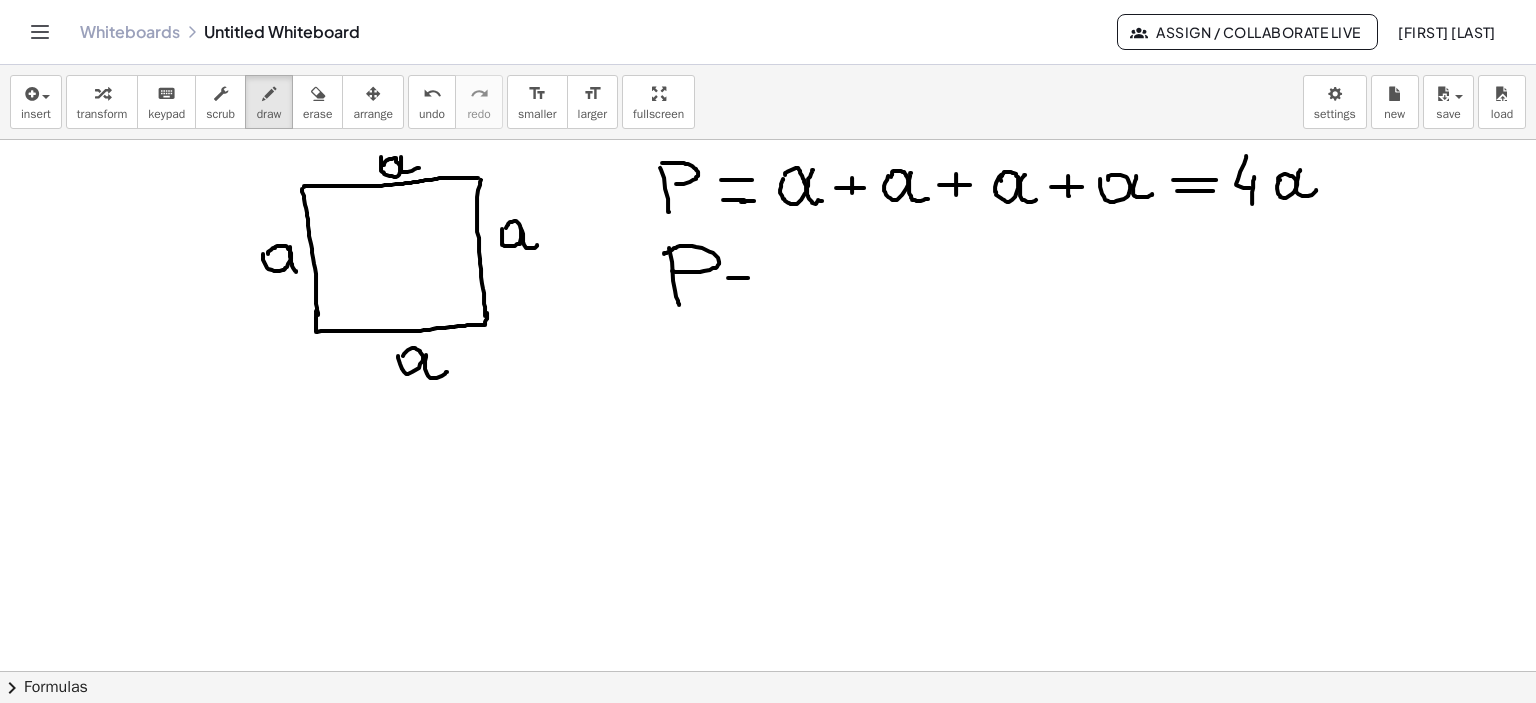 drag, startPoint x: 737, startPoint y: 277, endPoint x: 755, endPoint y: 280, distance: 18.248287 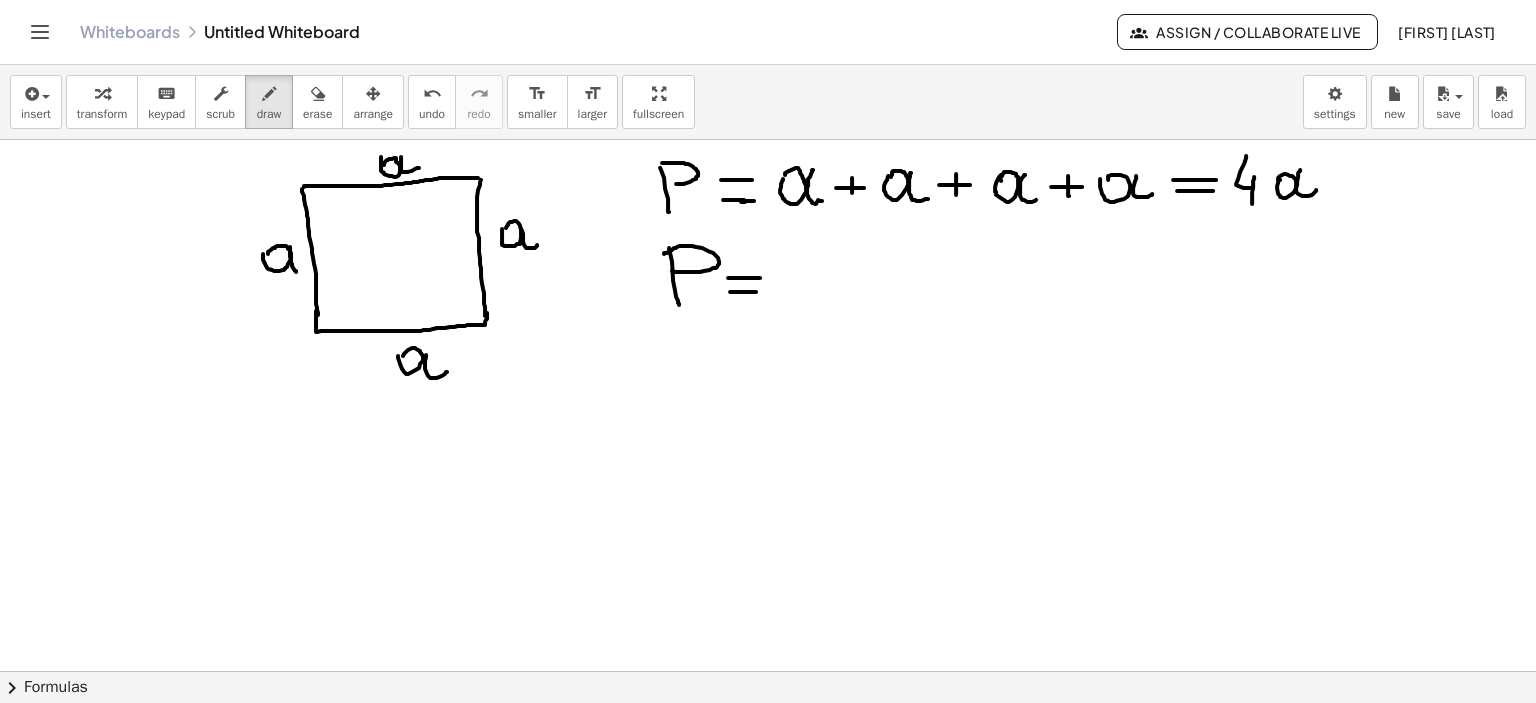 drag, startPoint x: 730, startPoint y: 291, endPoint x: 768, endPoint y: 291, distance: 38 